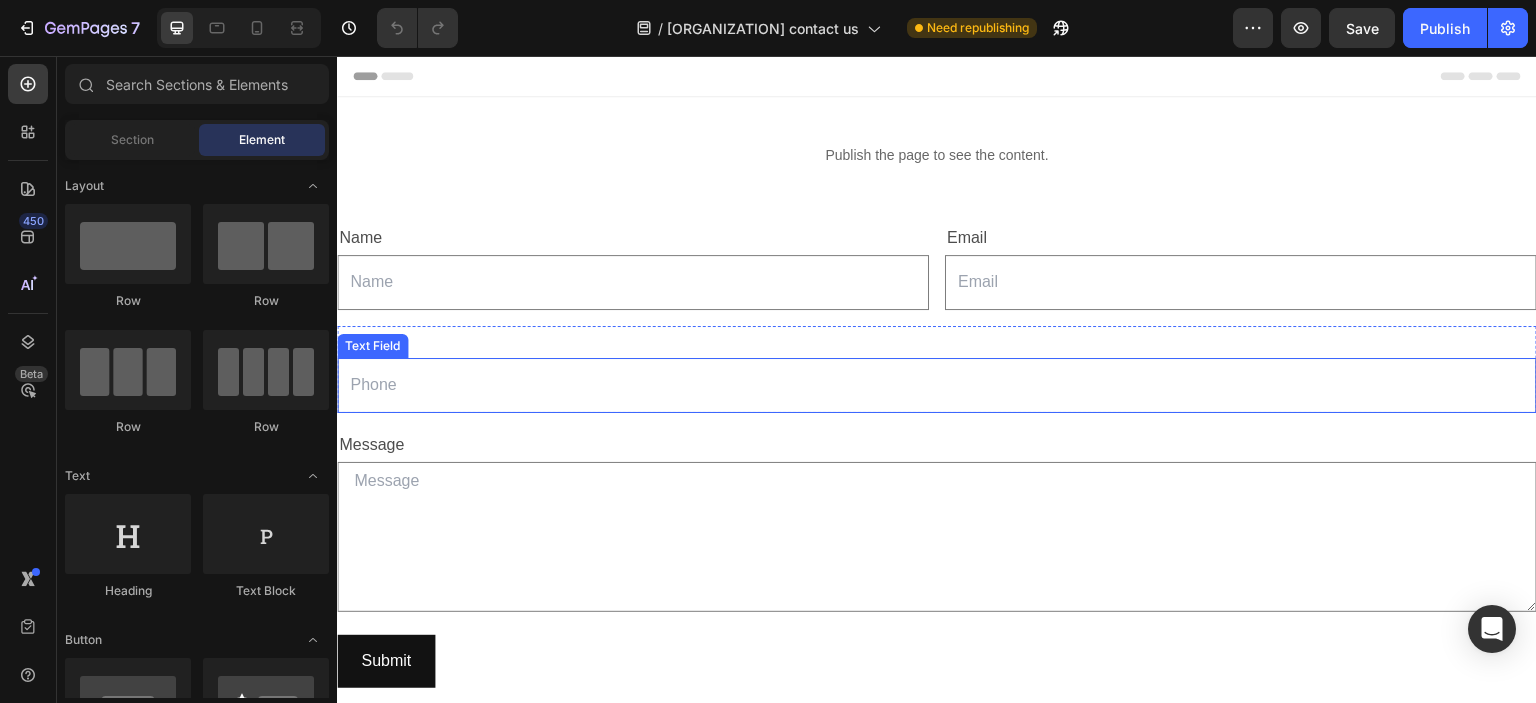 scroll, scrollTop: 0, scrollLeft: 0, axis: both 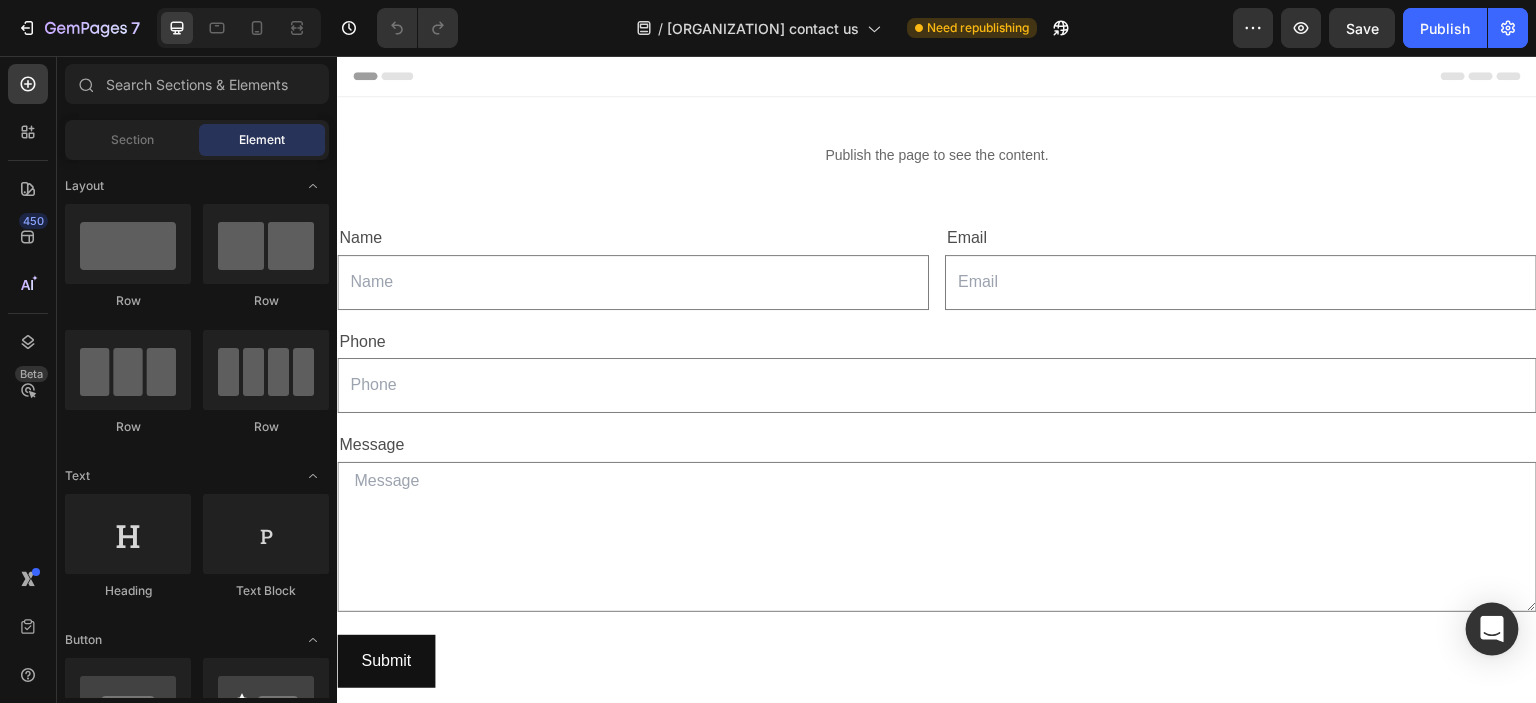 click at bounding box center [1492, 629] 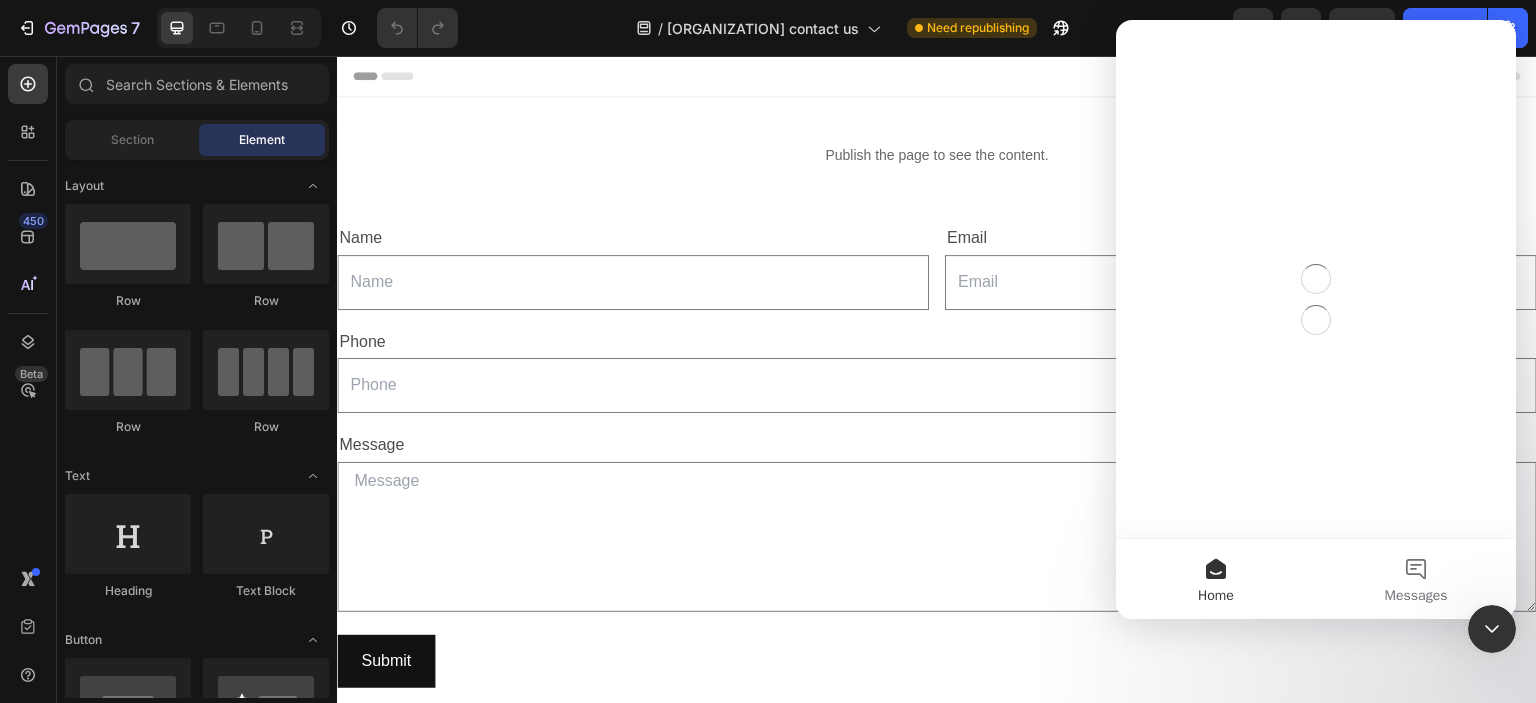 scroll, scrollTop: 0, scrollLeft: 0, axis: both 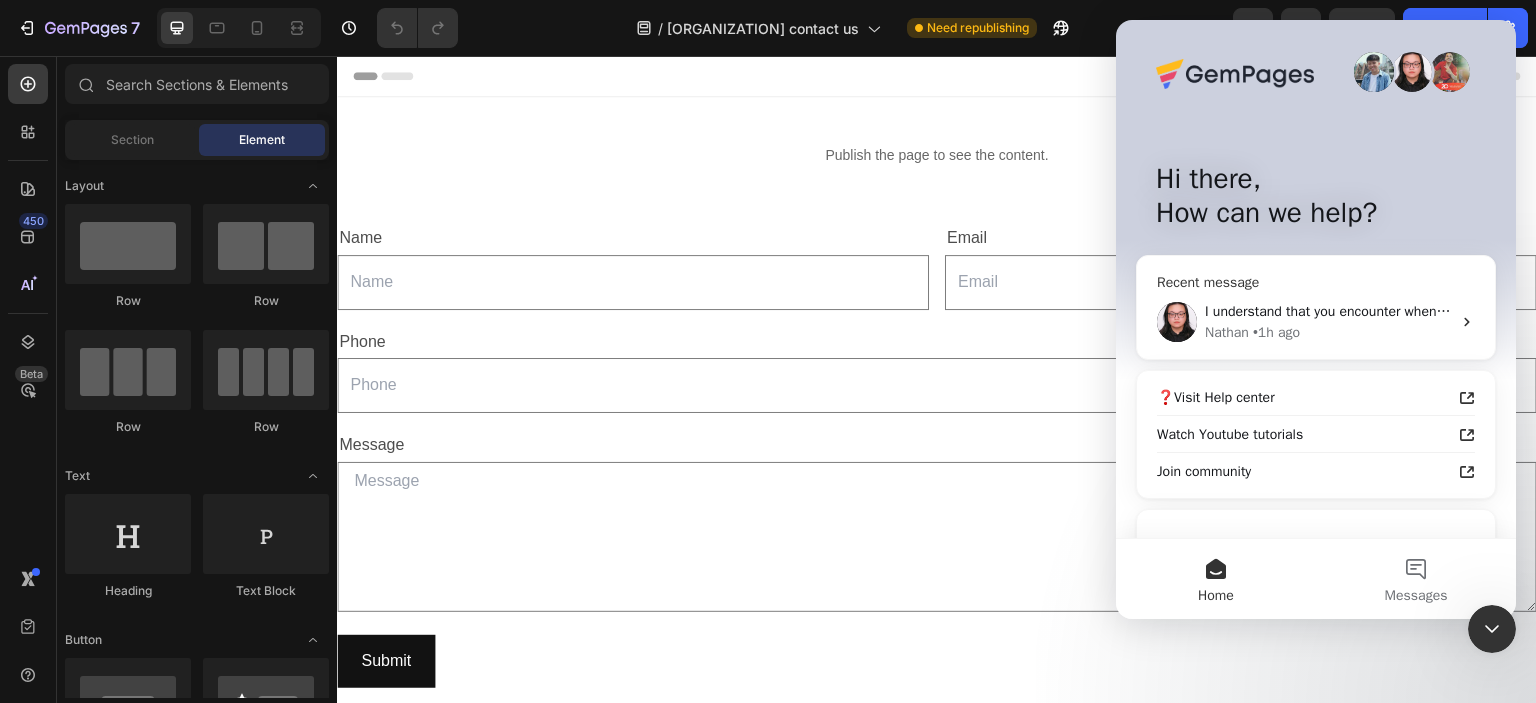 click on "[NAME] • 1h ago" at bounding box center (1328, 332) 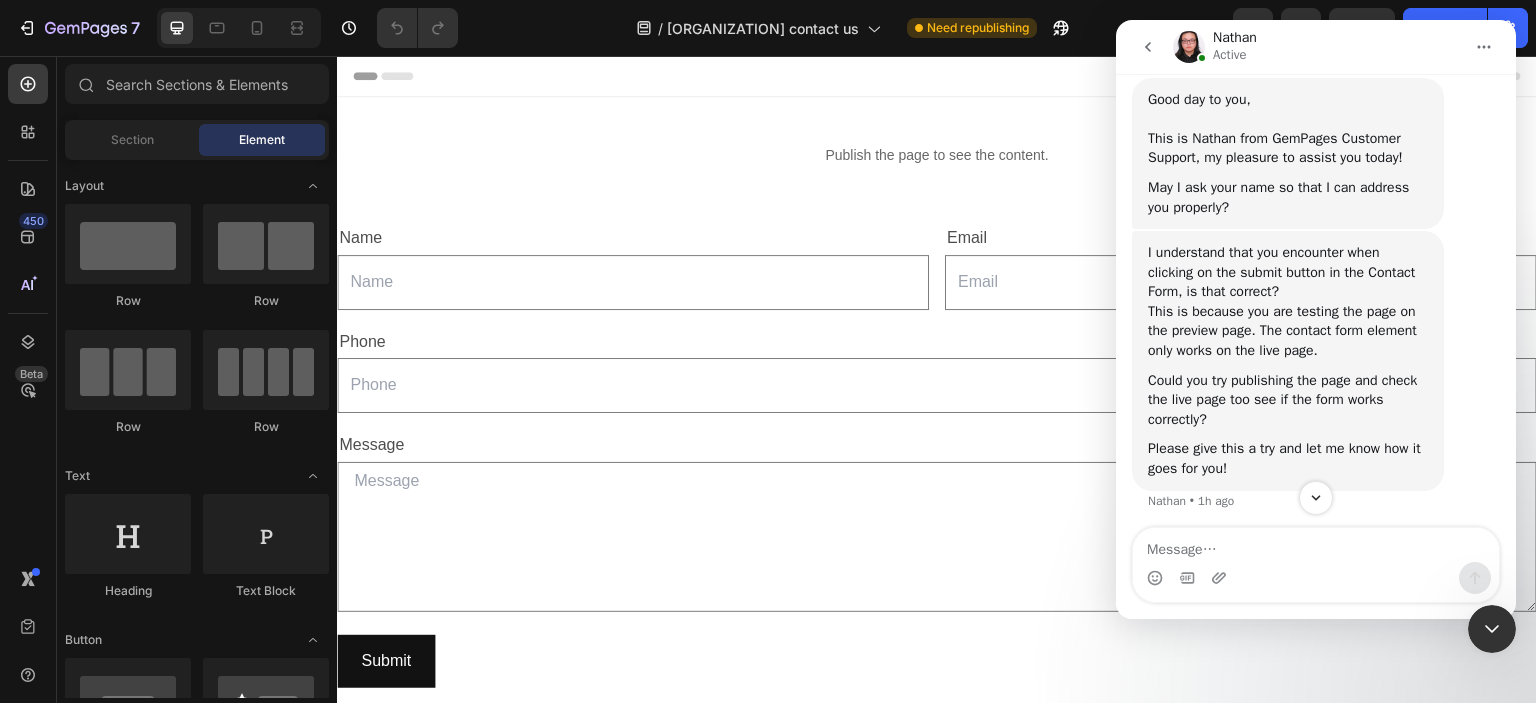 scroll, scrollTop: 574, scrollLeft: 0, axis: vertical 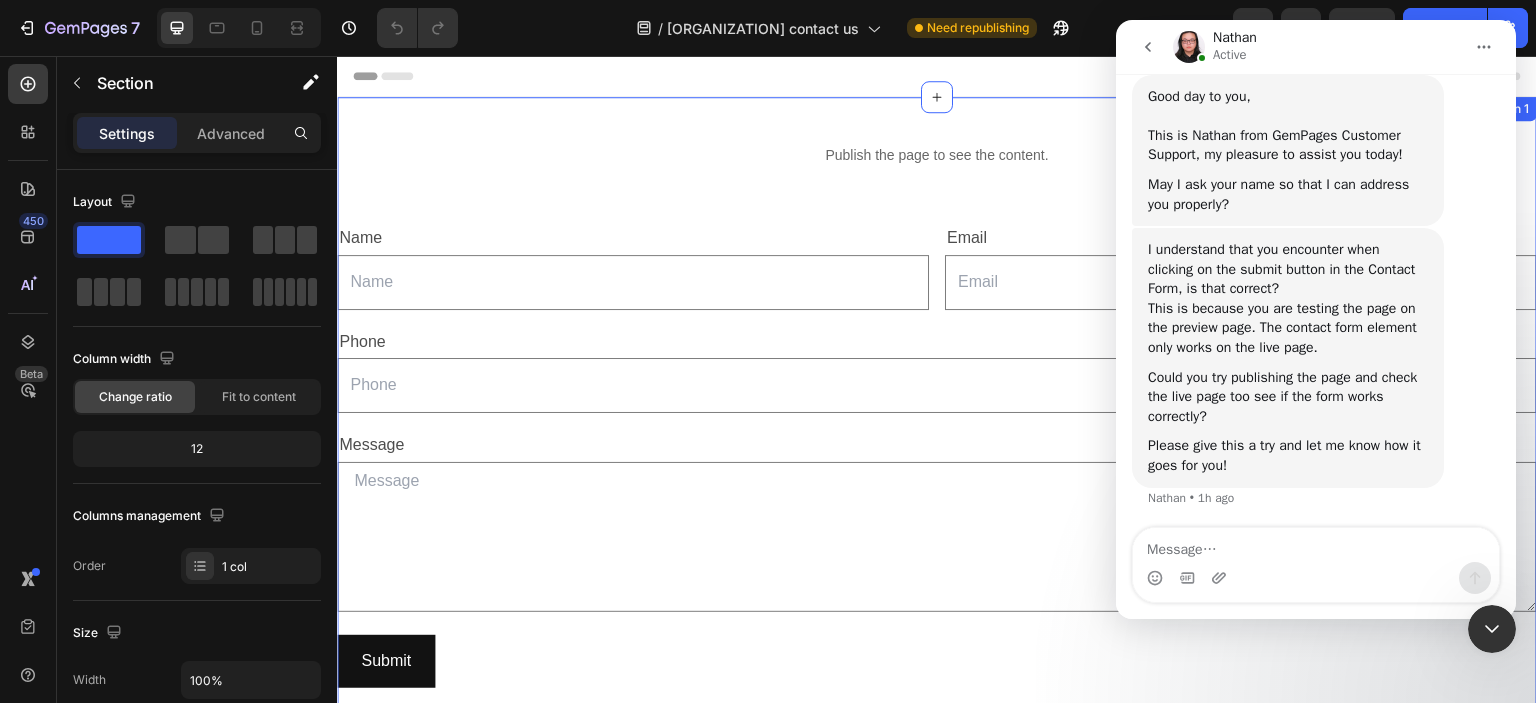 click on "Publish the page to see the content. Custom Code Row Name Text Block Text Field Email Text Block Email Field Row Phone Text Block Text Field Row Message Text Block Text Area Row Submit Submit Button Contact Form" at bounding box center (937, 420) 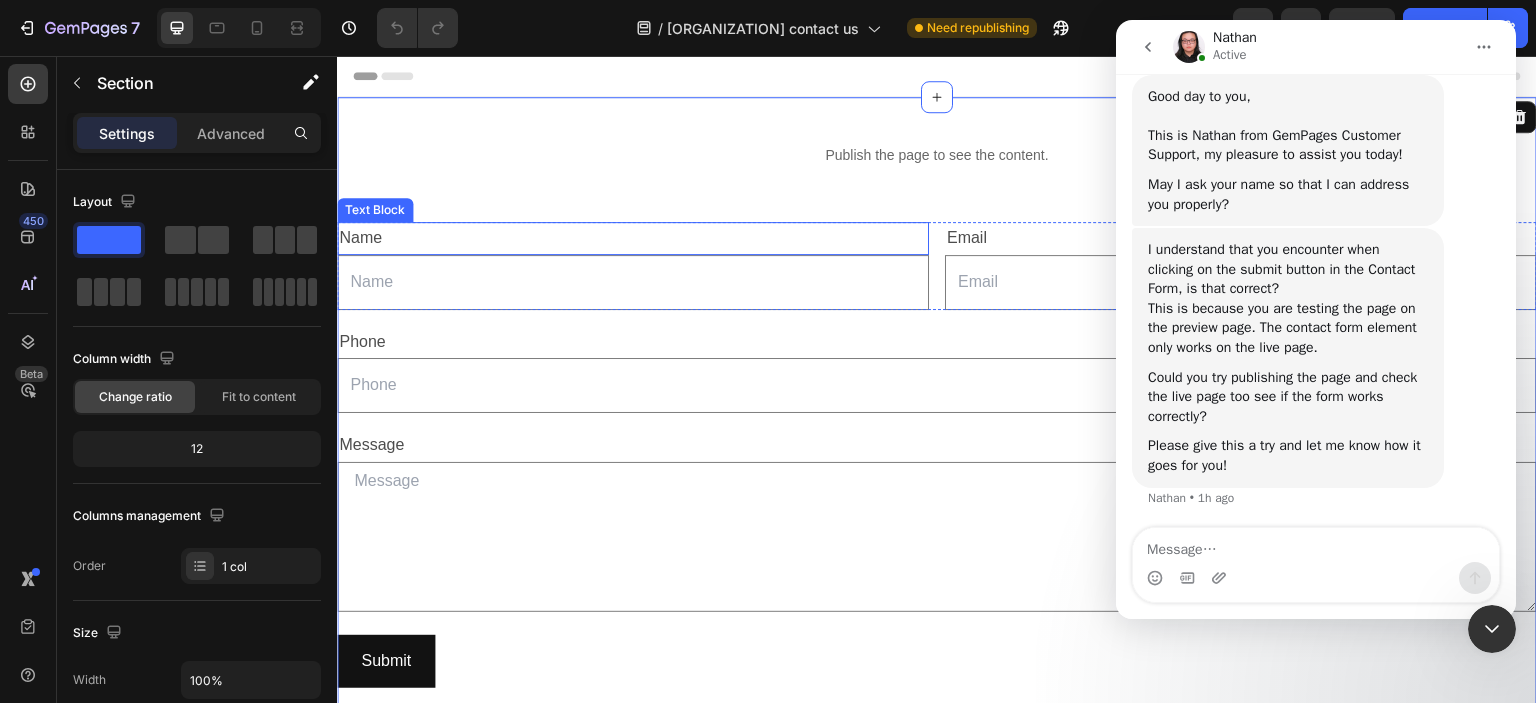 click on "Name" at bounding box center (633, 238) 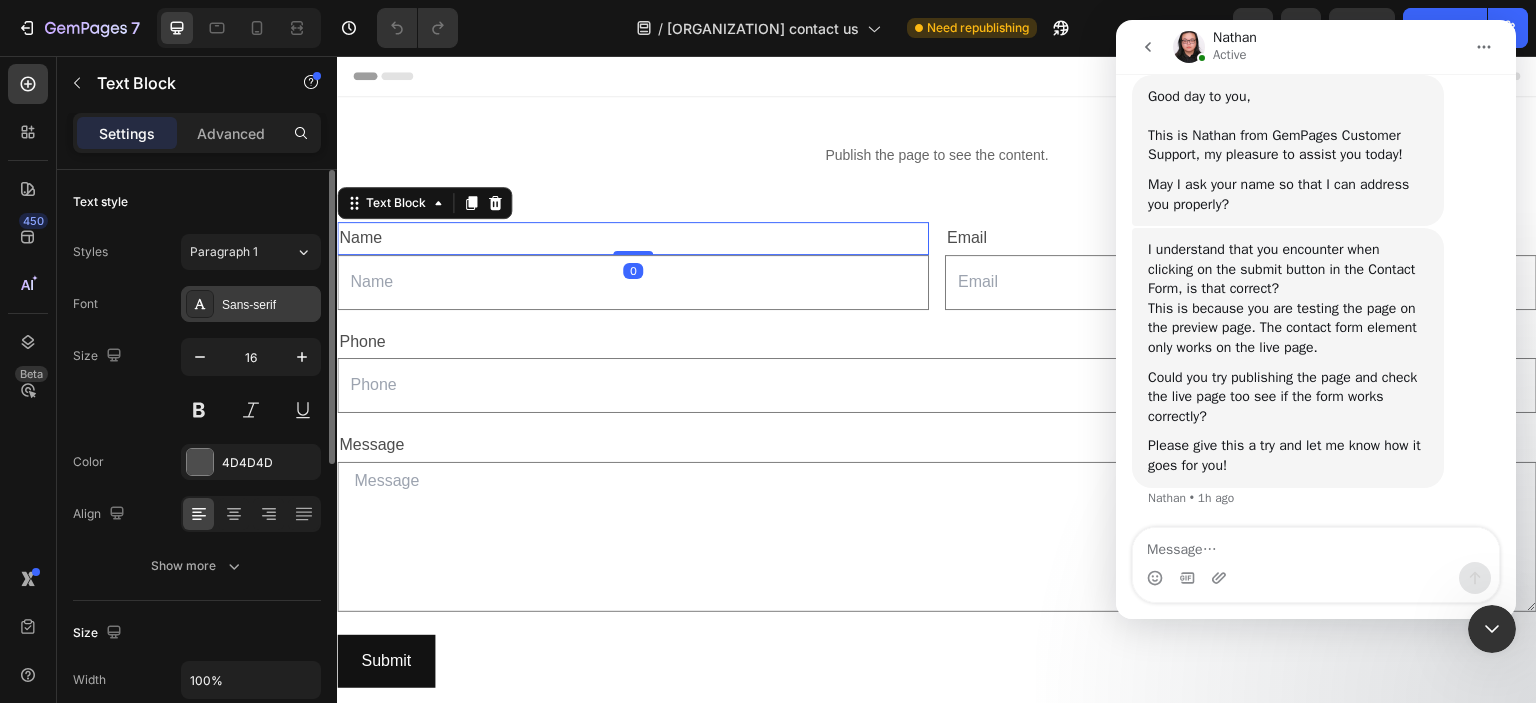 click on "Sans-serif" at bounding box center (251, 304) 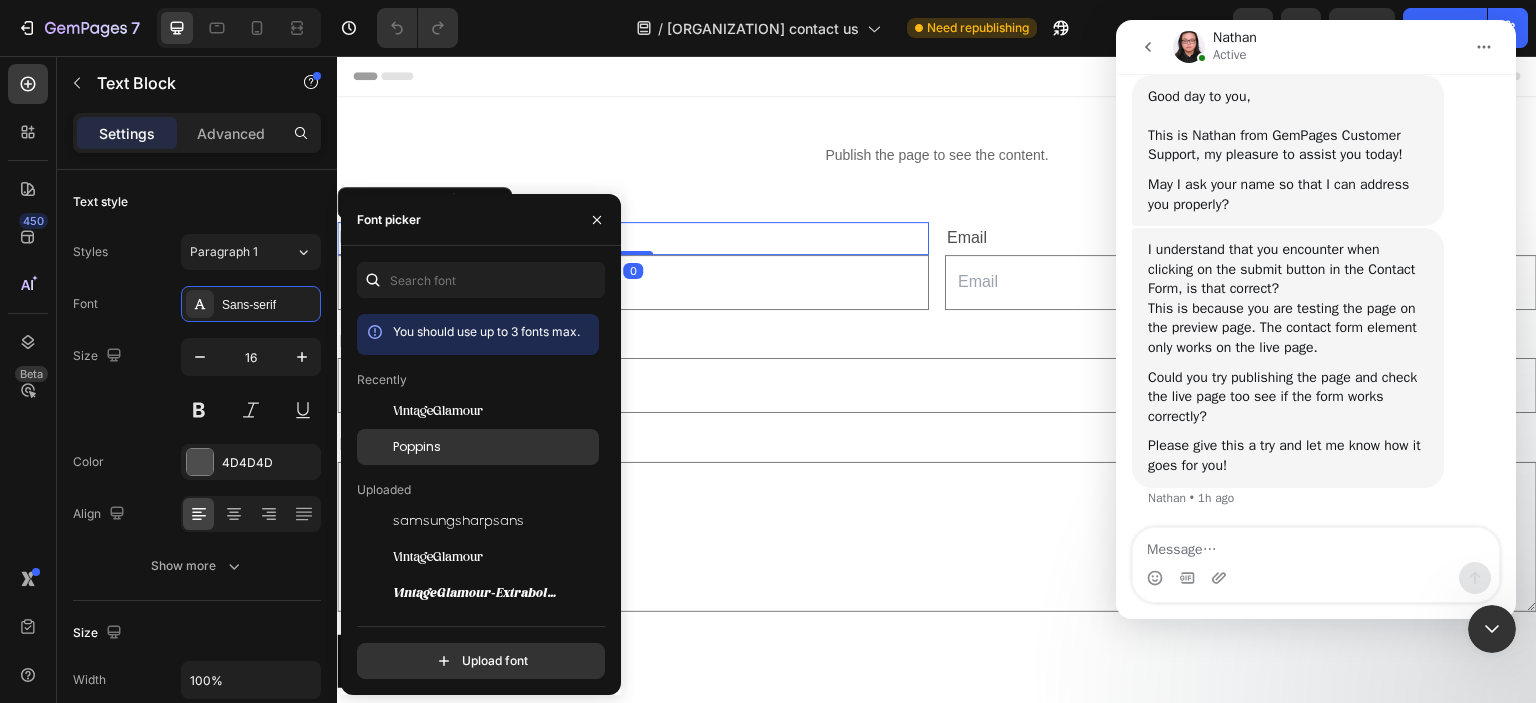 click on "Poppins" at bounding box center (417, 447) 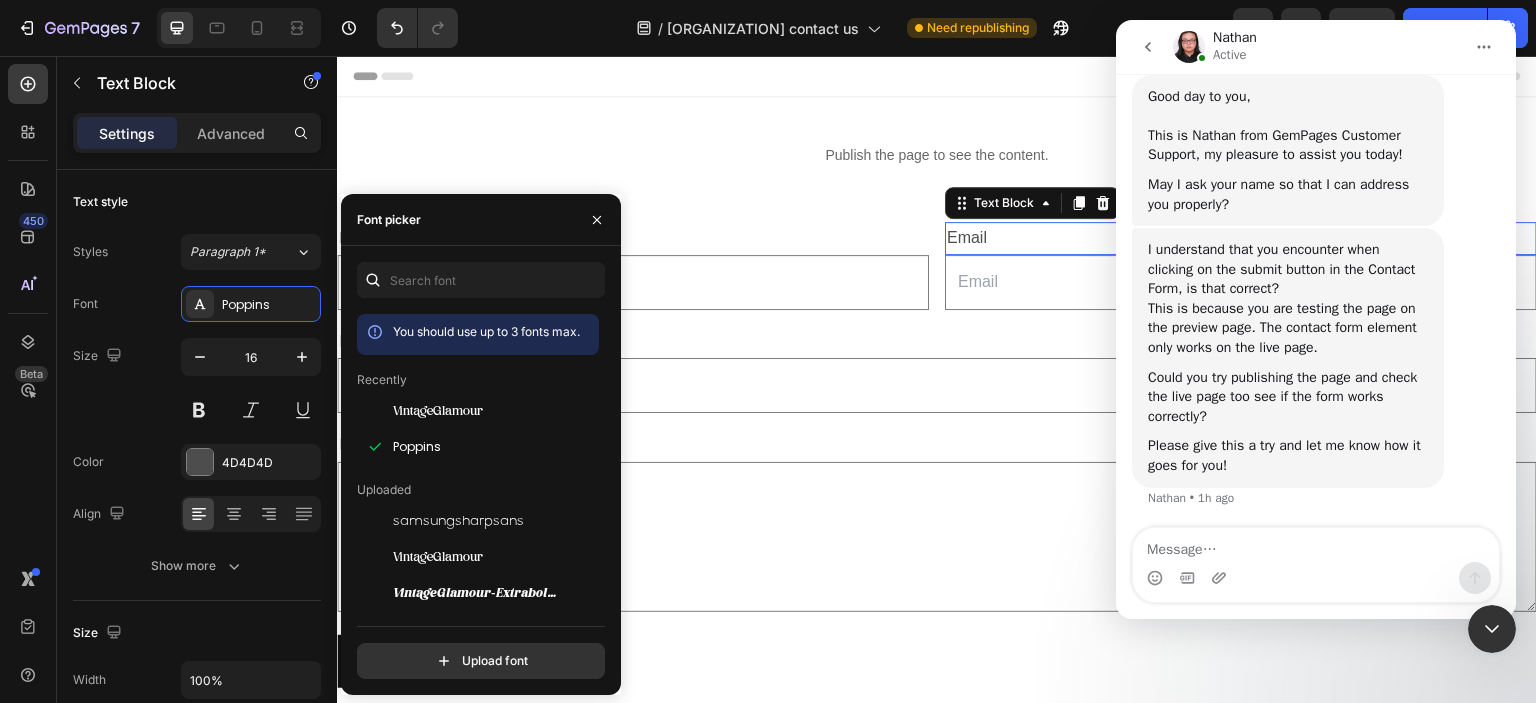 click on "Email" at bounding box center (1241, 238) 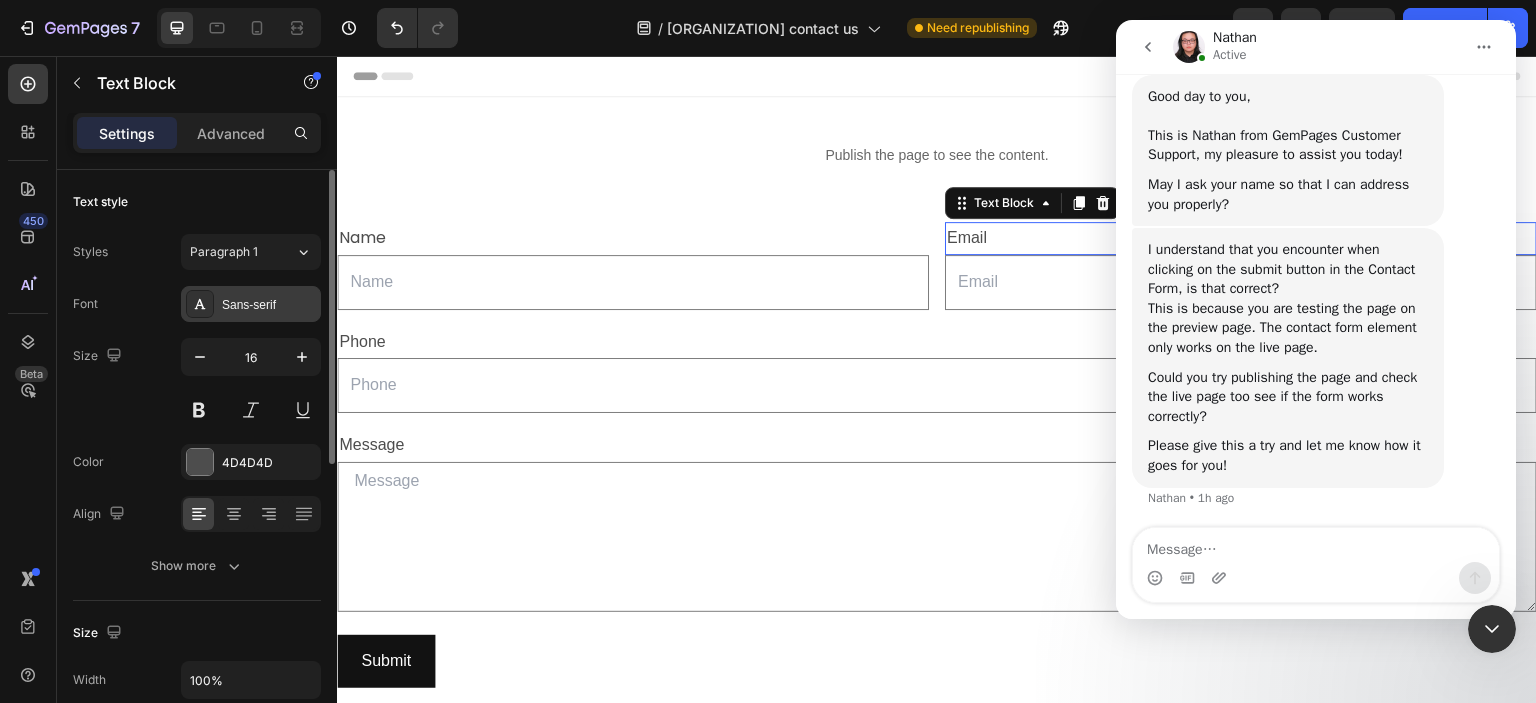 click at bounding box center [200, 304] 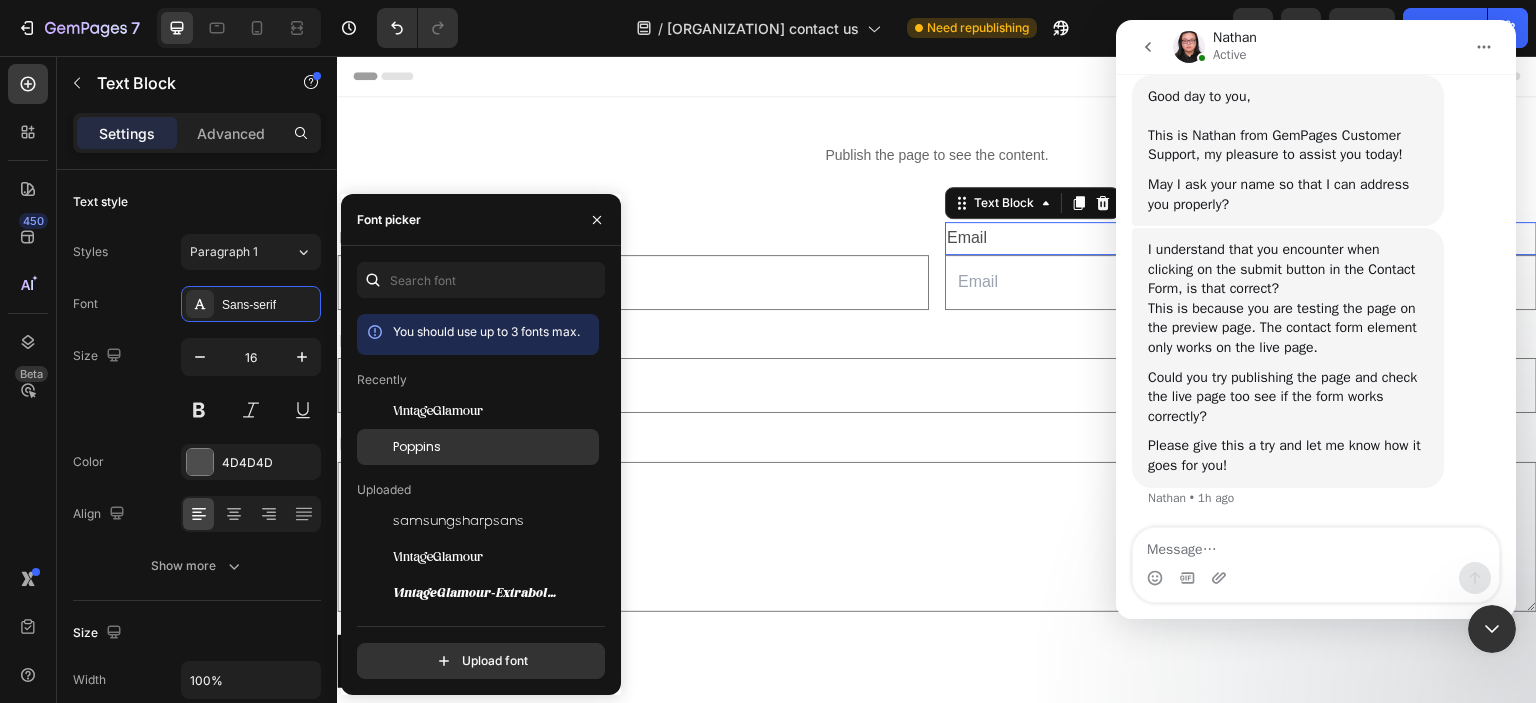 click on "Poppins" 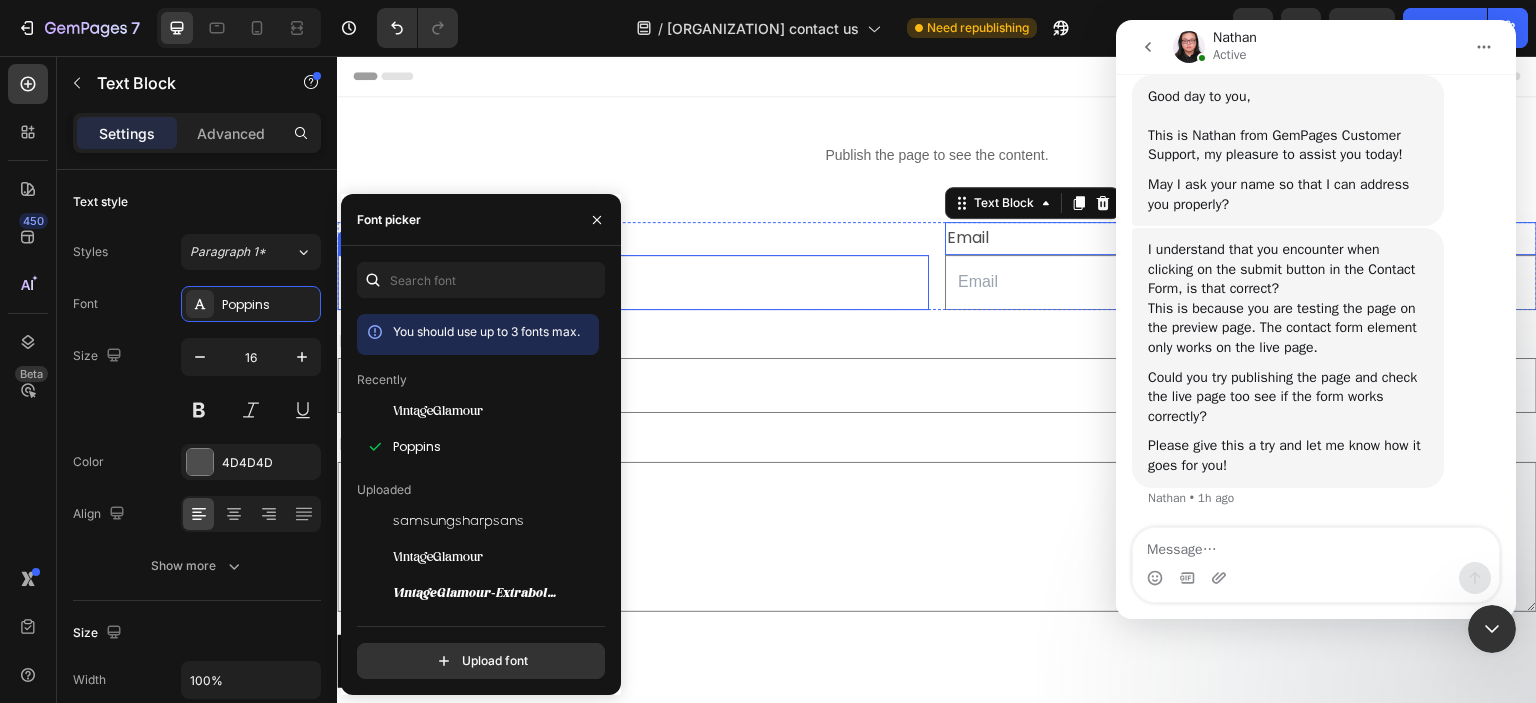 click at bounding box center (633, 282) 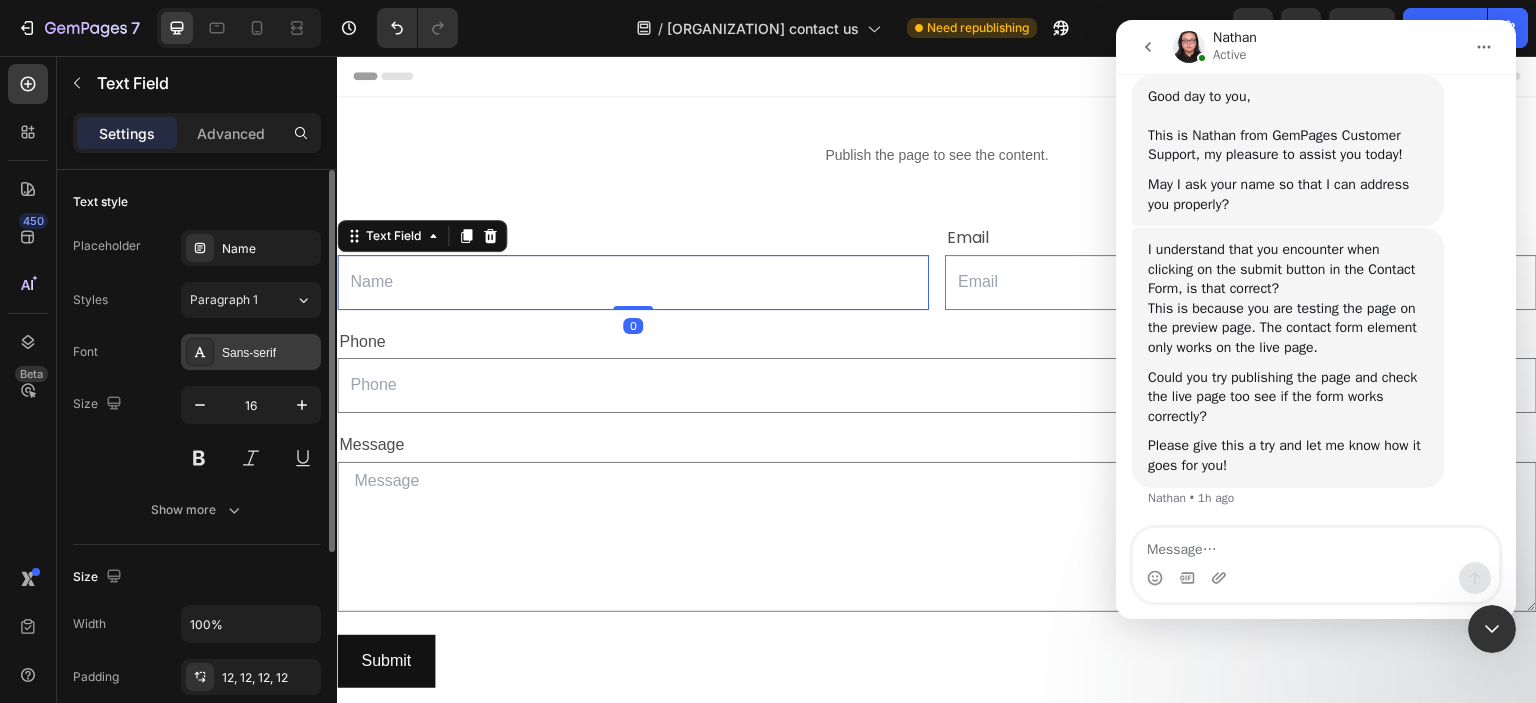 click on "Sans-serif" at bounding box center [269, 353] 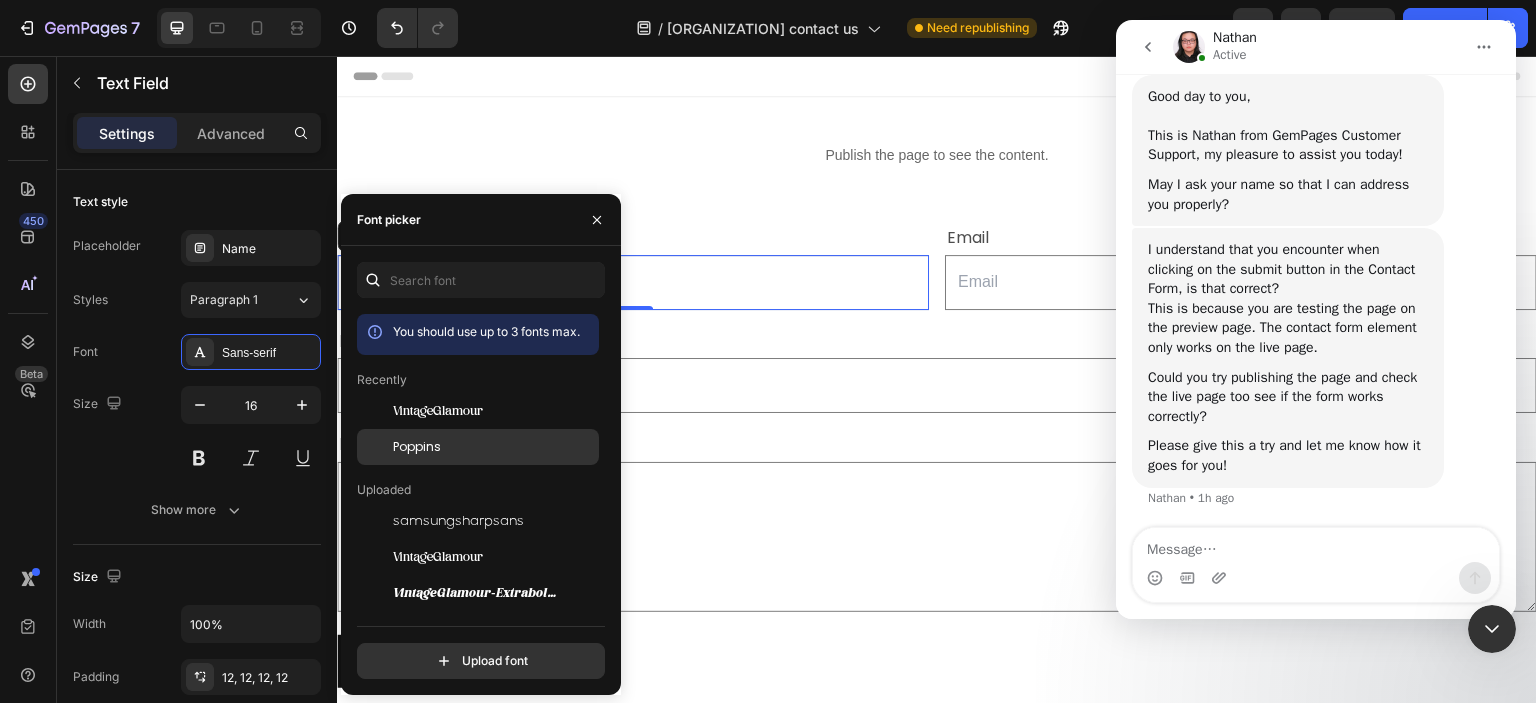 click on "Poppins" at bounding box center (494, 447) 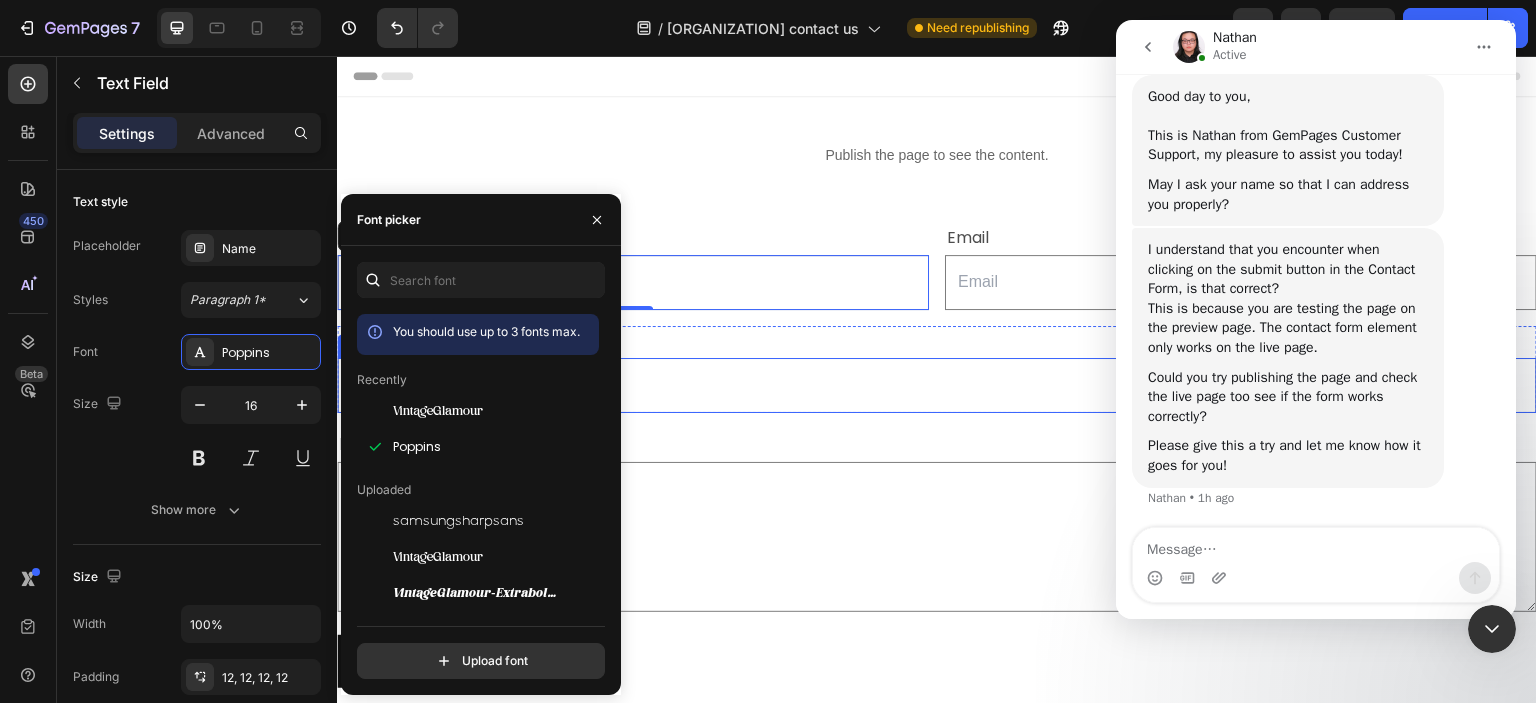 click at bounding box center (937, 385) 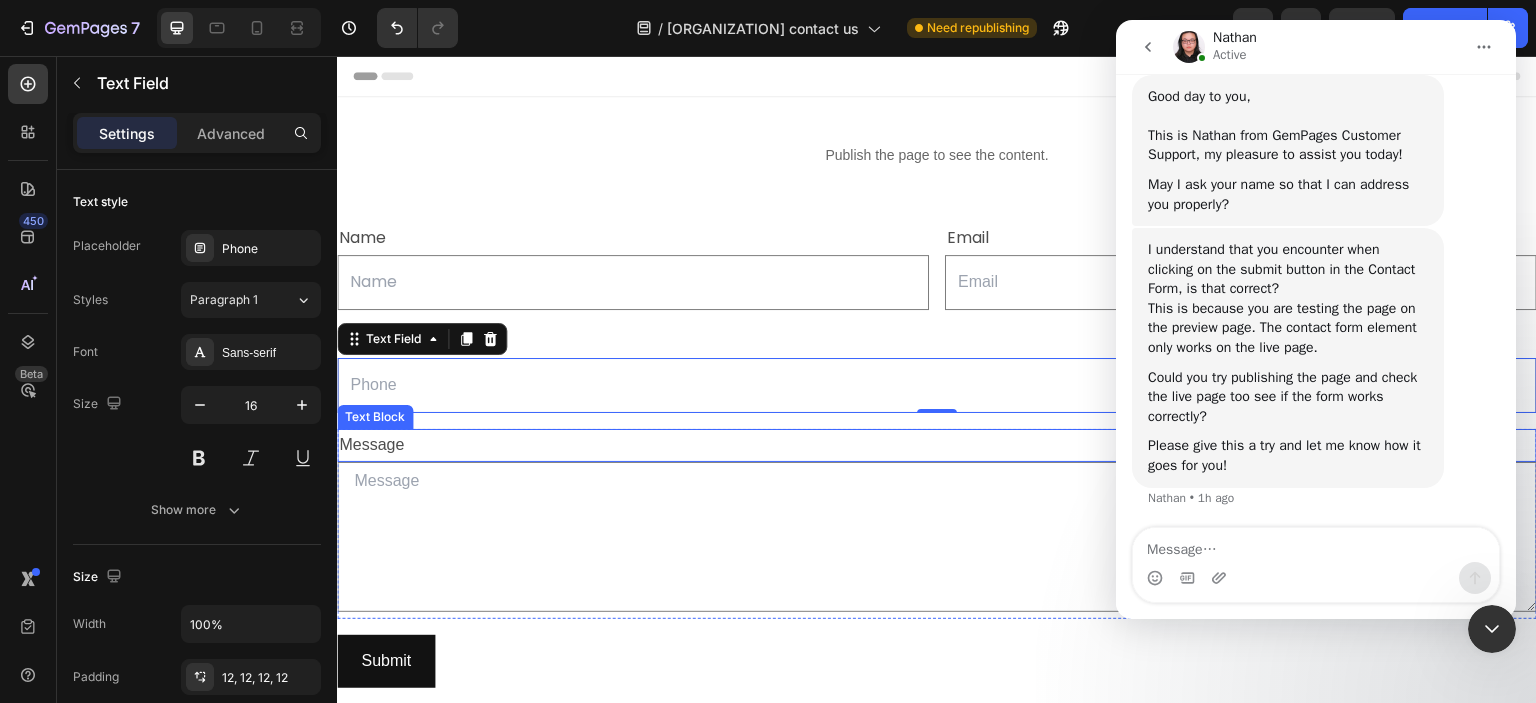 click on "Message" at bounding box center [937, 445] 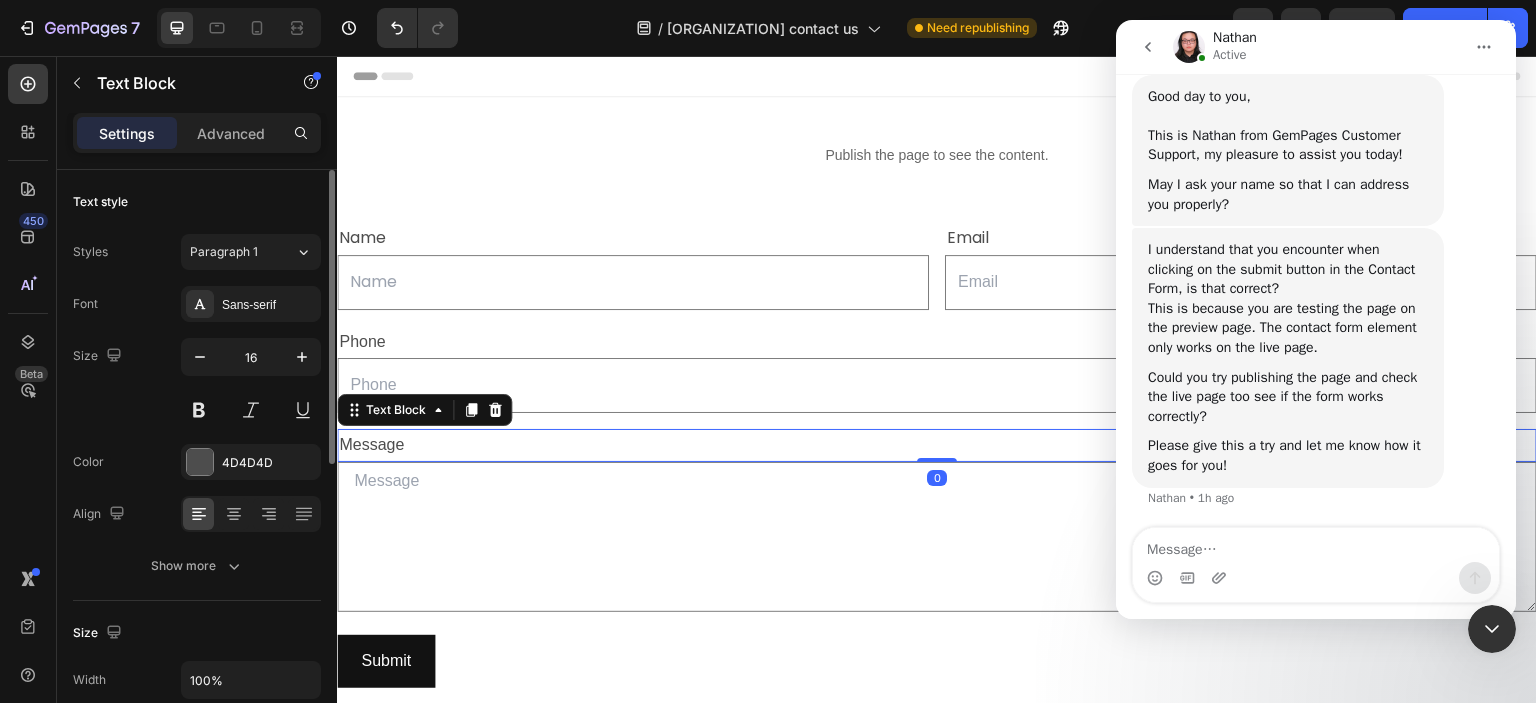 click on "Font Sans-serif Size 16 Color 4D4D4D Align Show more" at bounding box center (197, 435) 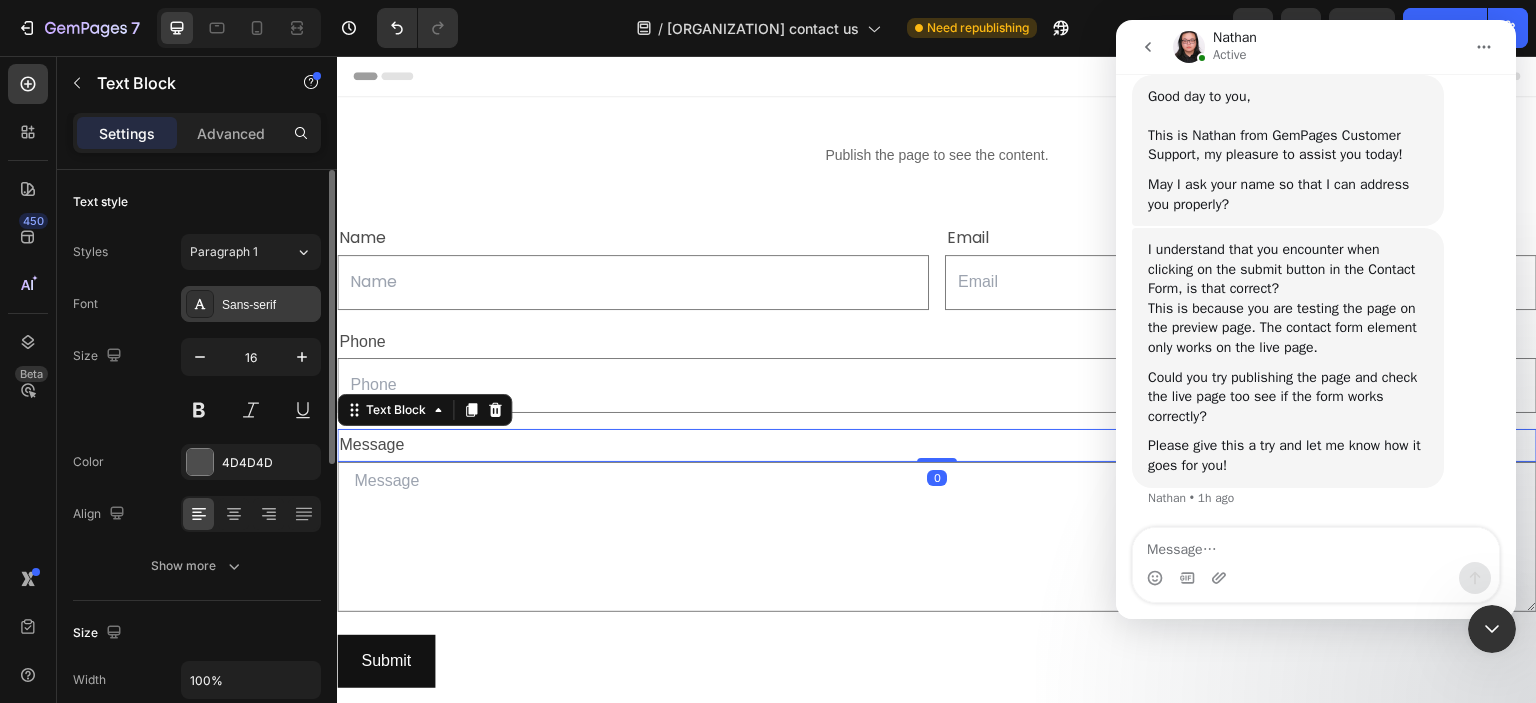 click on "Sans-serif" at bounding box center [269, 305] 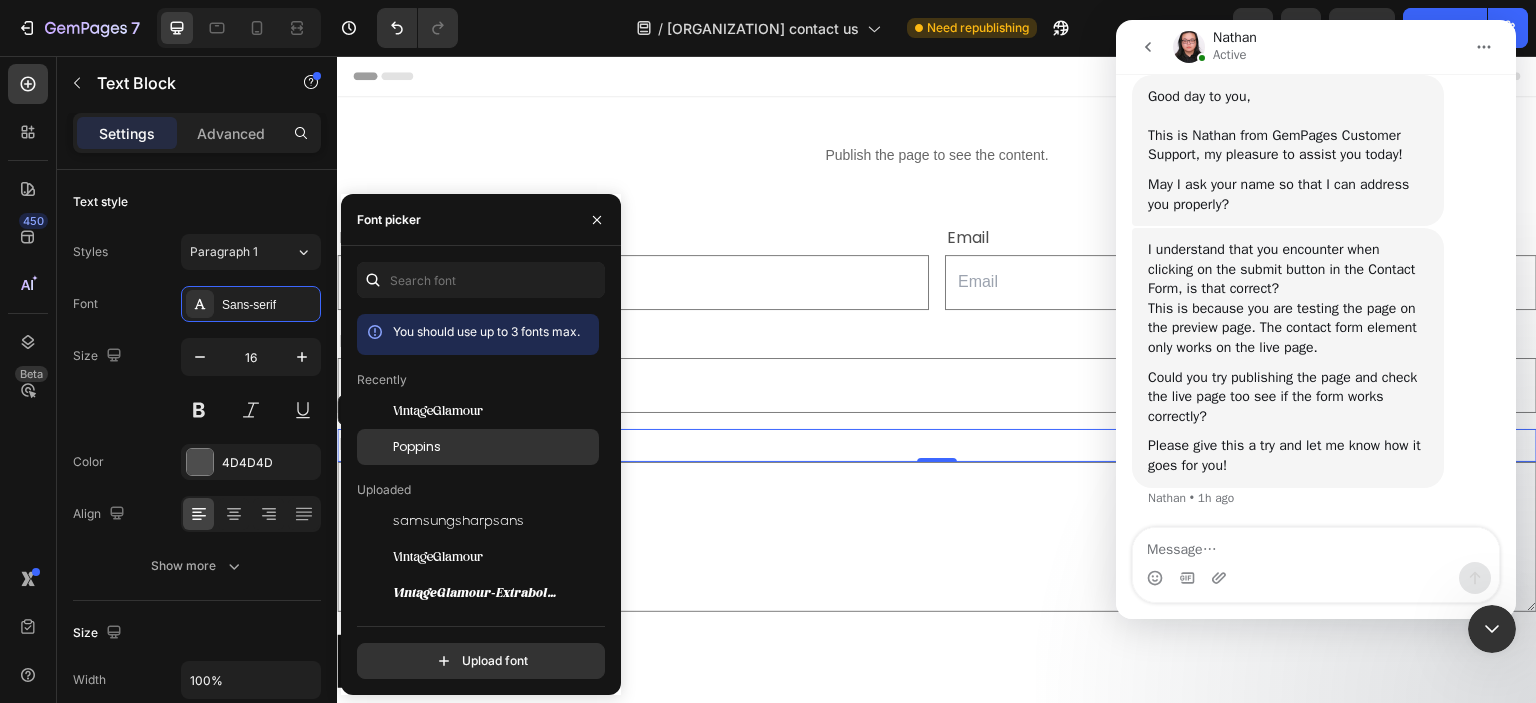click on "Poppins" at bounding box center (494, 447) 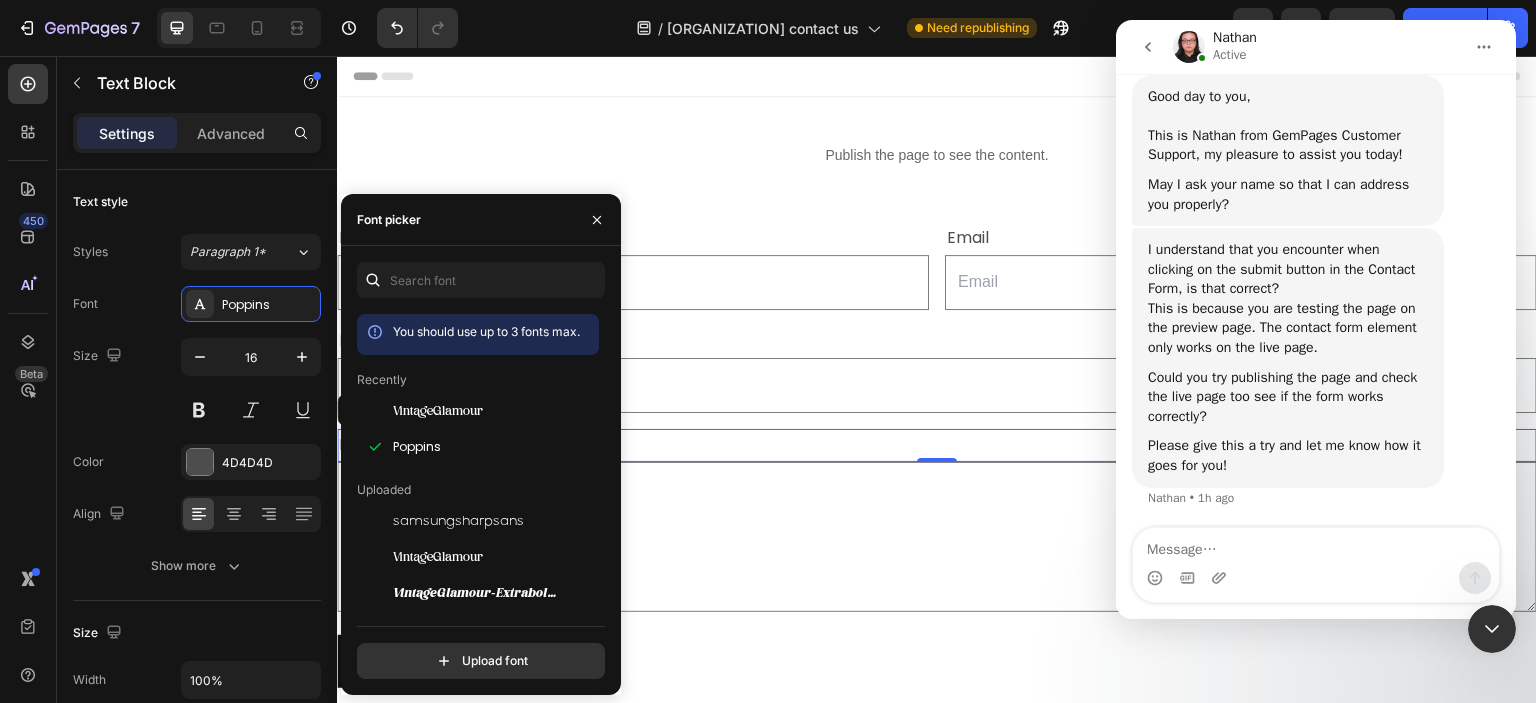 click on "Message" at bounding box center (937, 445) 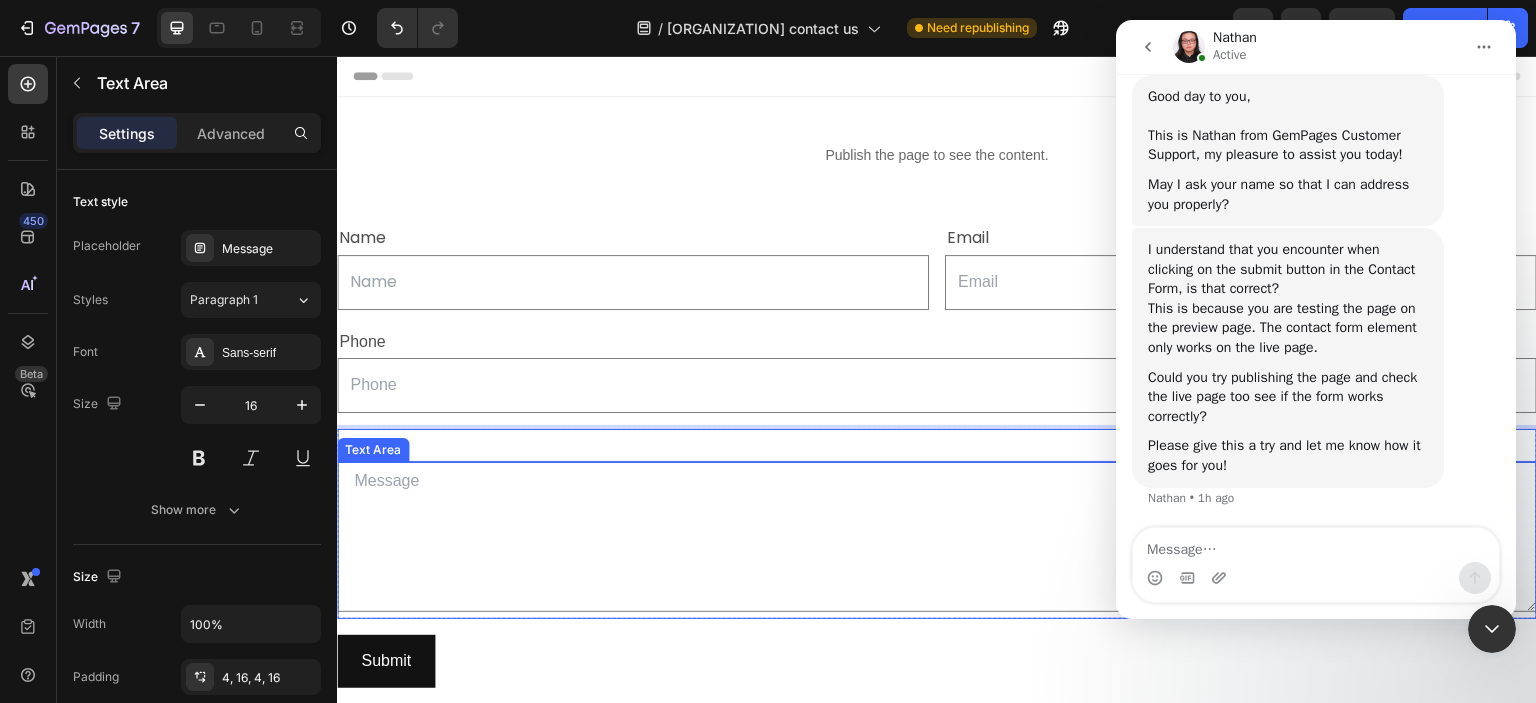 click at bounding box center (937, 537) 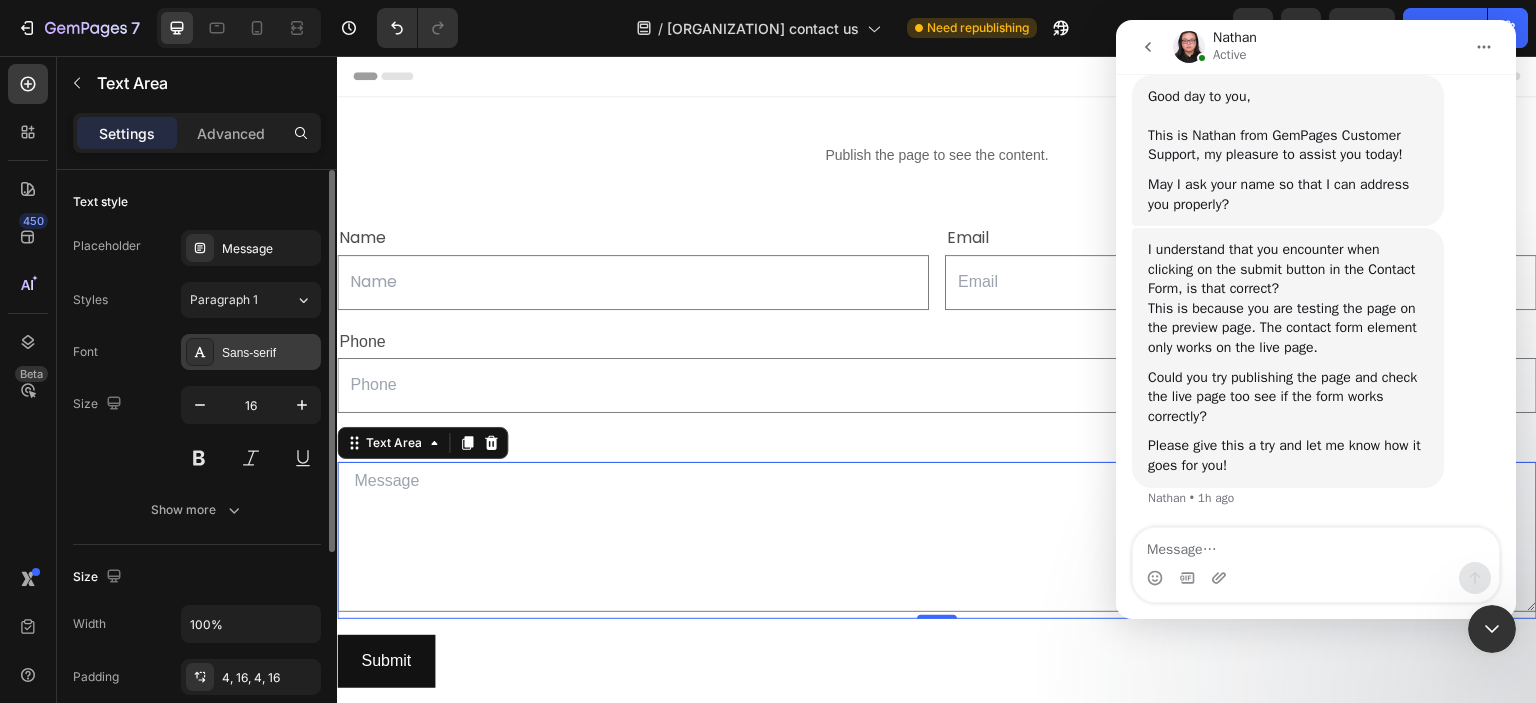 click on "Sans-serif" at bounding box center (269, 353) 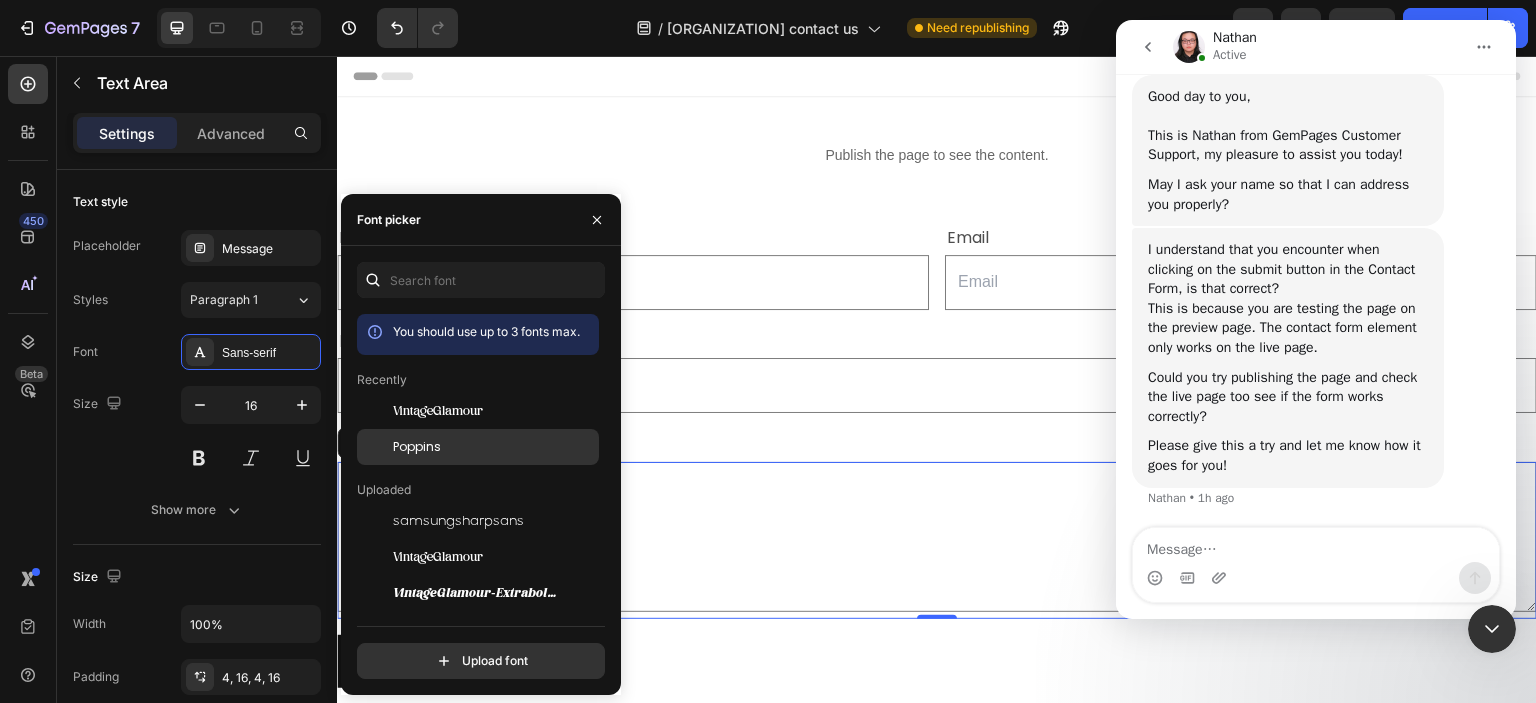 click on "Poppins" 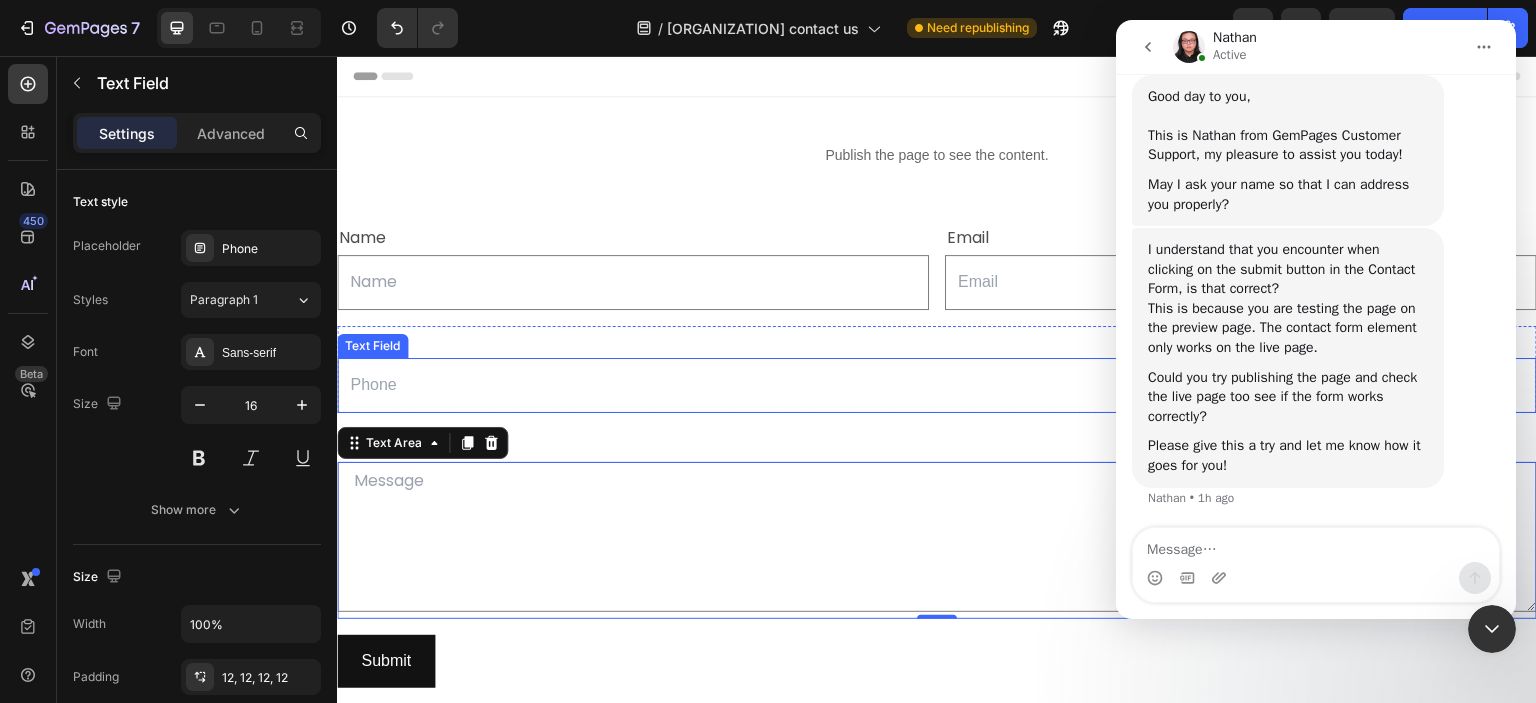 click at bounding box center [937, 385] 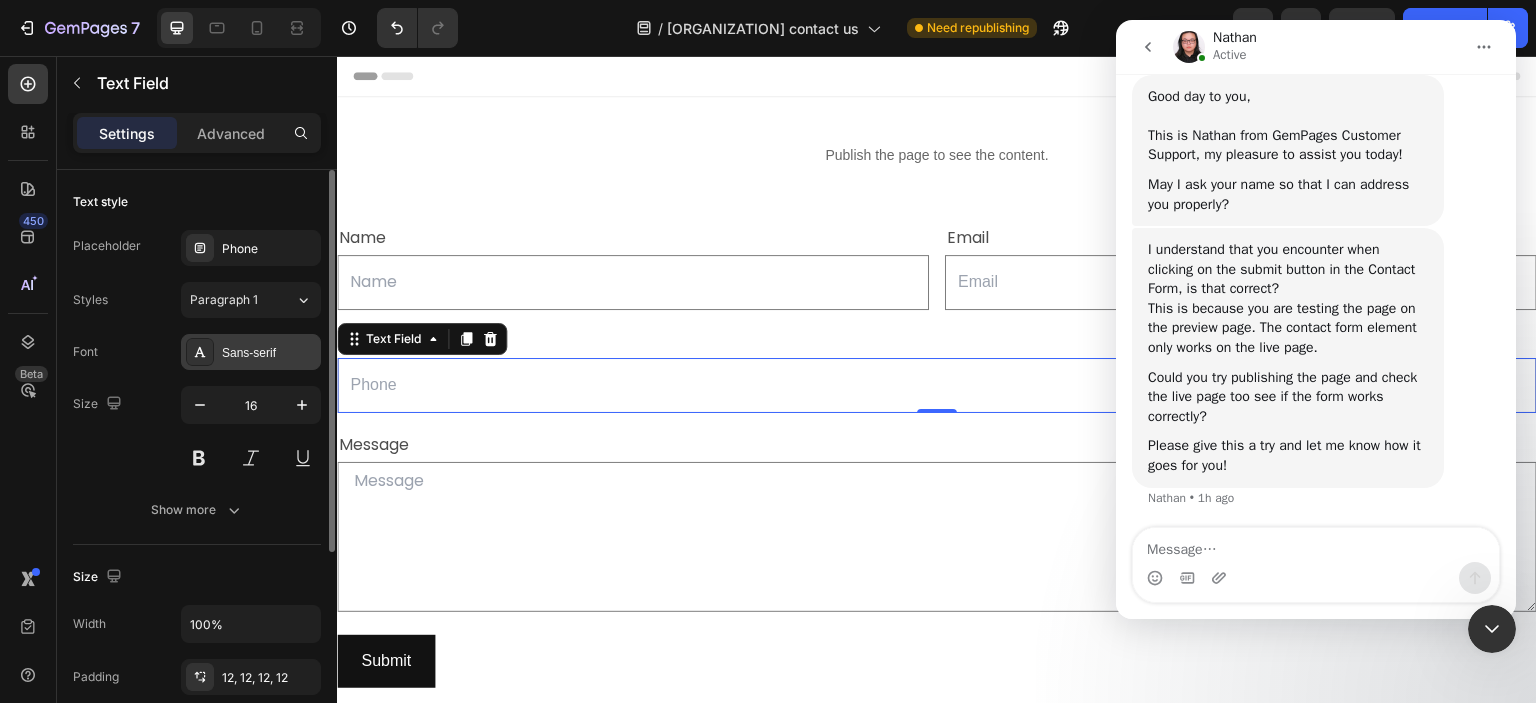 click on "Sans-serif" at bounding box center [269, 353] 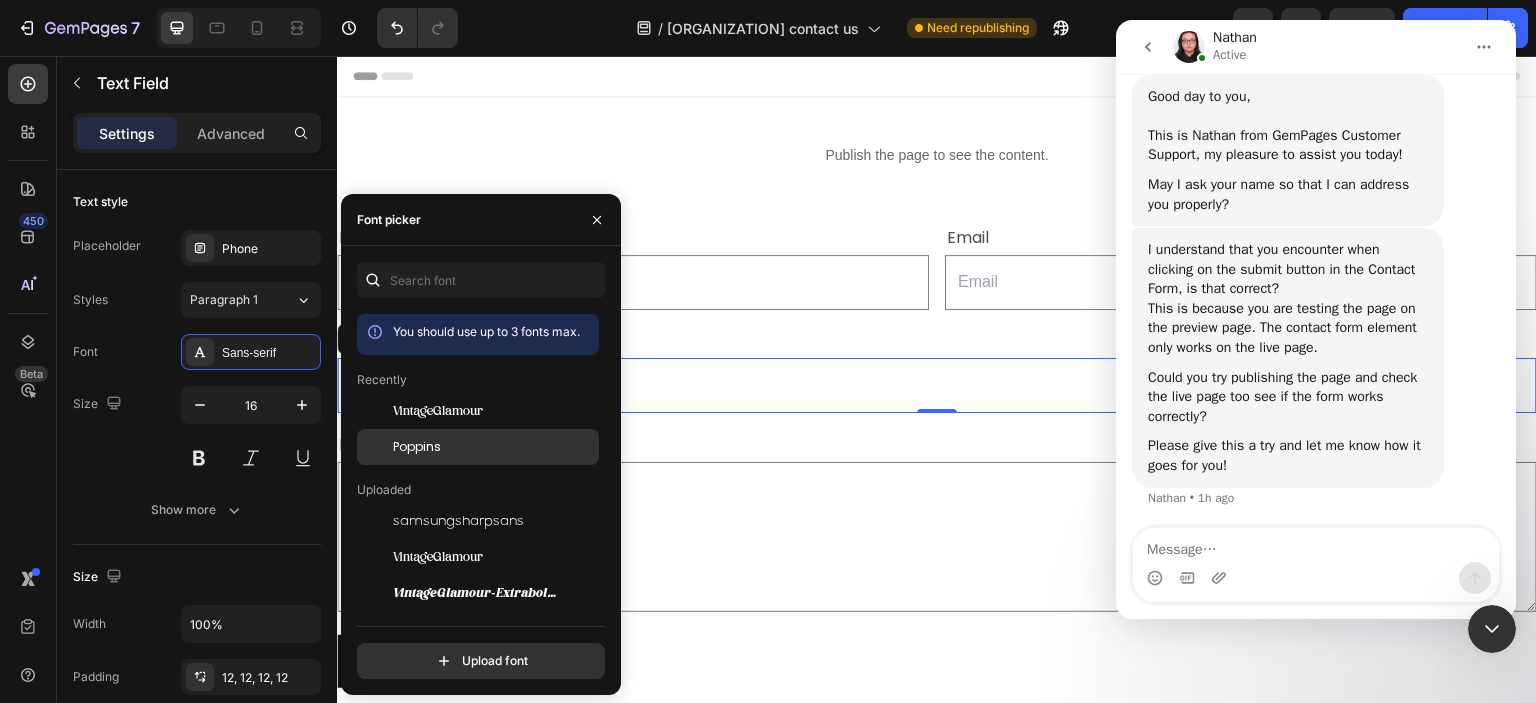 click on "Poppins" 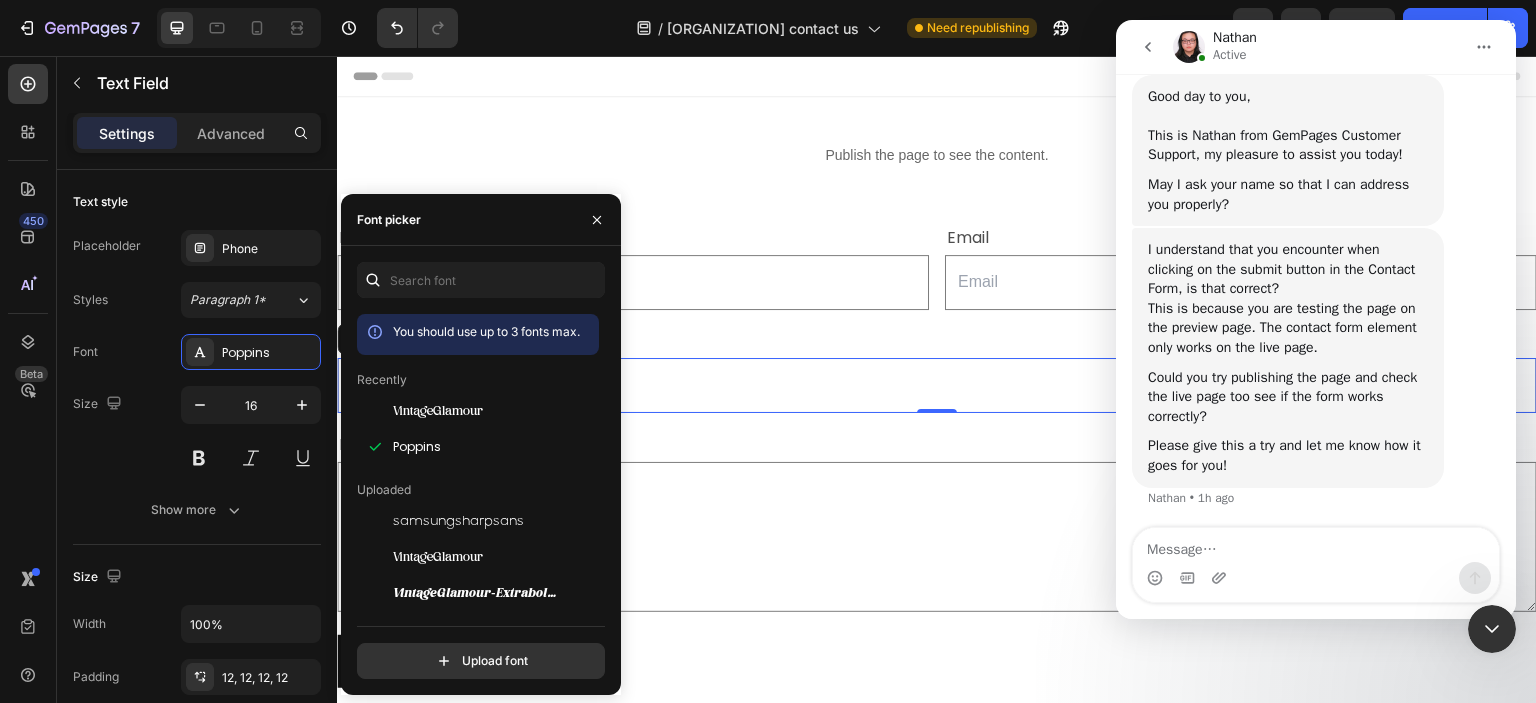 click at bounding box center (937, 385) 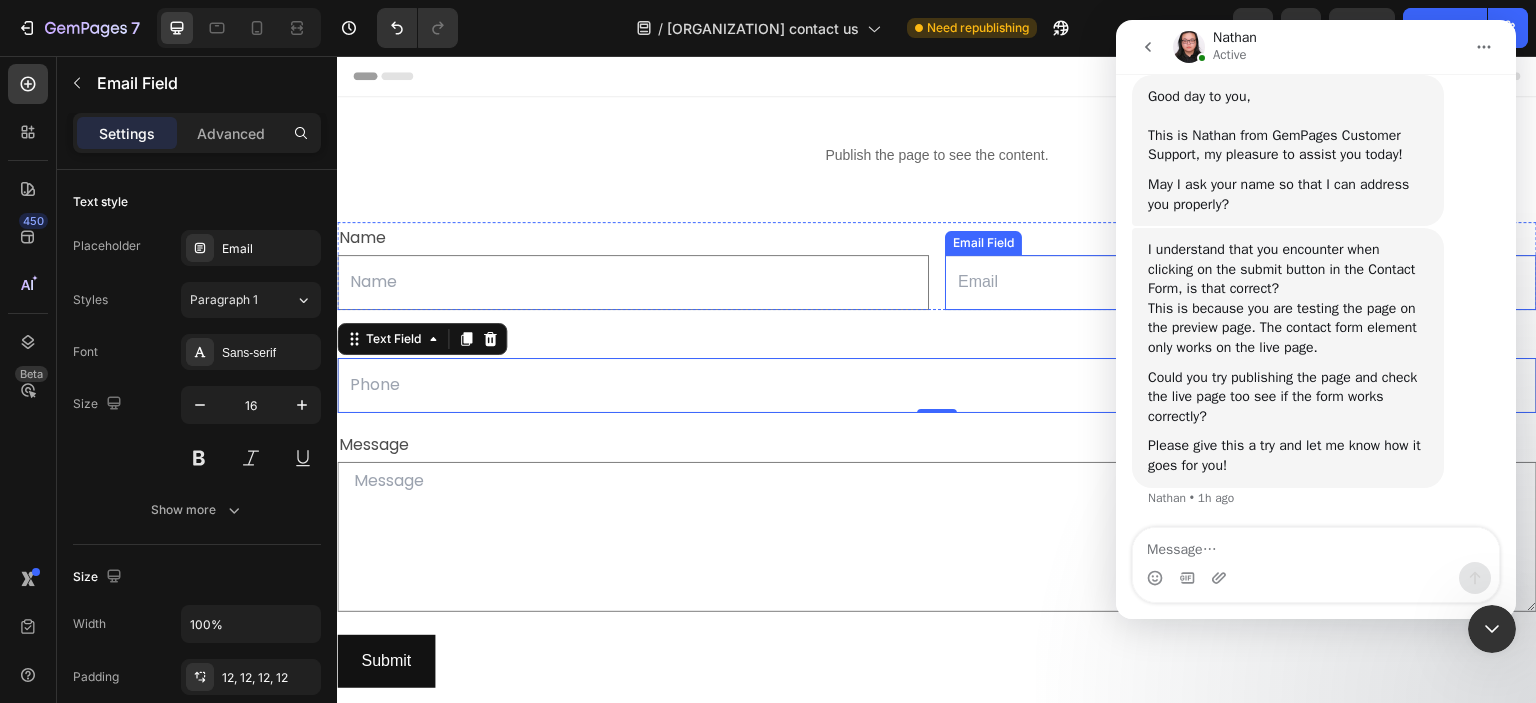 click at bounding box center [1241, 282] 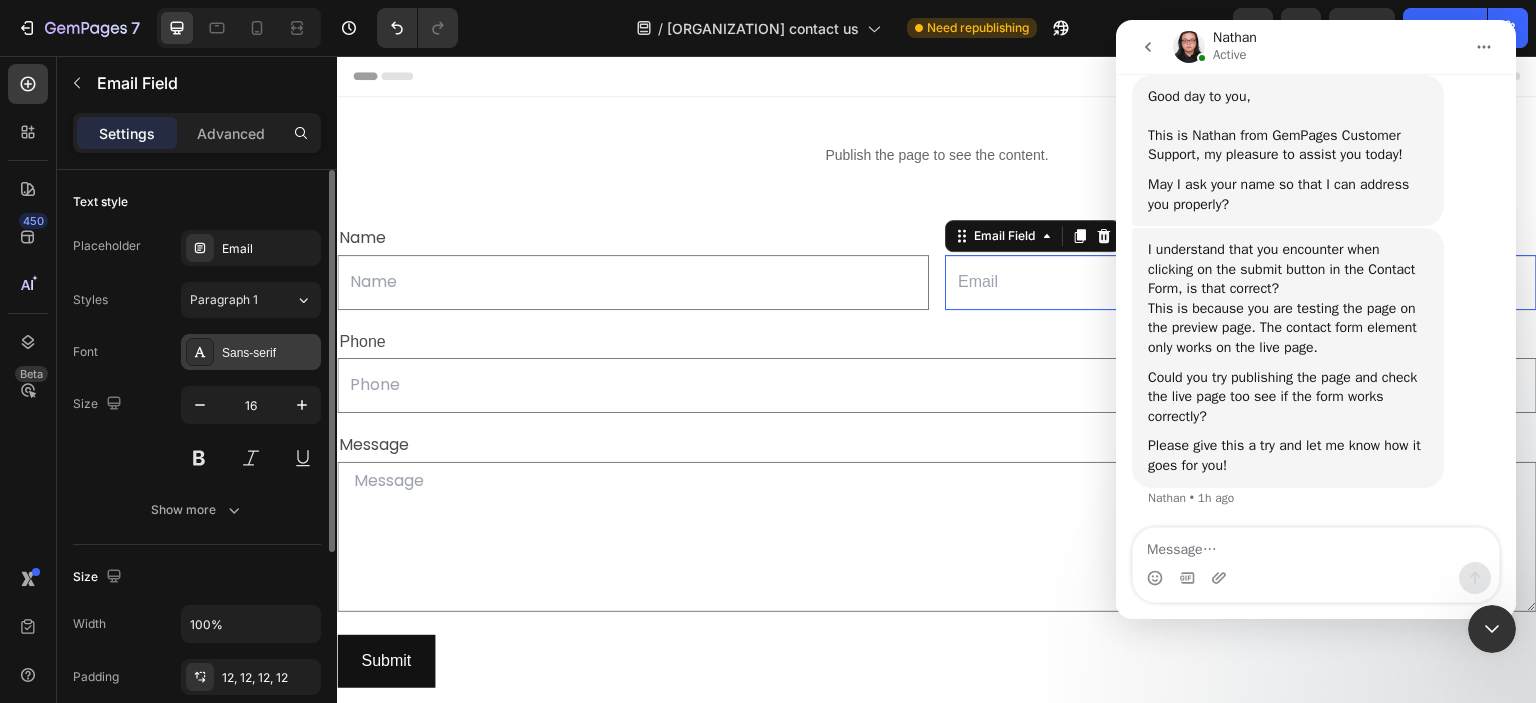 click on "Sans-serif" at bounding box center [269, 353] 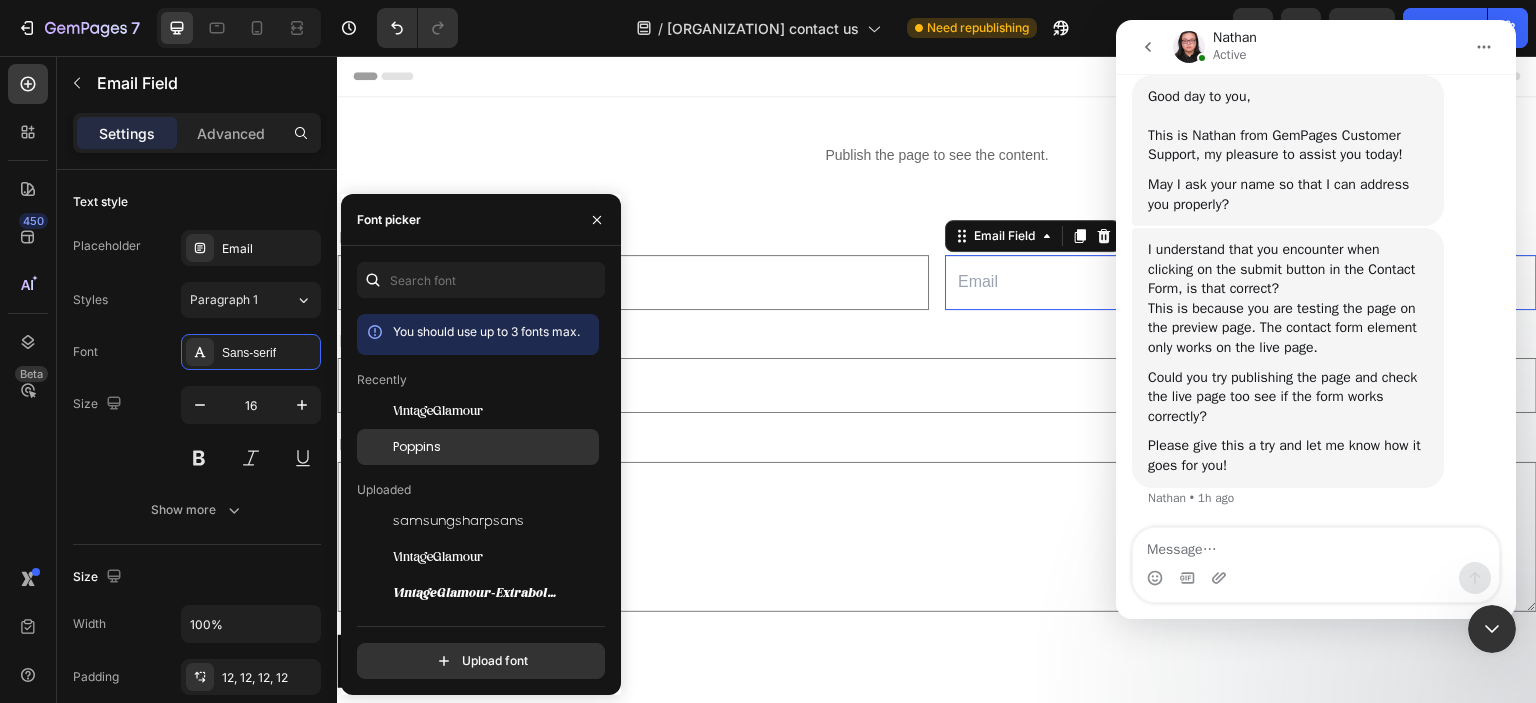 click on "Poppins" 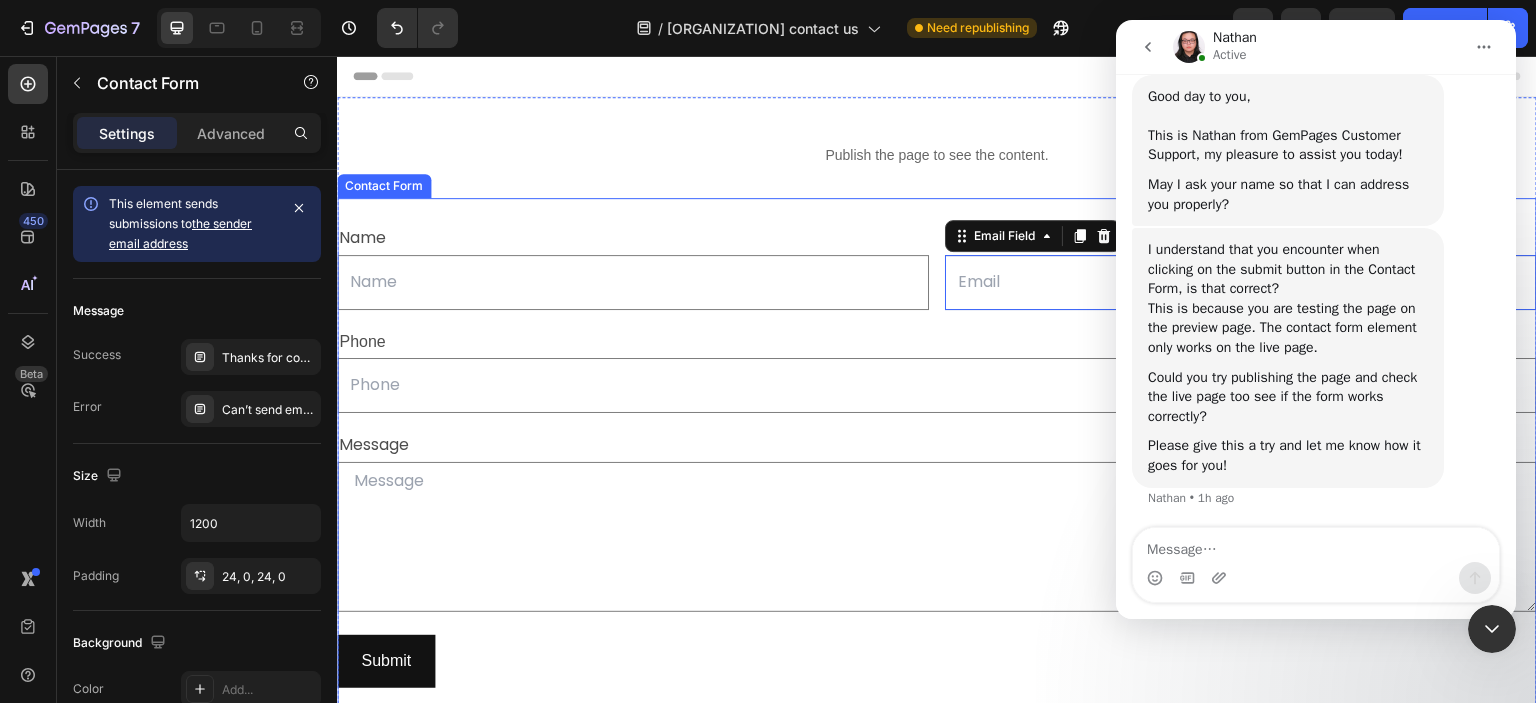 click on "Name Text Block Text Field Email Text Block Email Field   0 Row Phone Text Block Text Field Row Message Text Block Text Area Row Submit Submit Button Contact Form" at bounding box center (937, 455) 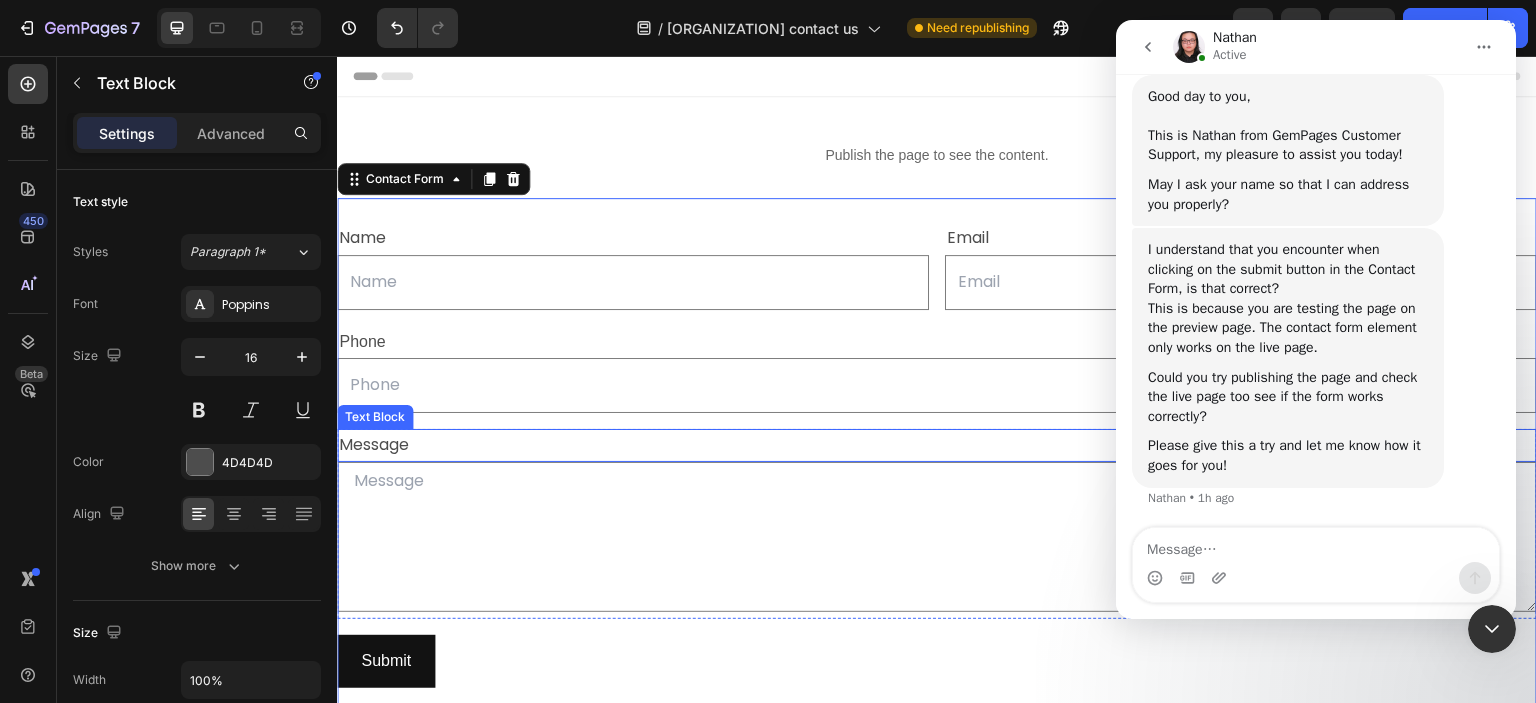 click on "Message" at bounding box center [937, 445] 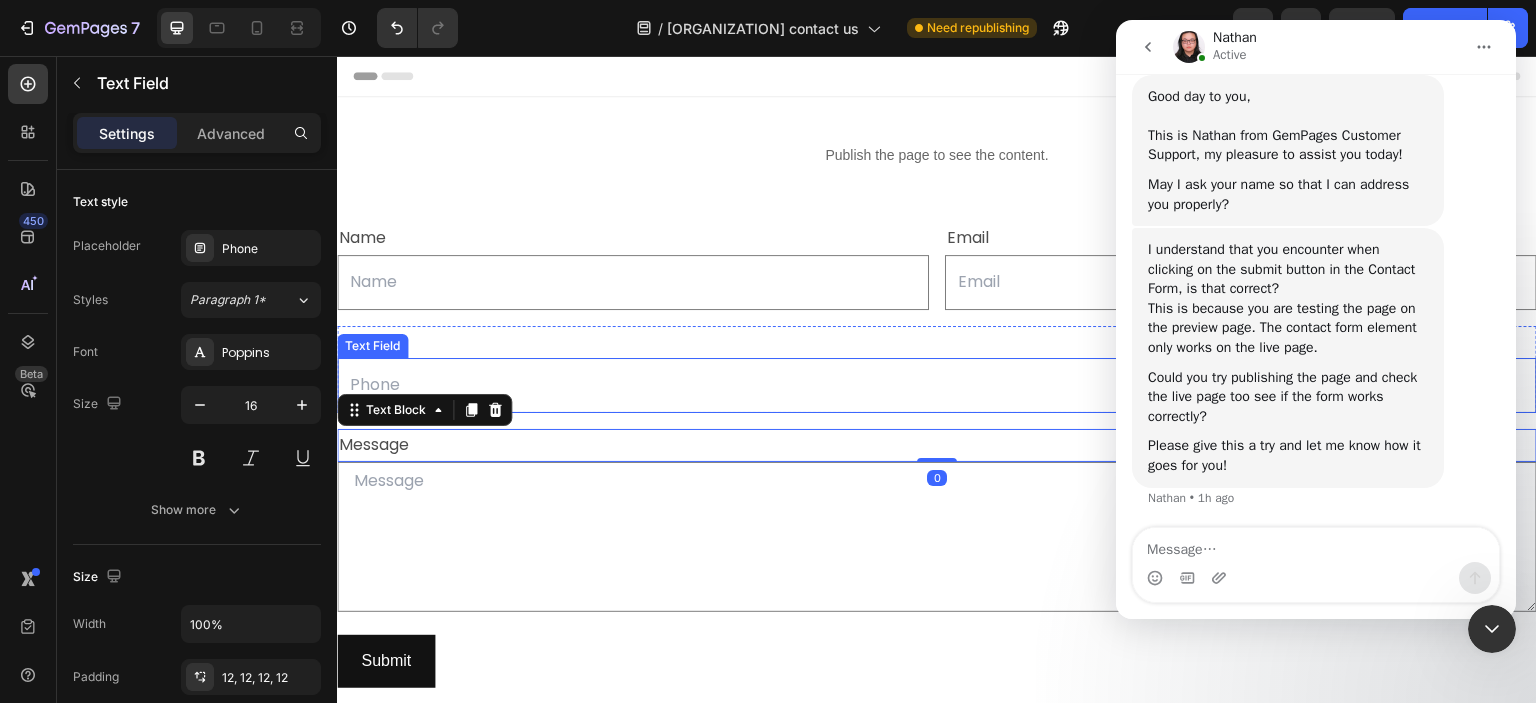 drag, startPoint x: 520, startPoint y: 375, endPoint x: 529, endPoint y: 370, distance: 10.29563 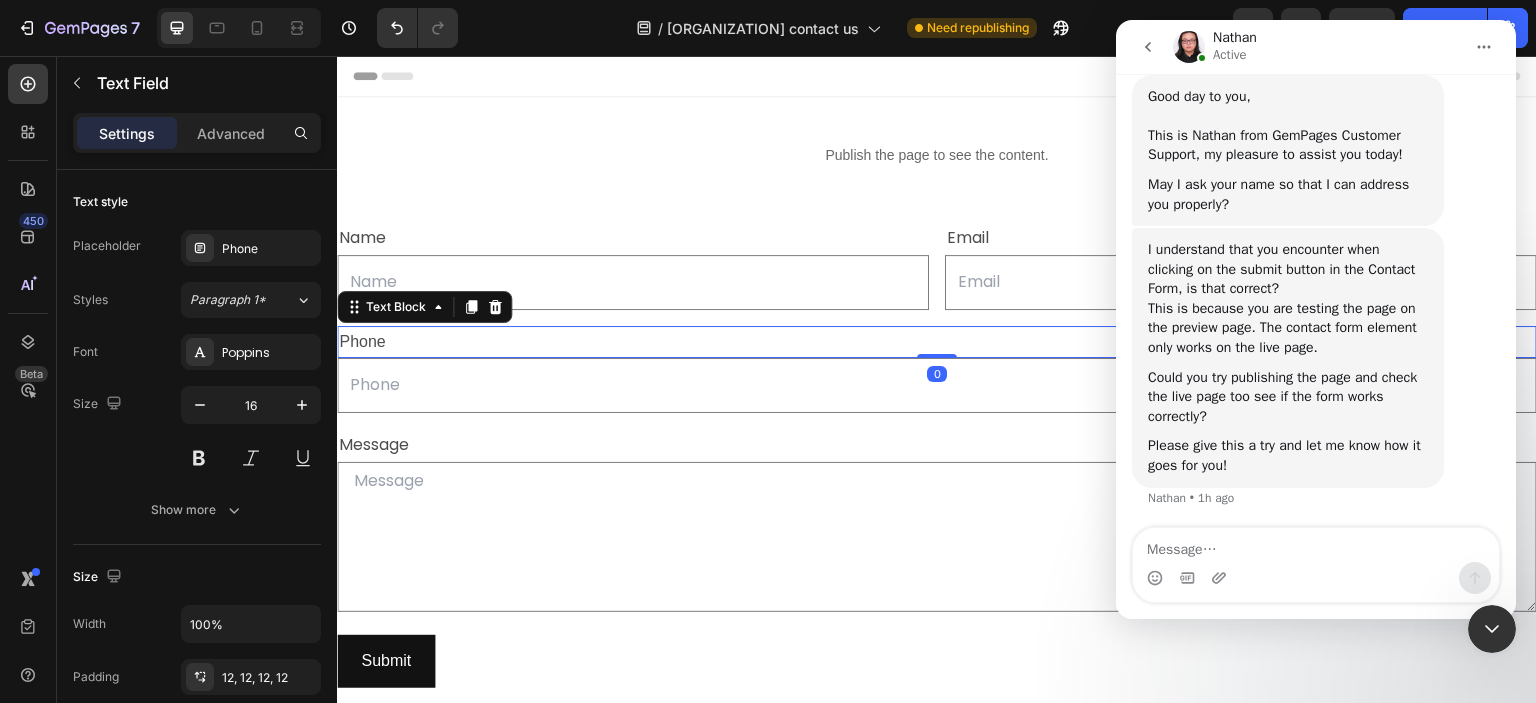 click on "Phone" at bounding box center [937, 342] 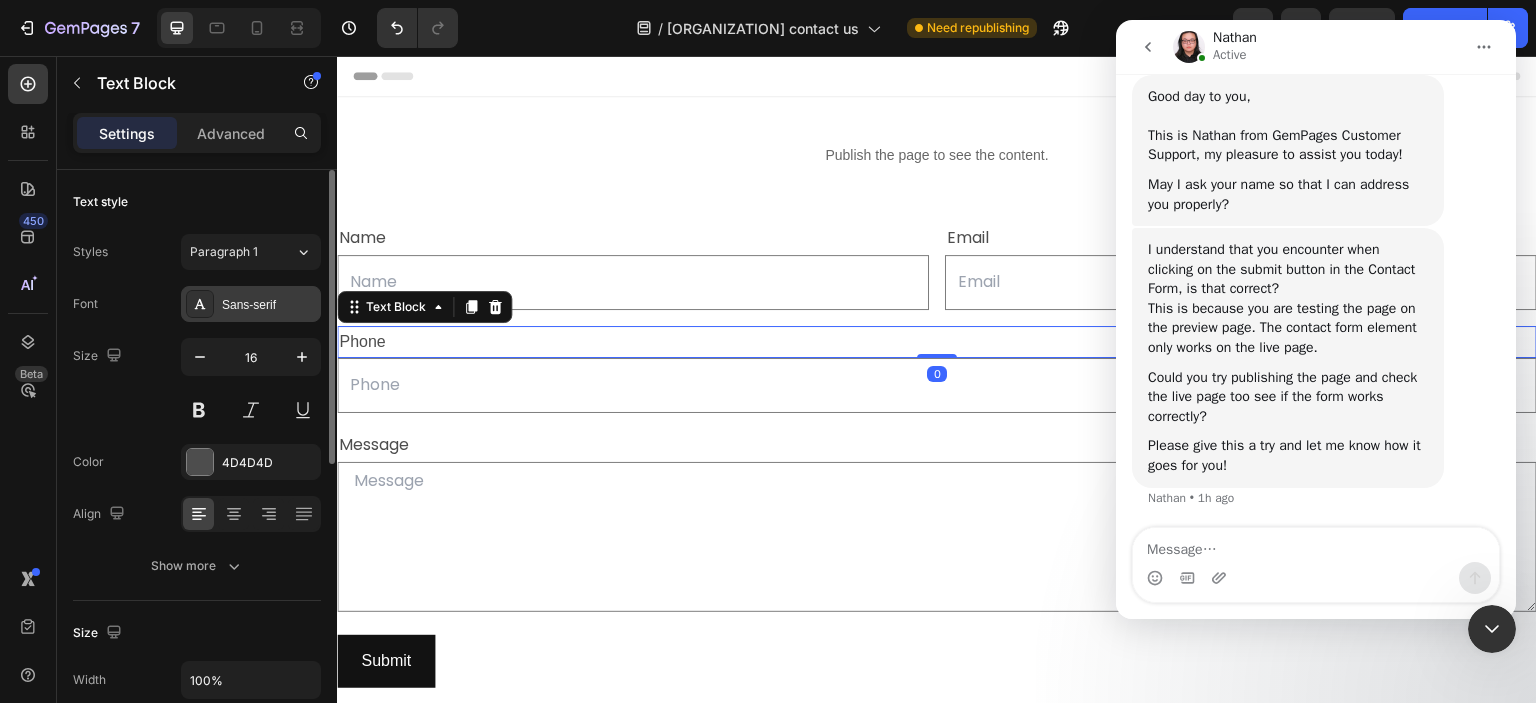 click on "Sans-serif" at bounding box center (251, 304) 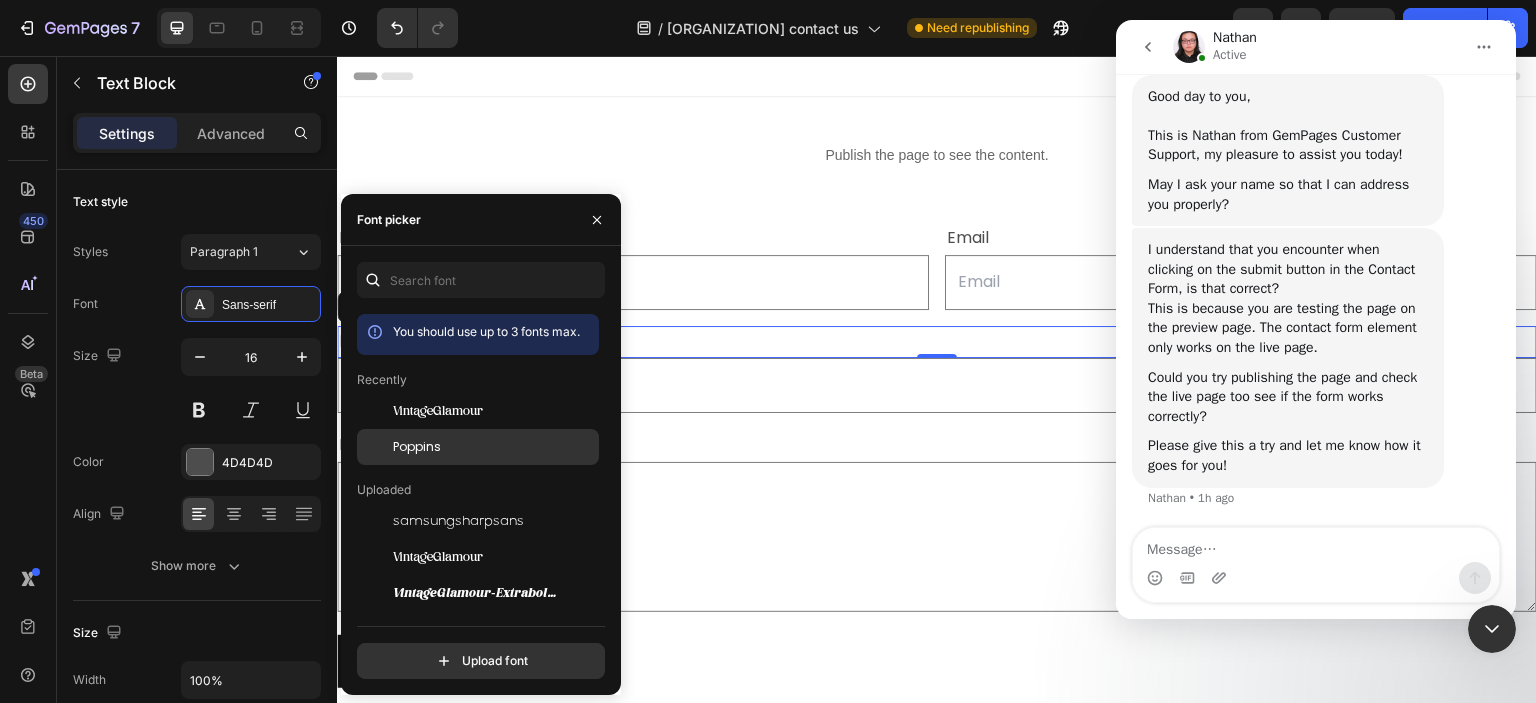 click on "Poppins" 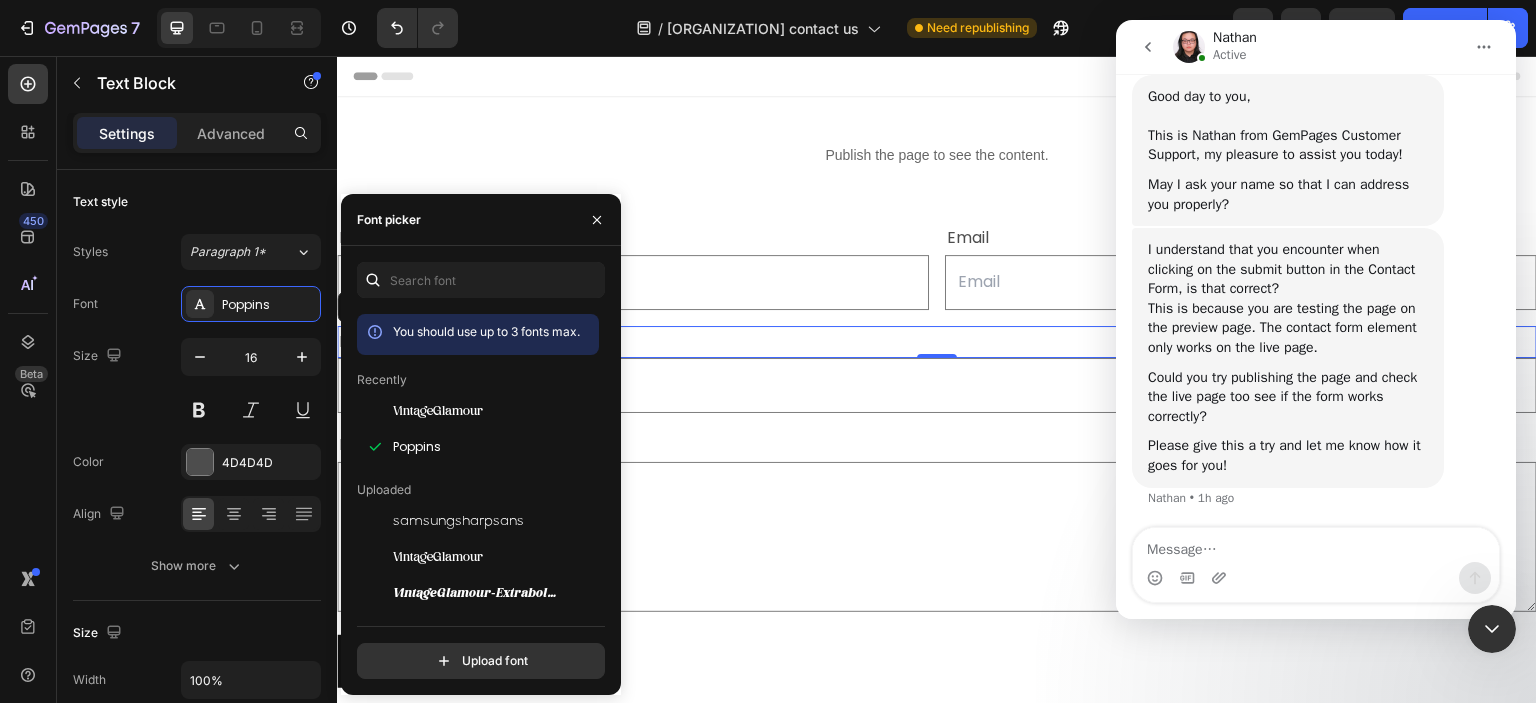click at bounding box center [937, 385] 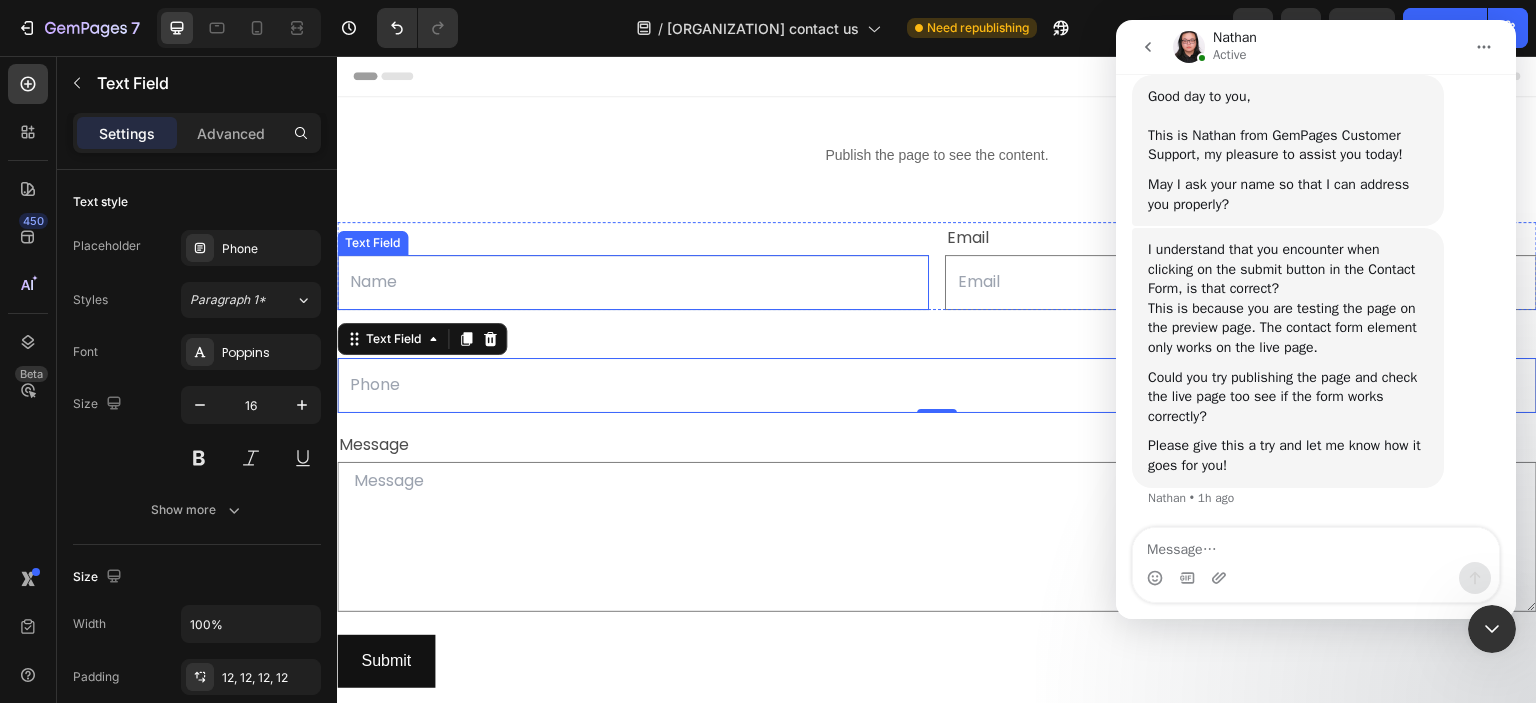 click at bounding box center (633, 282) 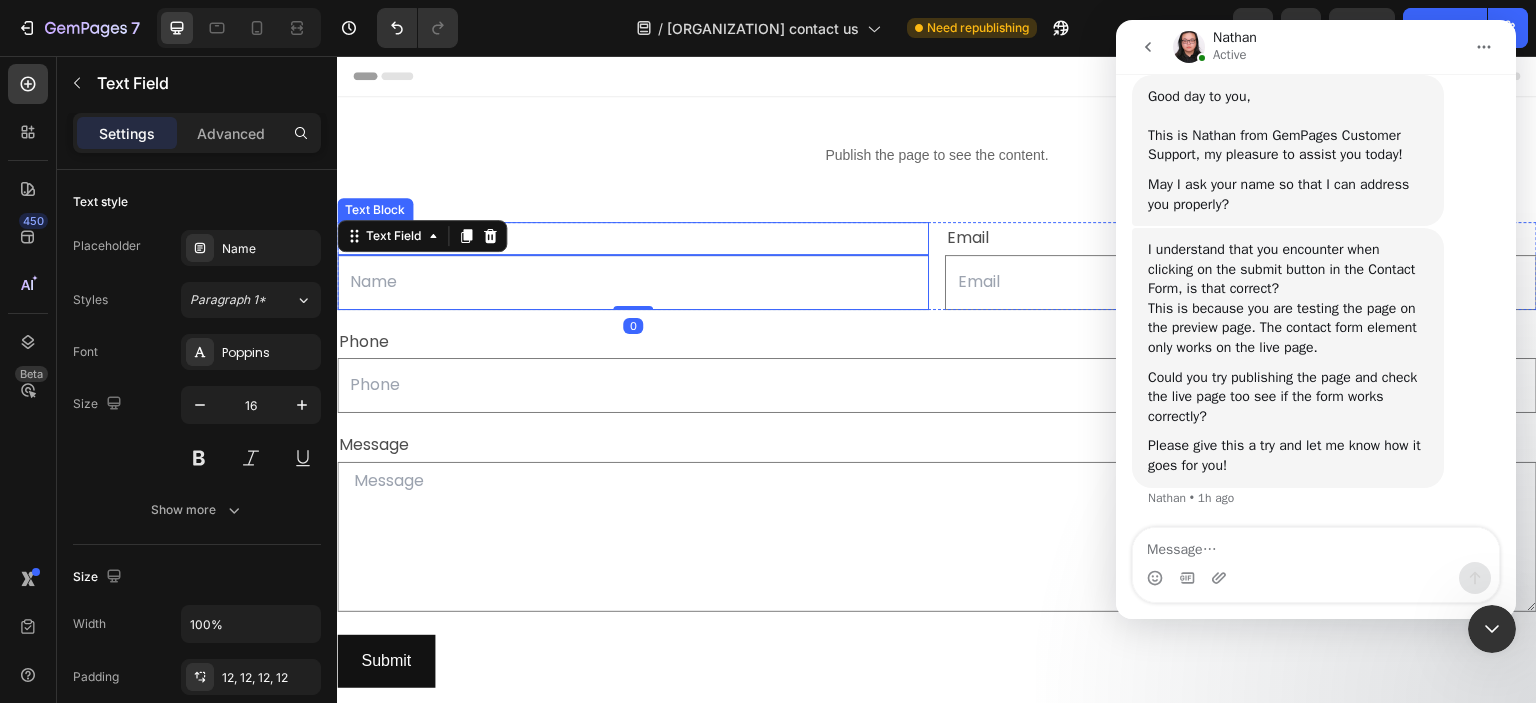click on "Name" at bounding box center (633, 238) 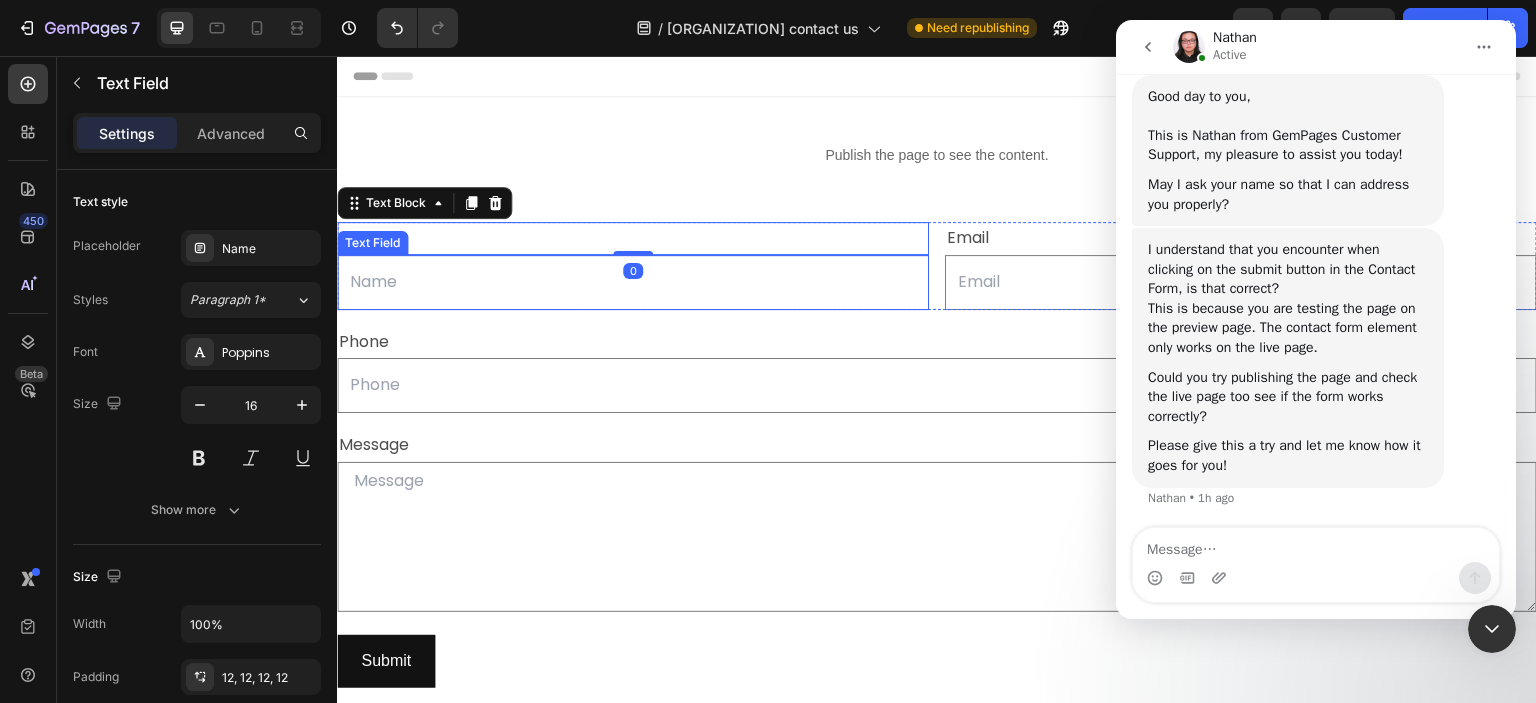 click at bounding box center [633, 282] 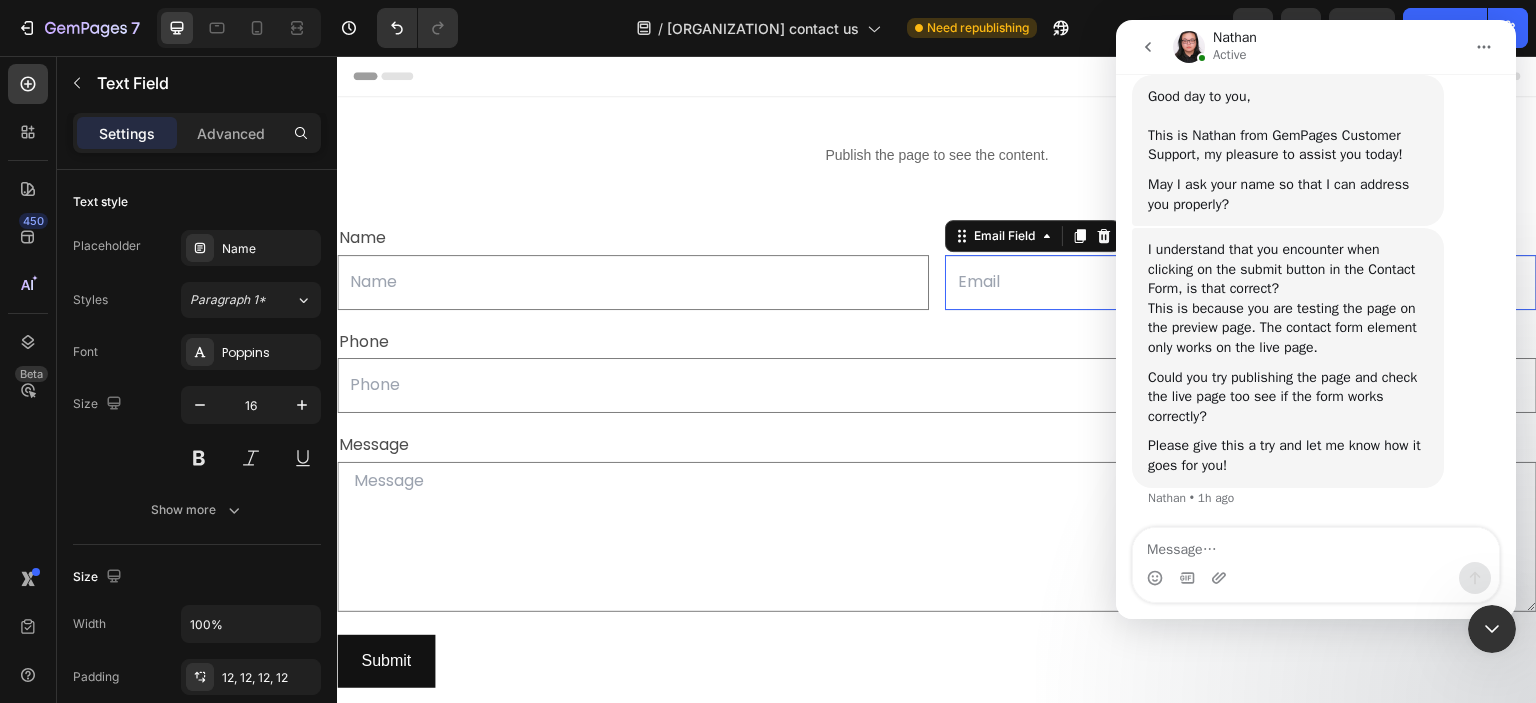 click at bounding box center [1241, 282] 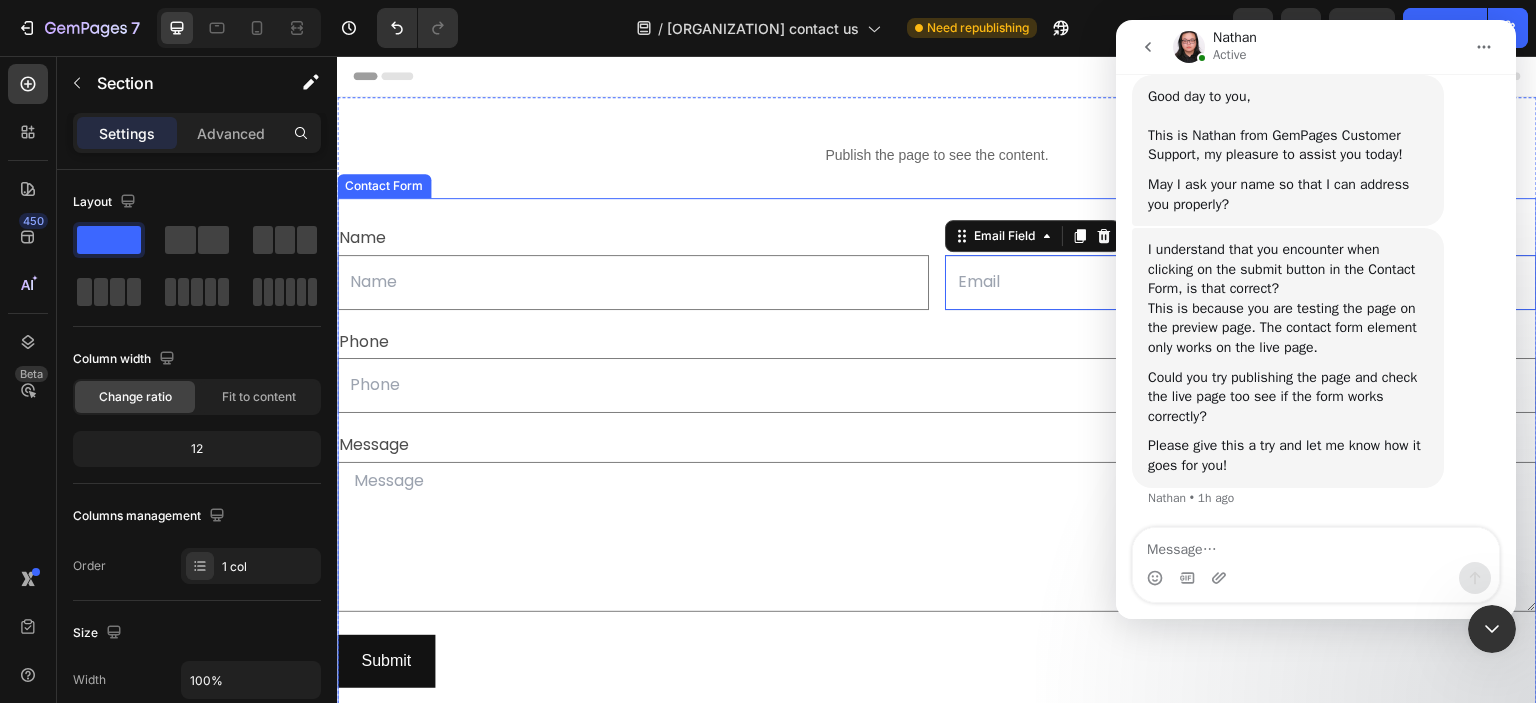 click on "Publish the page to see the content. Custom Code Row Name Text Block Text Field Email Text Block Email Field 0 Row Phone Text Block Text Field Row Message Text Block Text Area Row Submit Submit Button Contact Form" at bounding box center (937, 420) 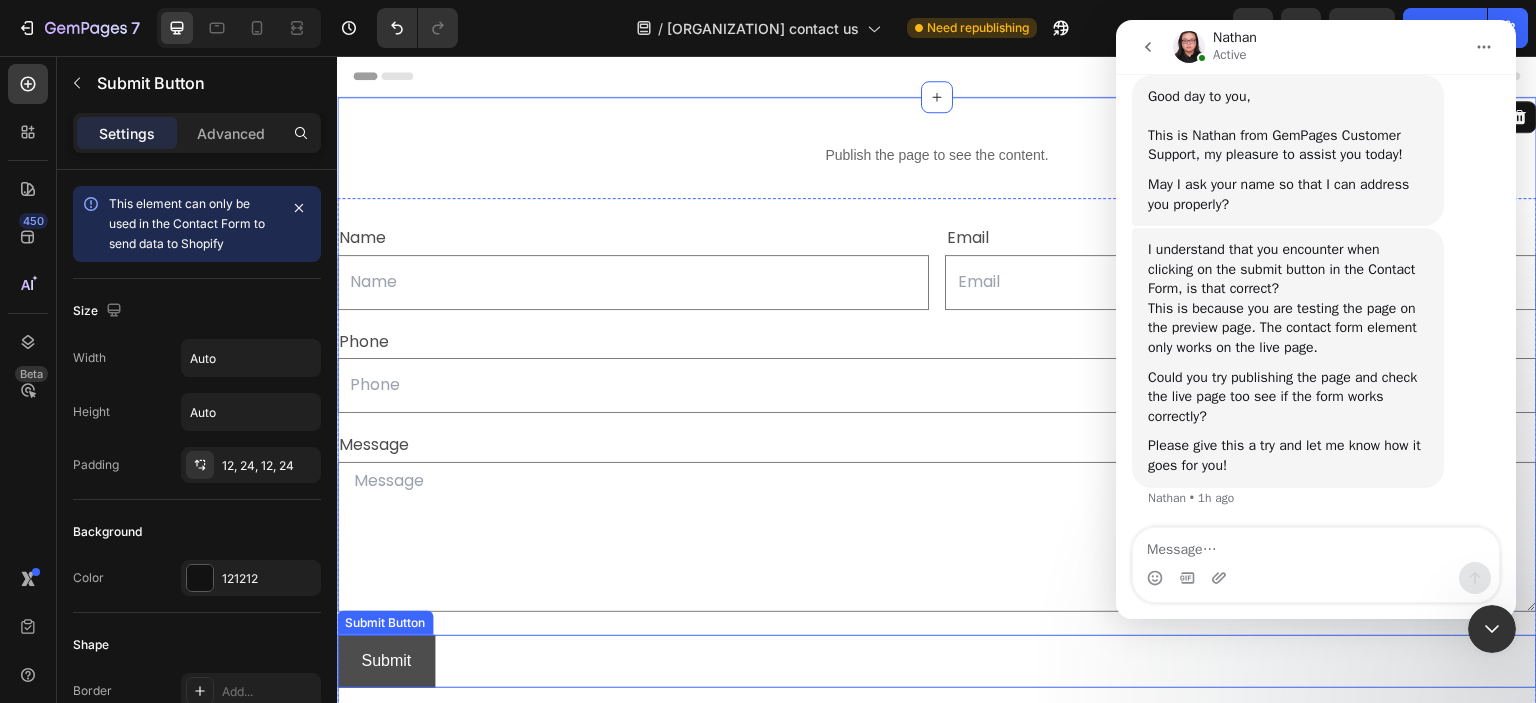 click on "Submit" at bounding box center (386, 661) 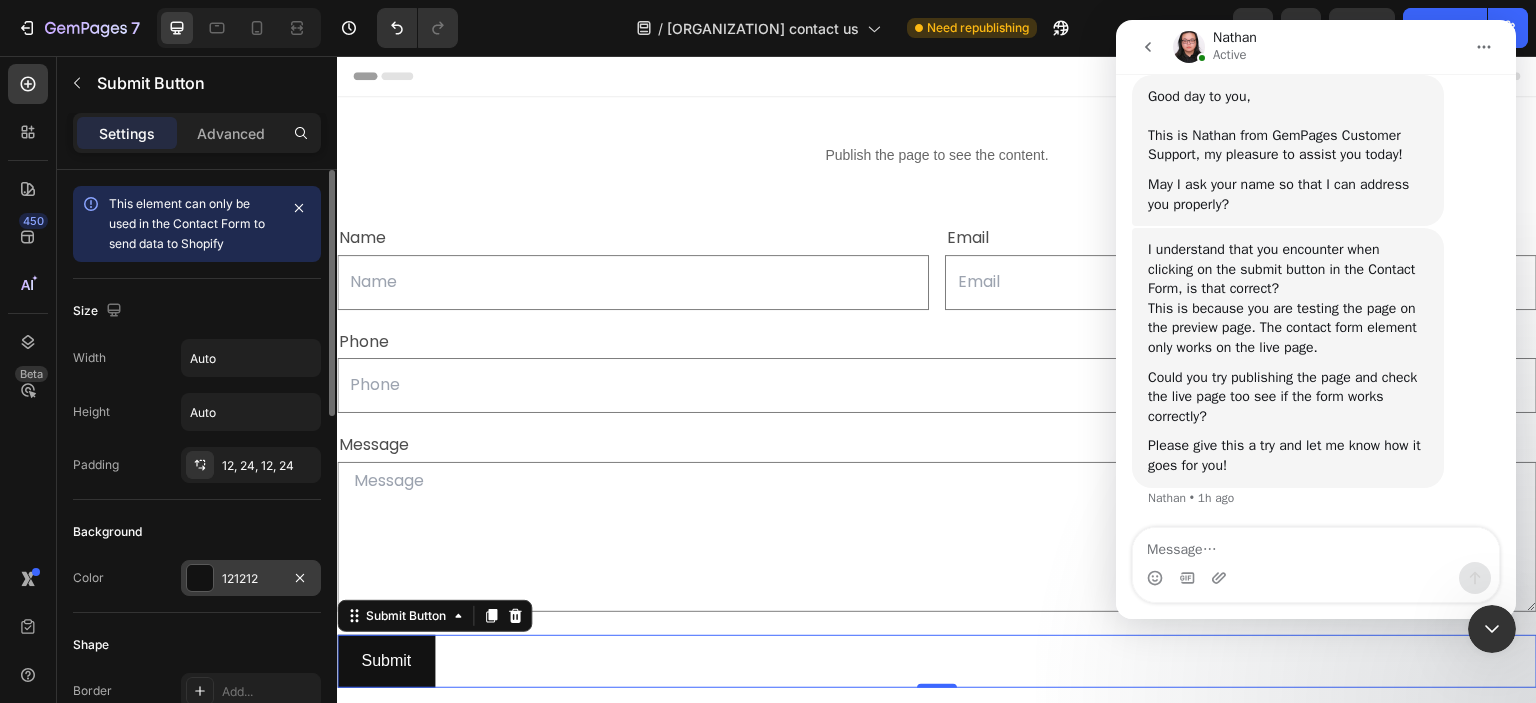 click on "121212" at bounding box center (251, 579) 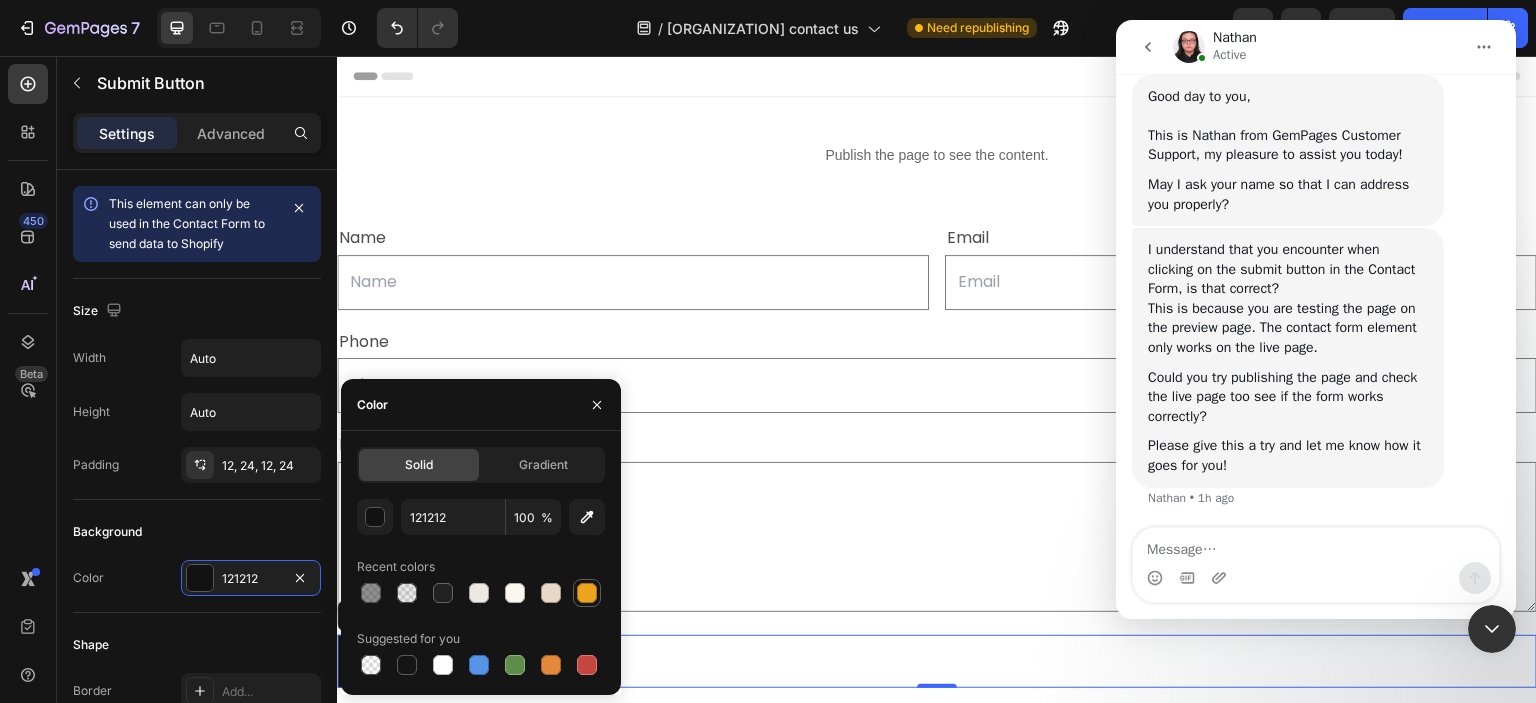 click at bounding box center (587, 593) 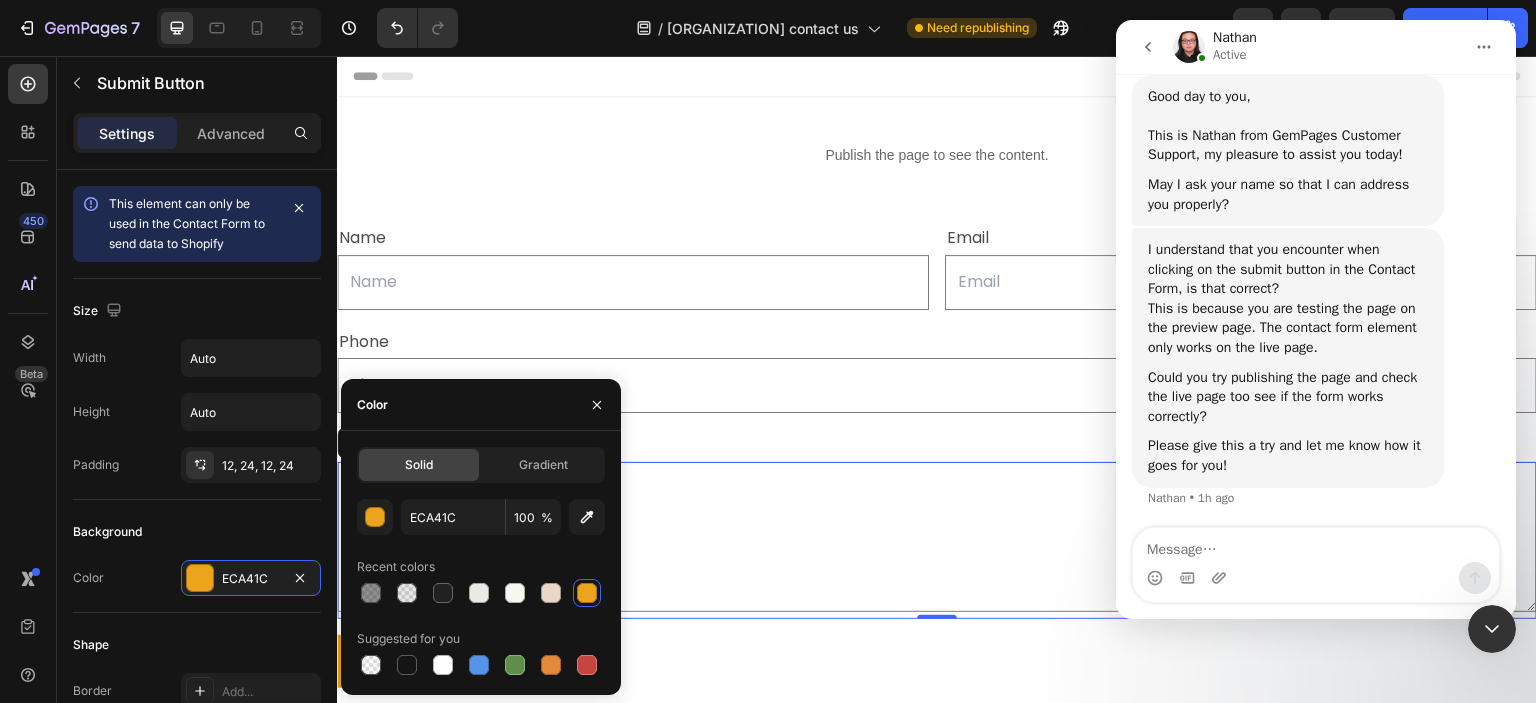 click at bounding box center [937, 537] 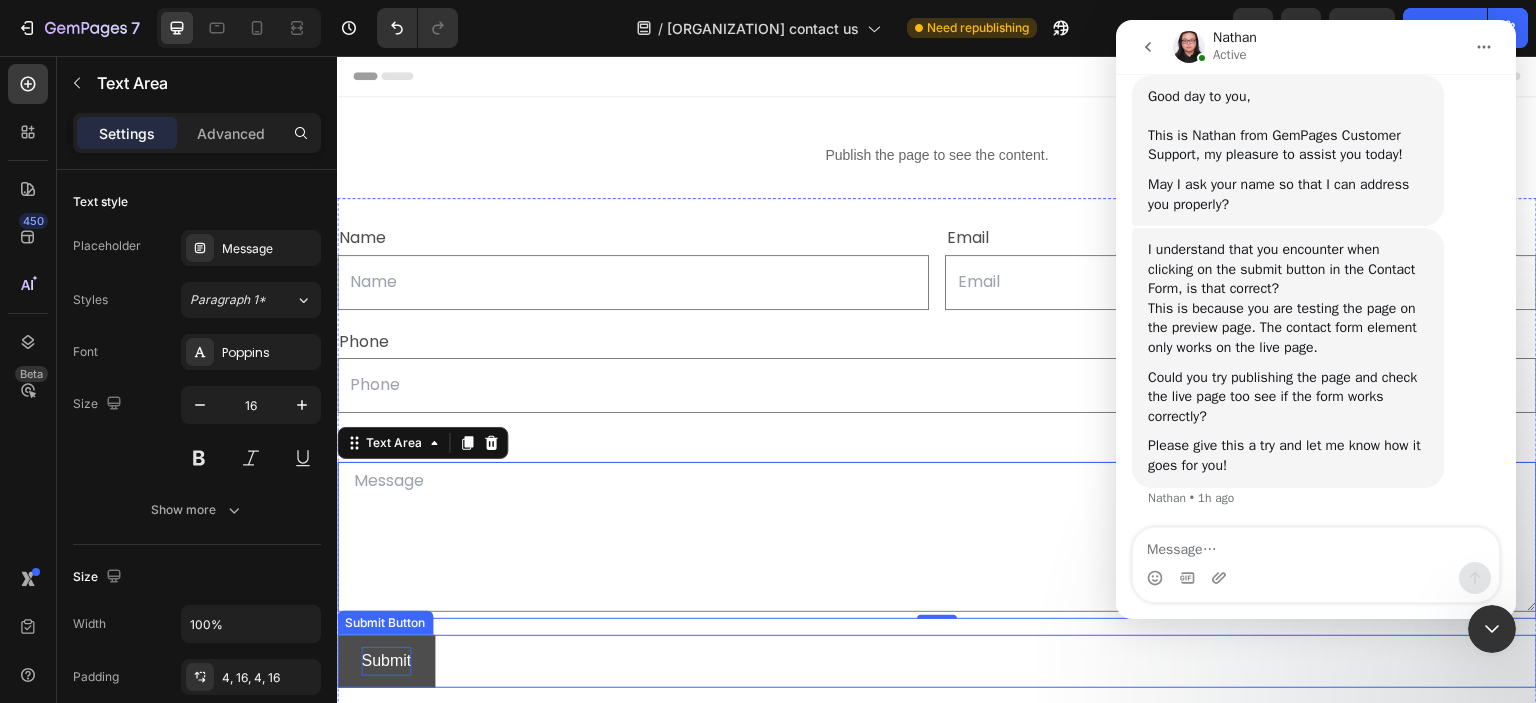 click on "Submit" at bounding box center (386, 661) 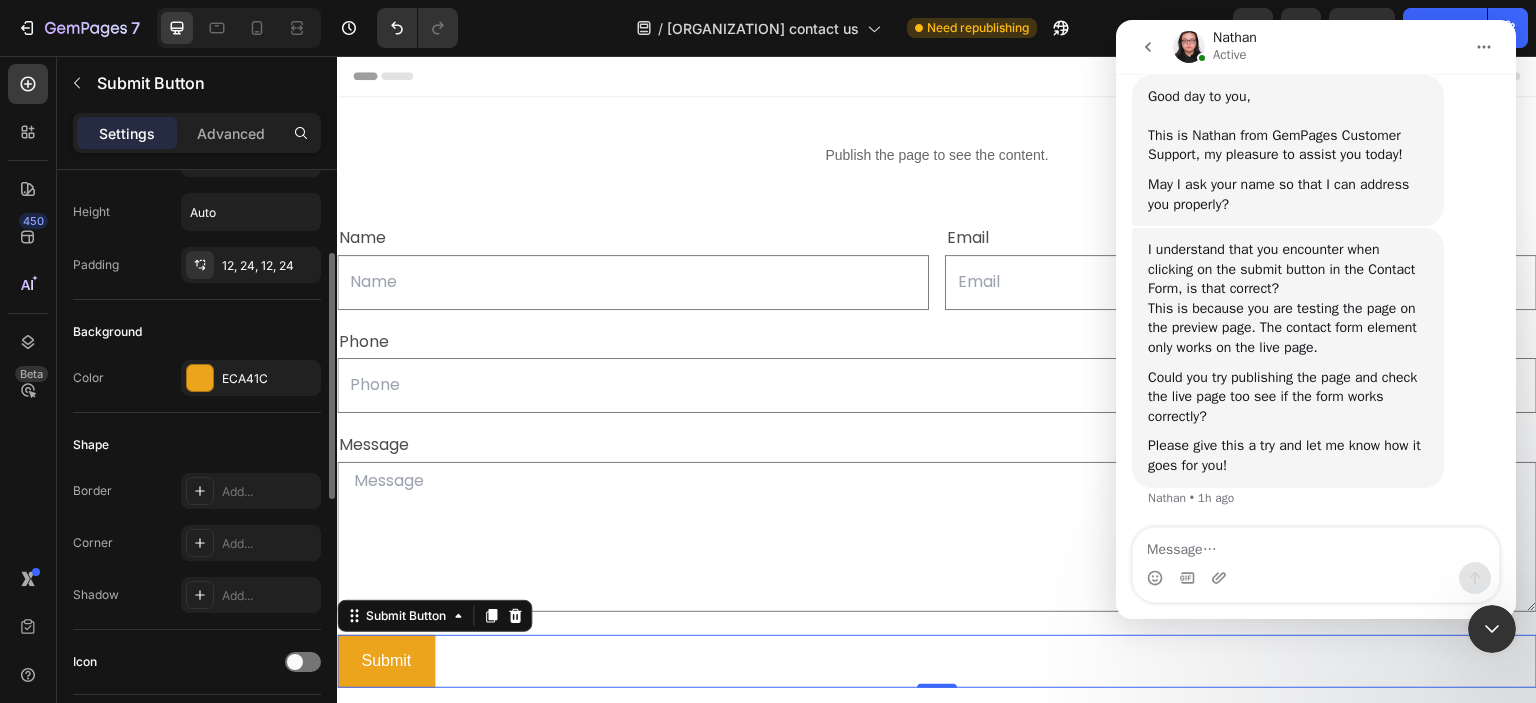 scroll, scrollTop: 600, scrollLeft: 0, axis: vertical 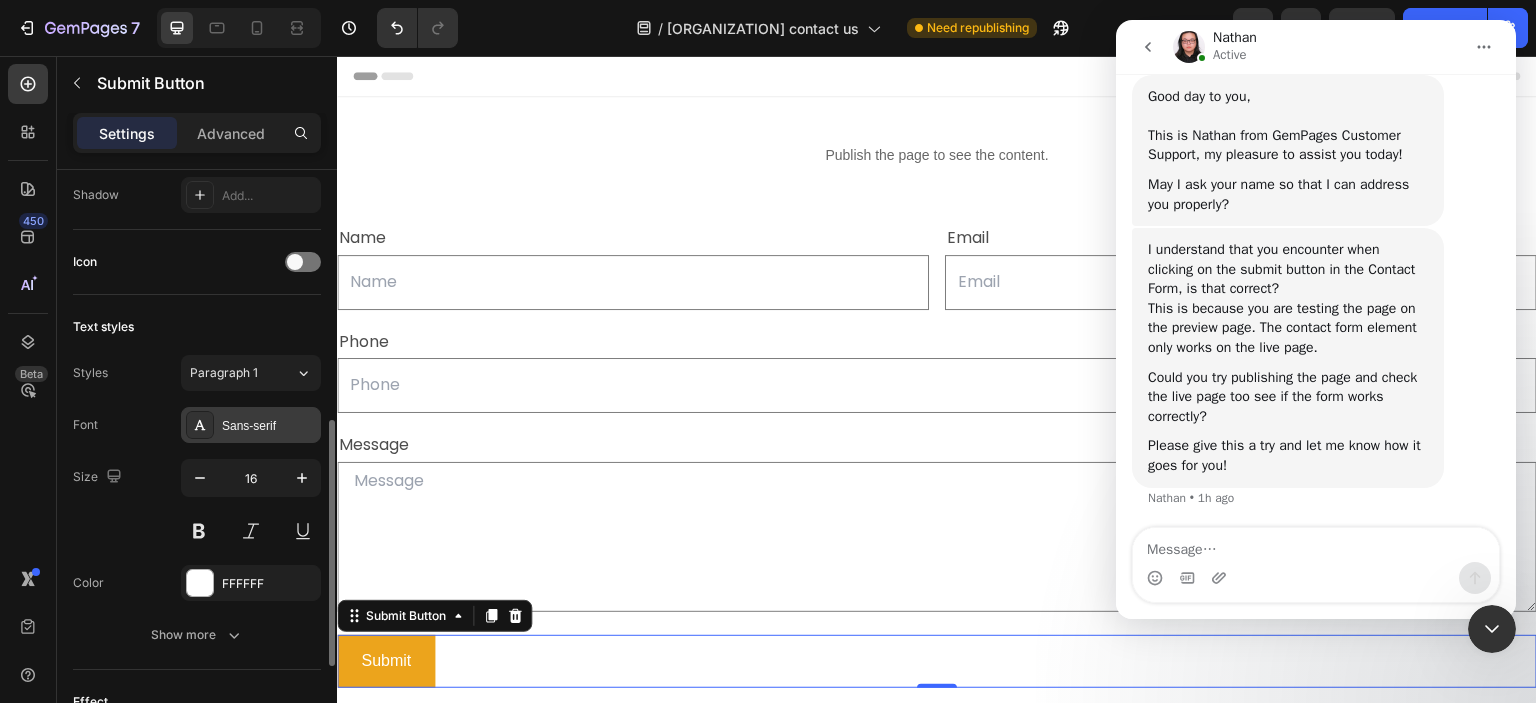 click on "Sans-serif" at bounding box center [269, 426] 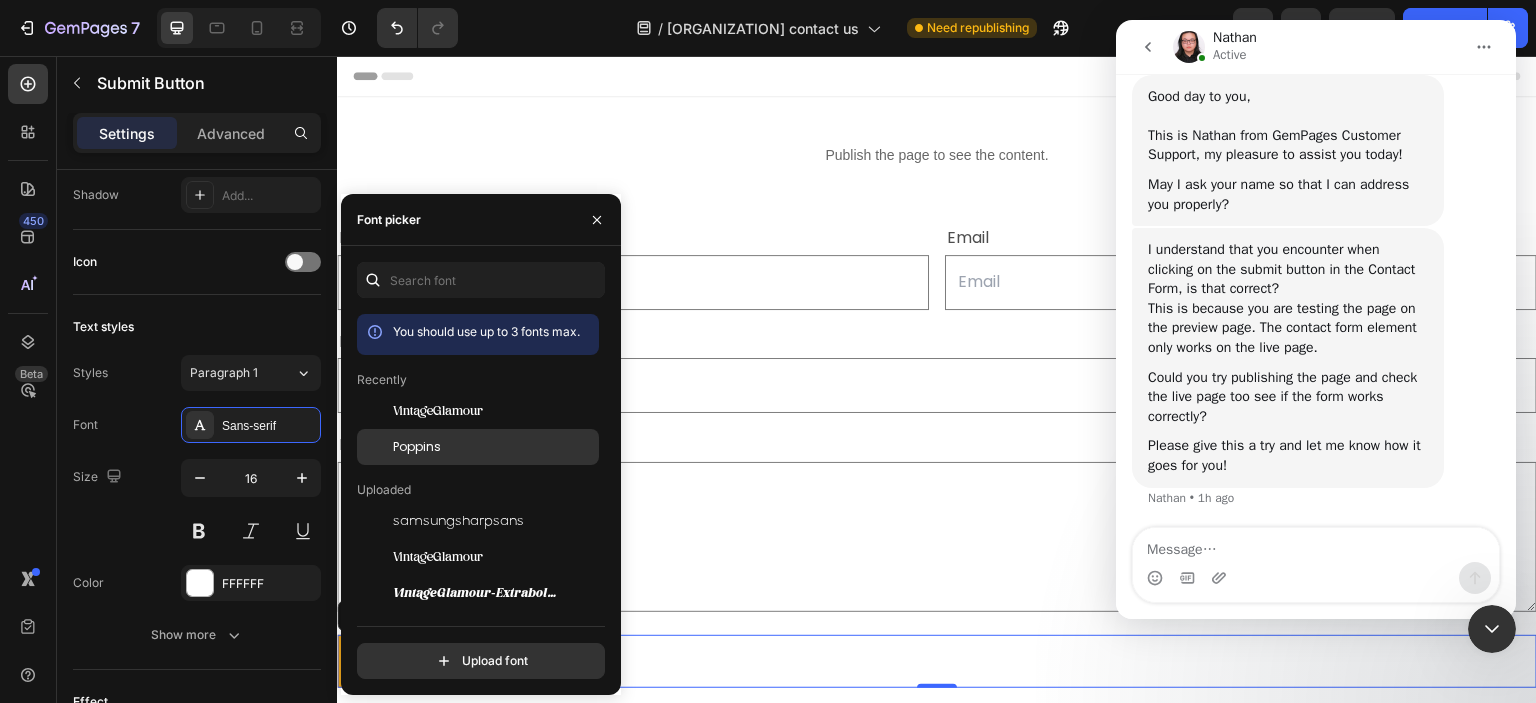 click on "Poppins" at bounding box center (494, 447) 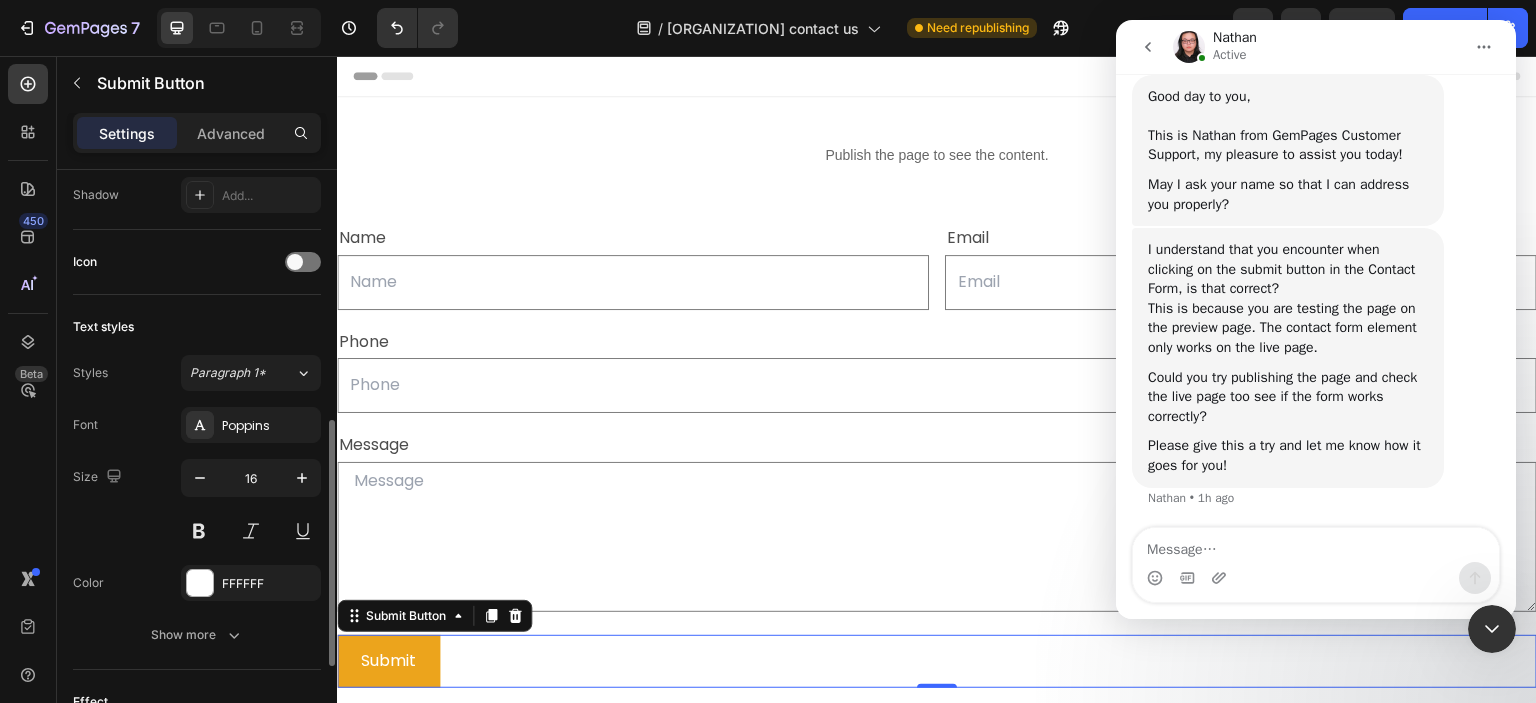 click on "Size 16" at bounding box center [197, 504] 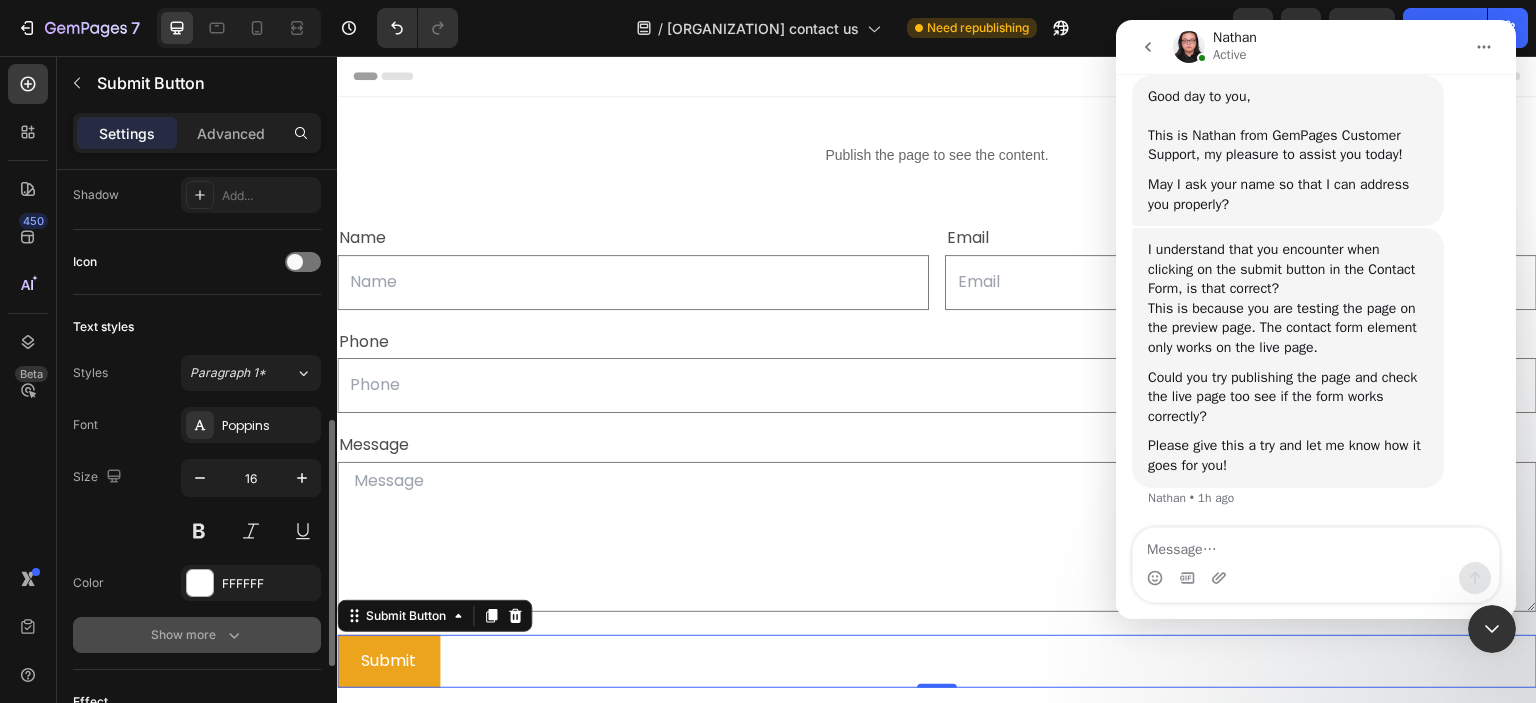 click 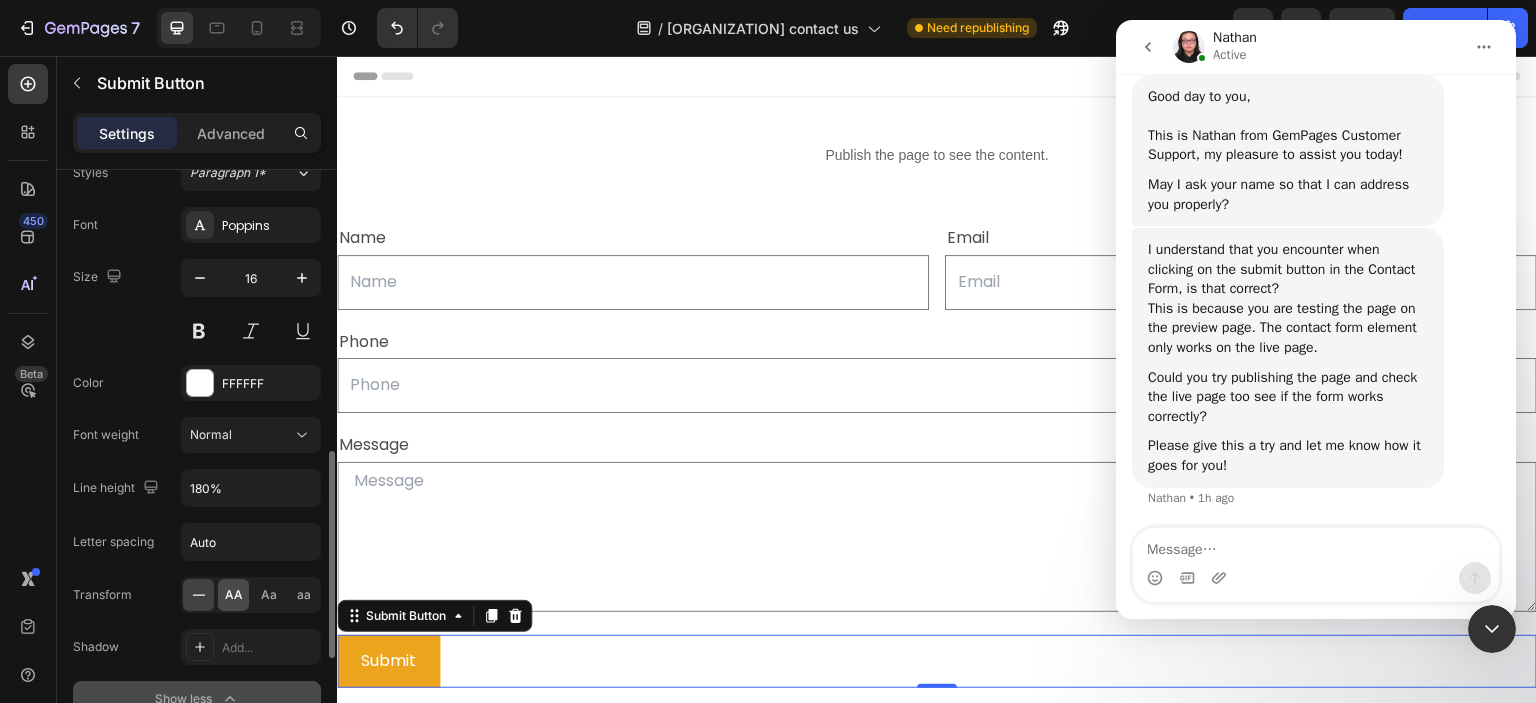 scroll, scrollTop: 1088, scrollLeft: 0, axis: vertical 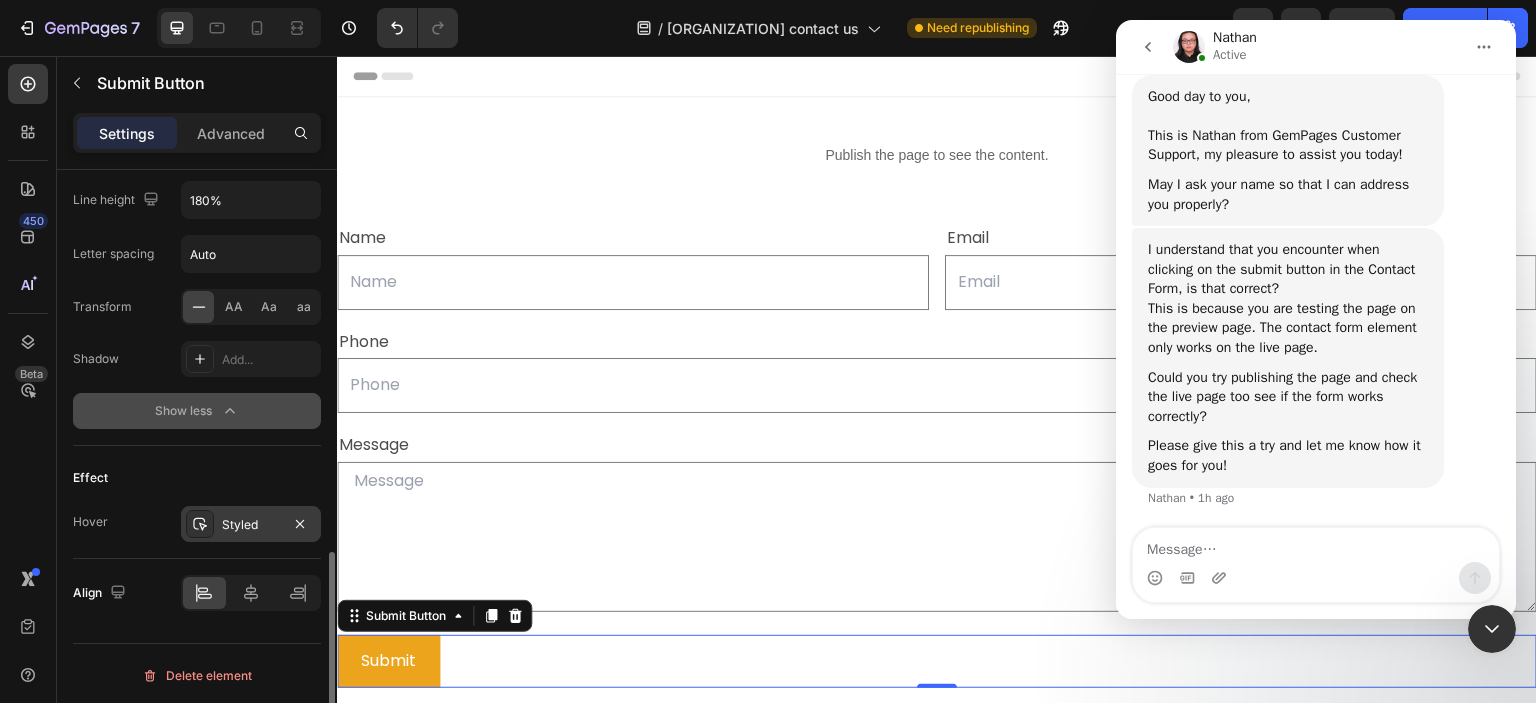 click on "Styled" at bounding box center [251, 525] 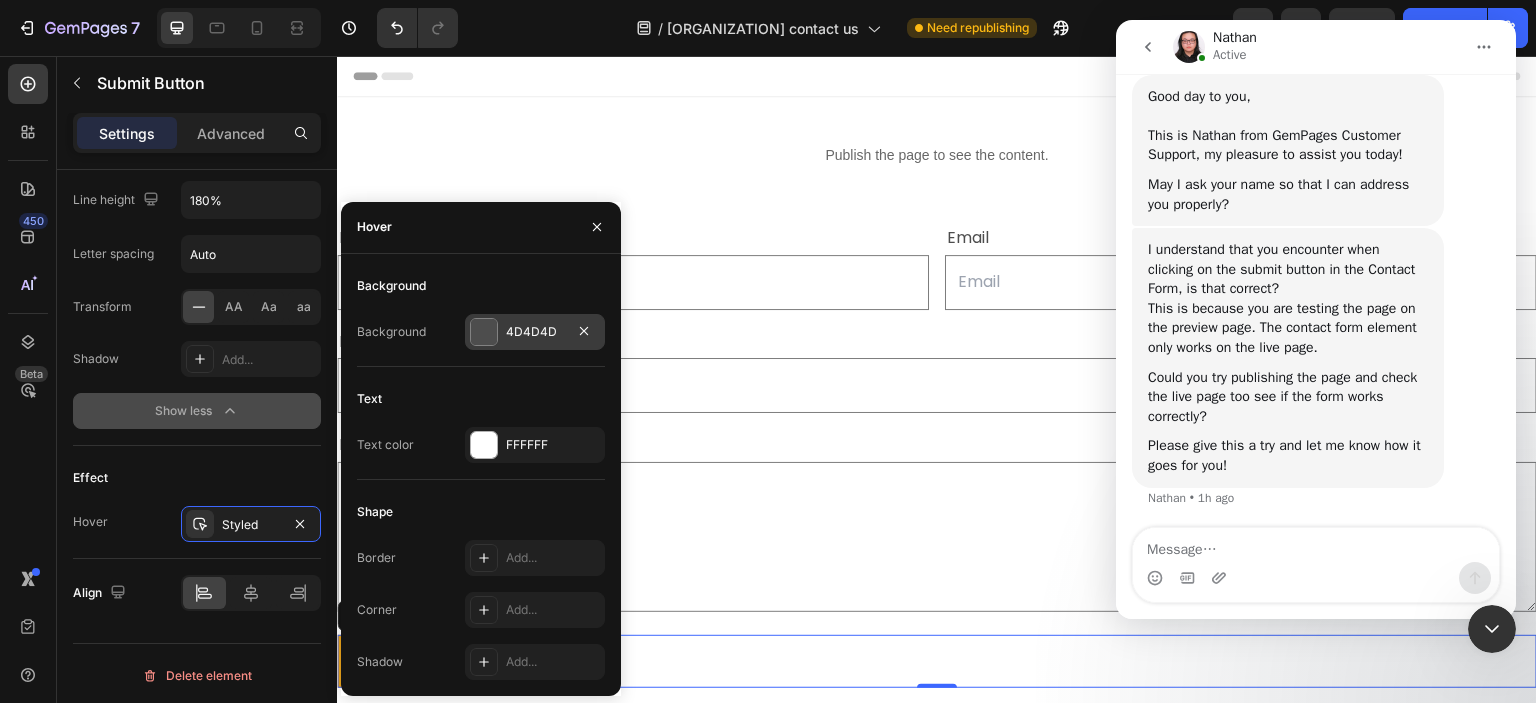 click on "4D4D4D" at bounding box center (535, 332) 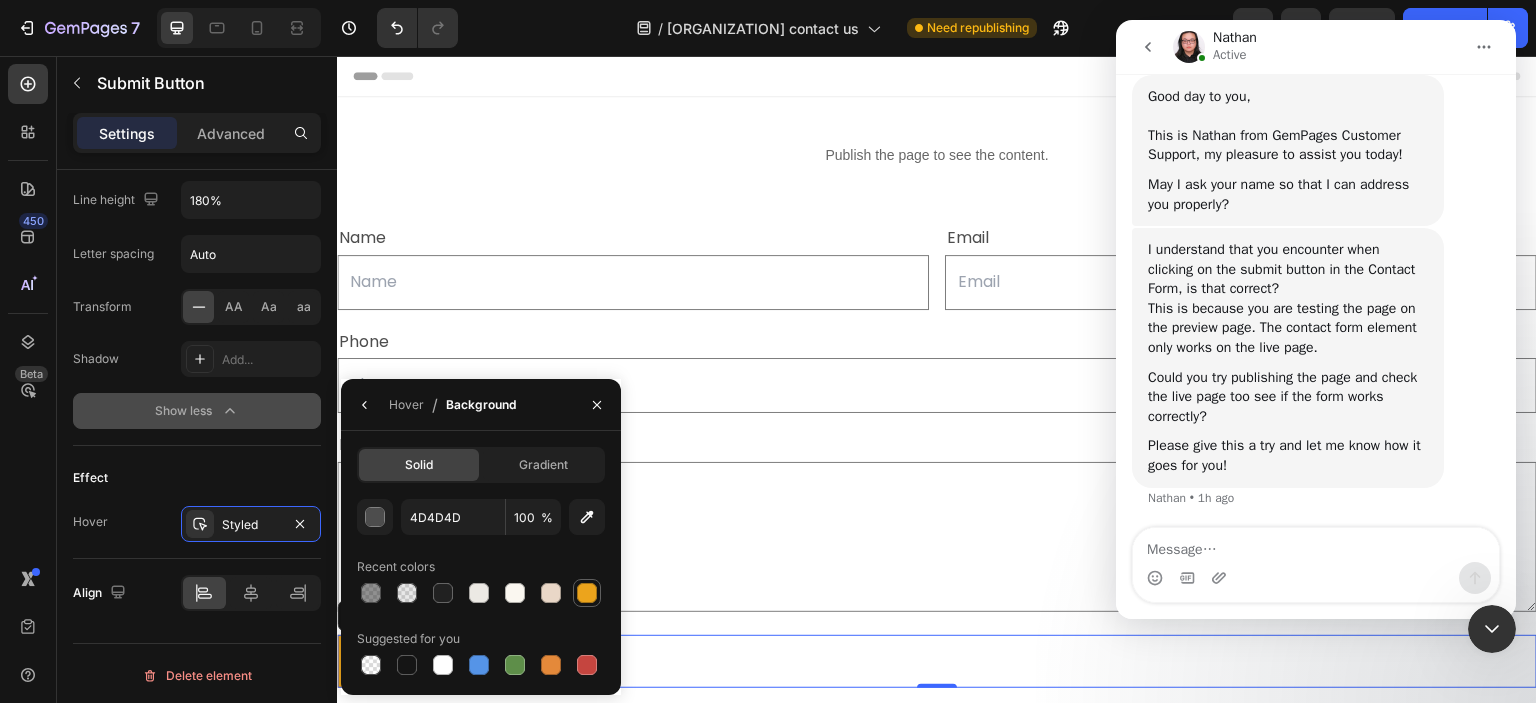 click at bounding box center (587, 593) 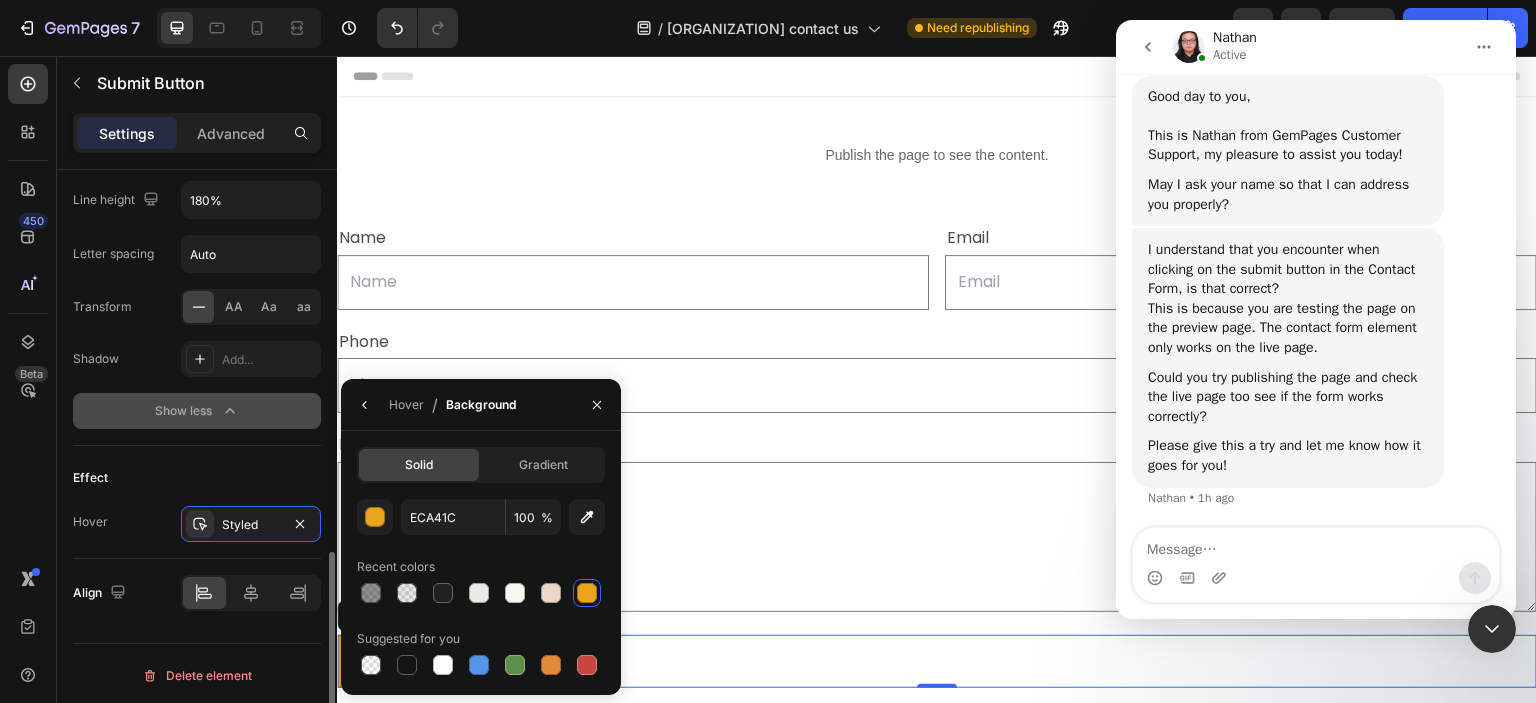 click on "Effect" at bounding box center [197, 478] 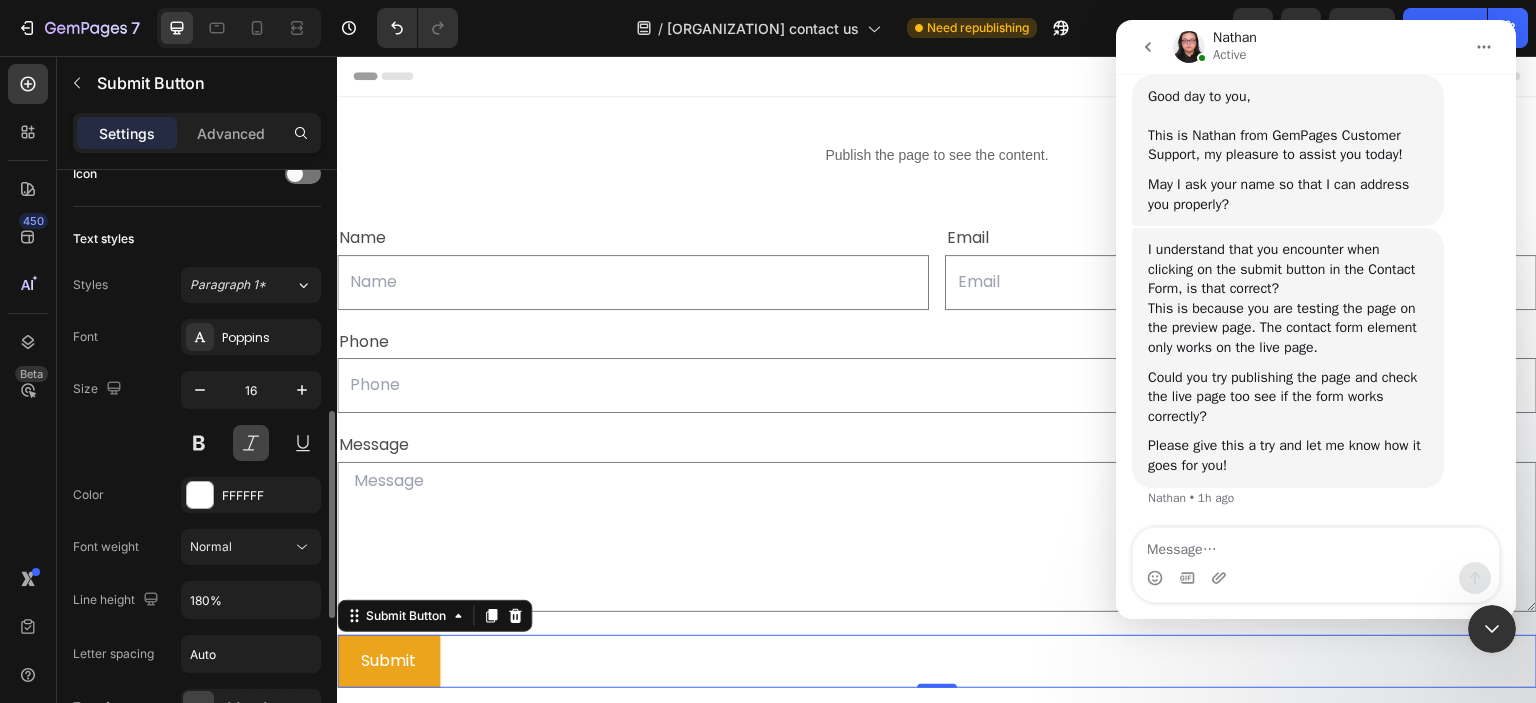 scroll, scrollTop: 388, scrollLeft: 0, axis: vertical 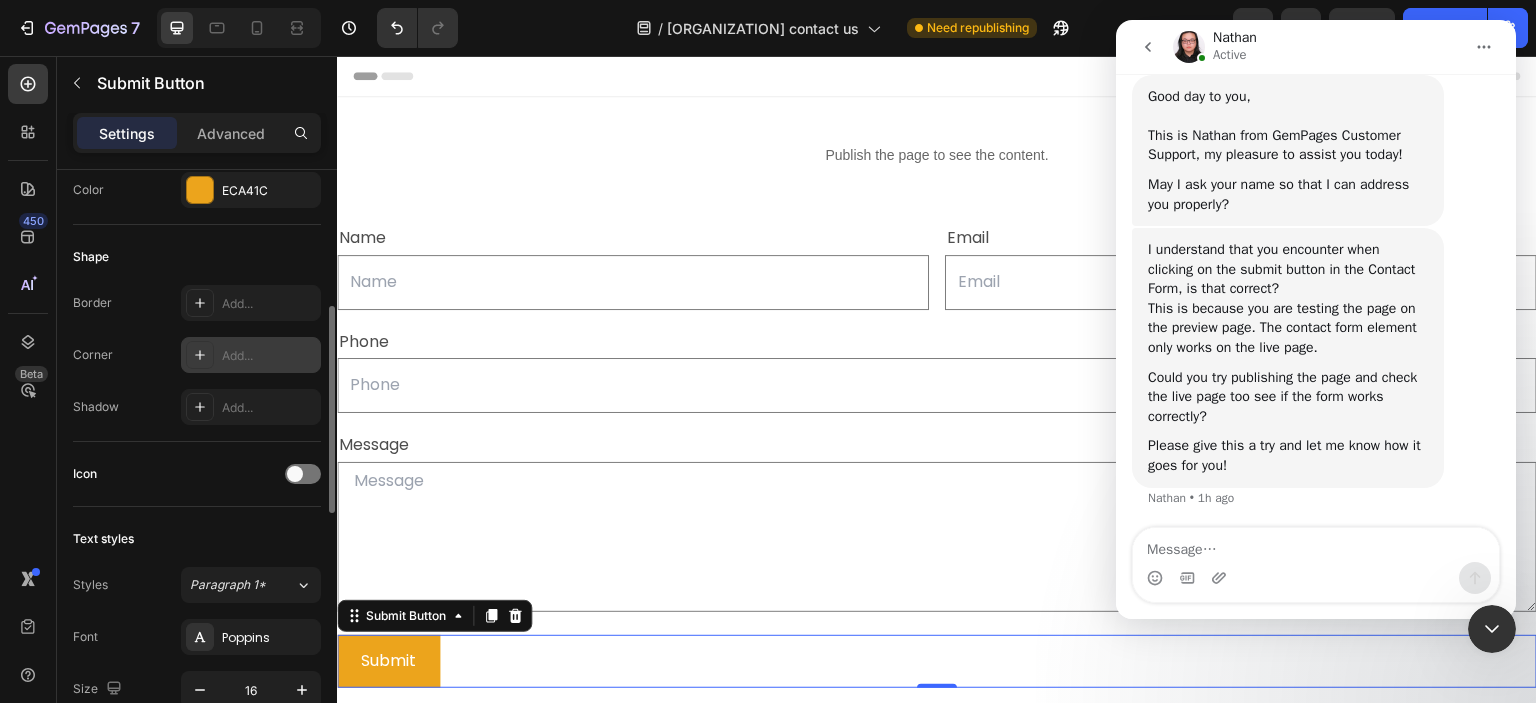 click on "Add..." at bounding box center [269, 356] 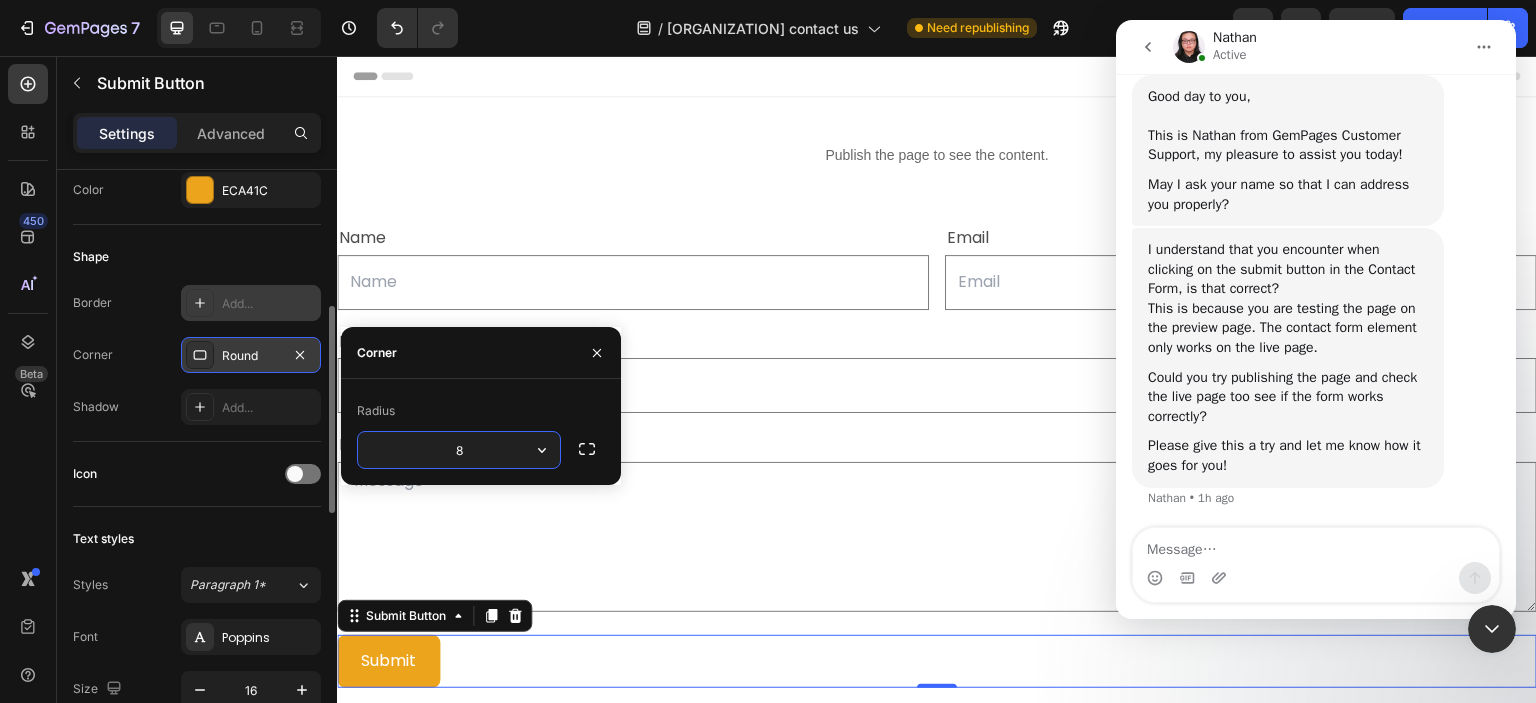 click on "Add..." at bounding box center (251, 303) 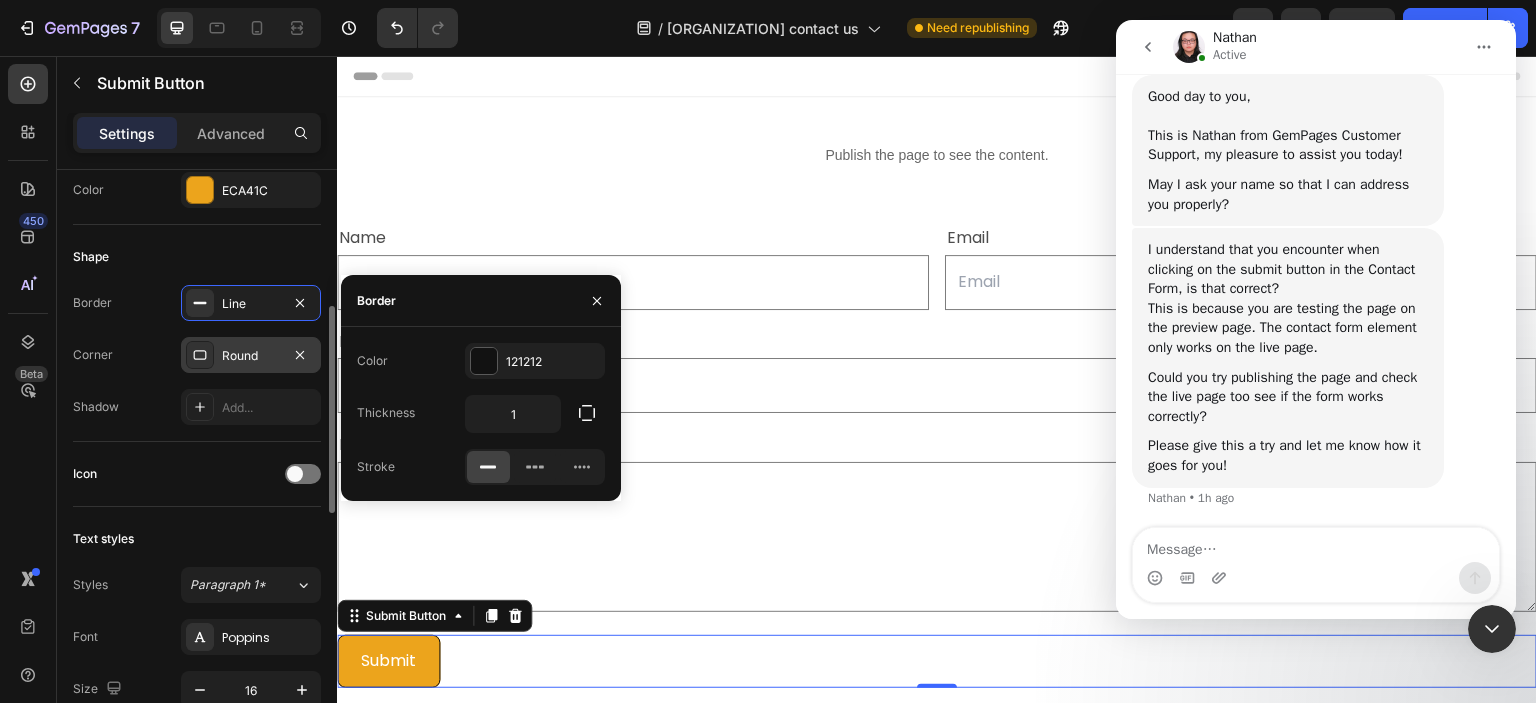 click on "Border Line Corner Round Shadow Add..." at bounding box center [197, 355] 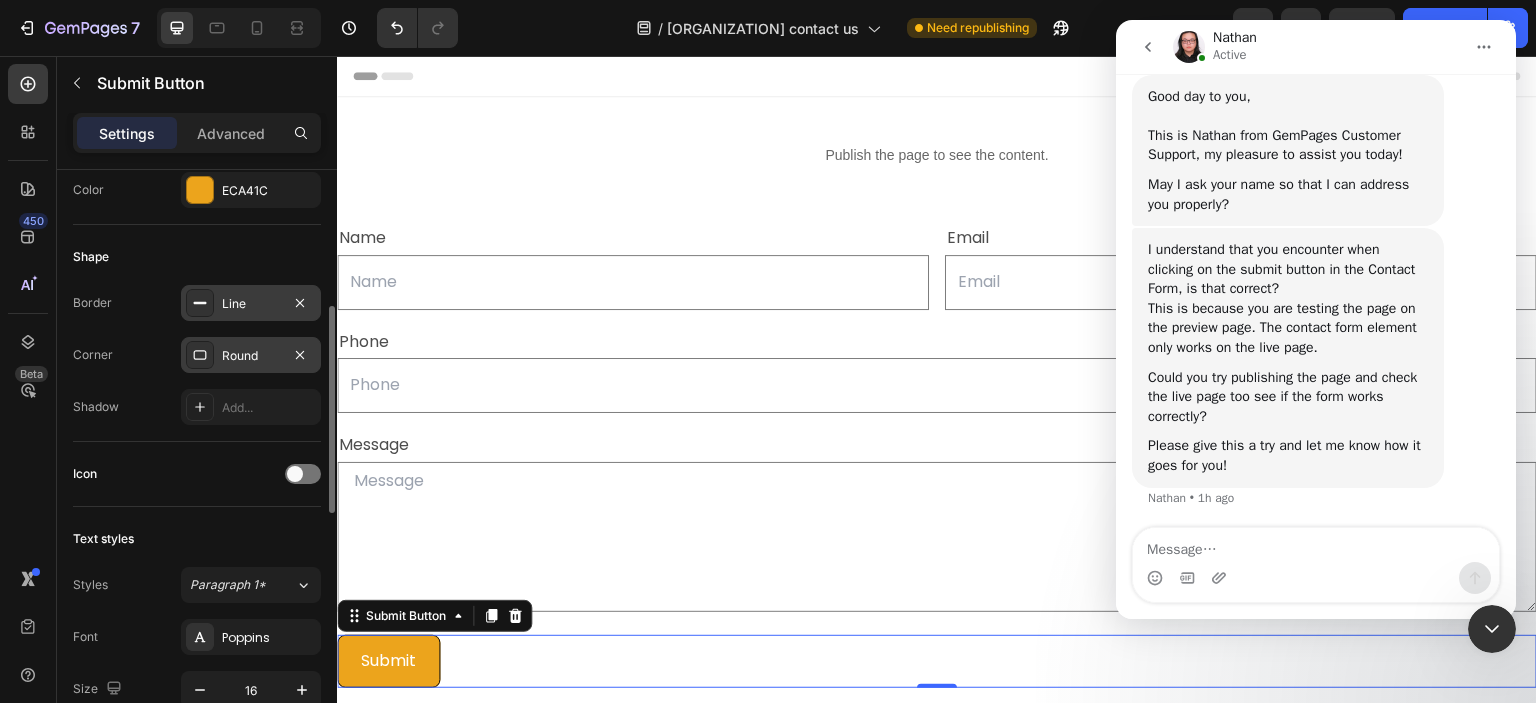 click 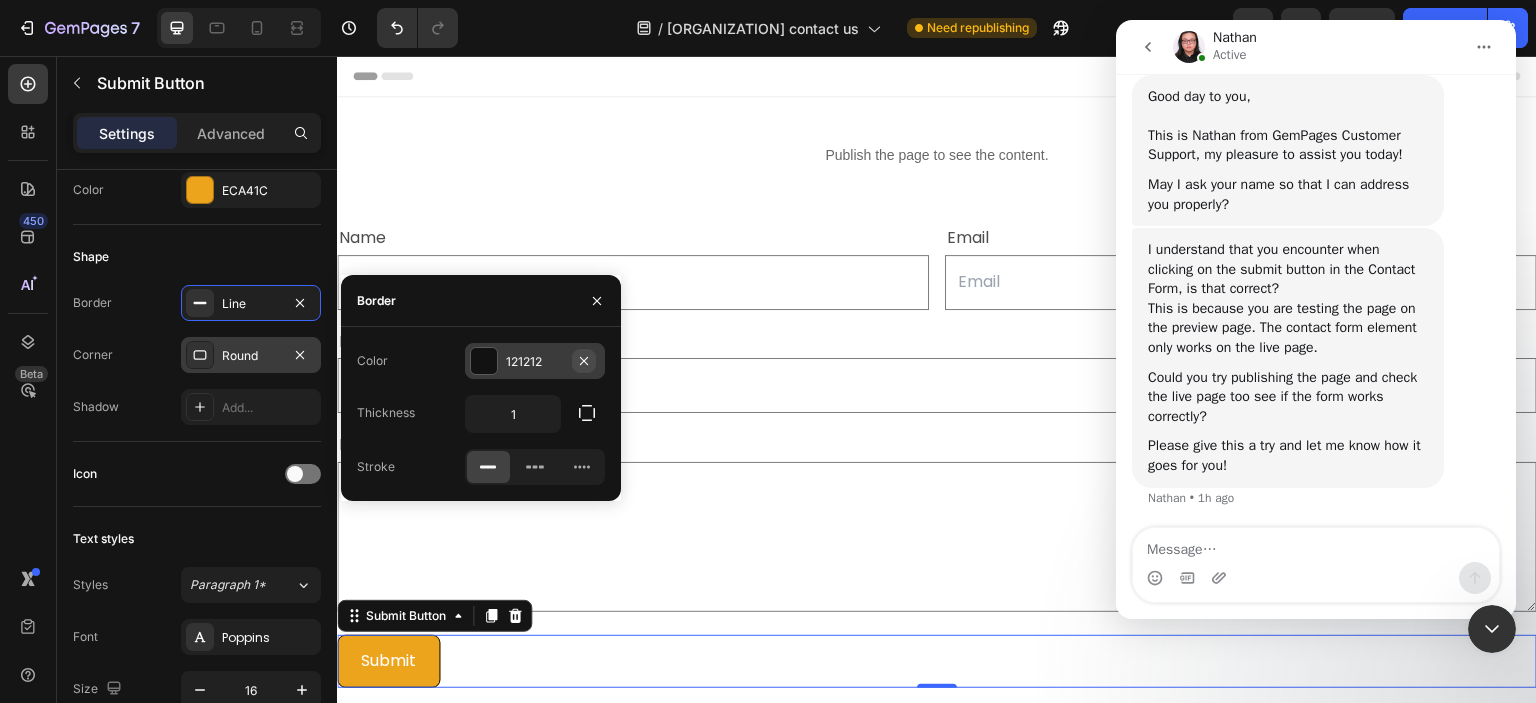click 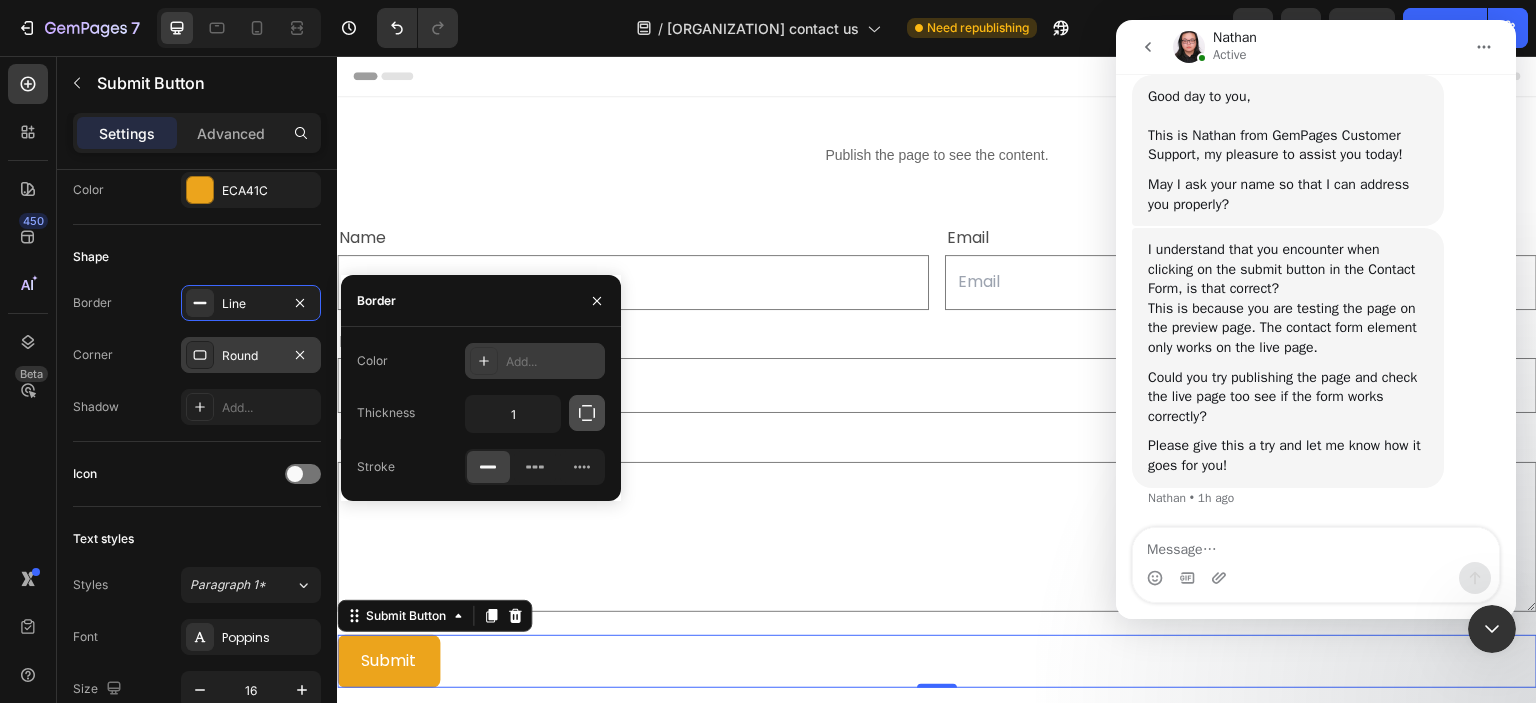 click 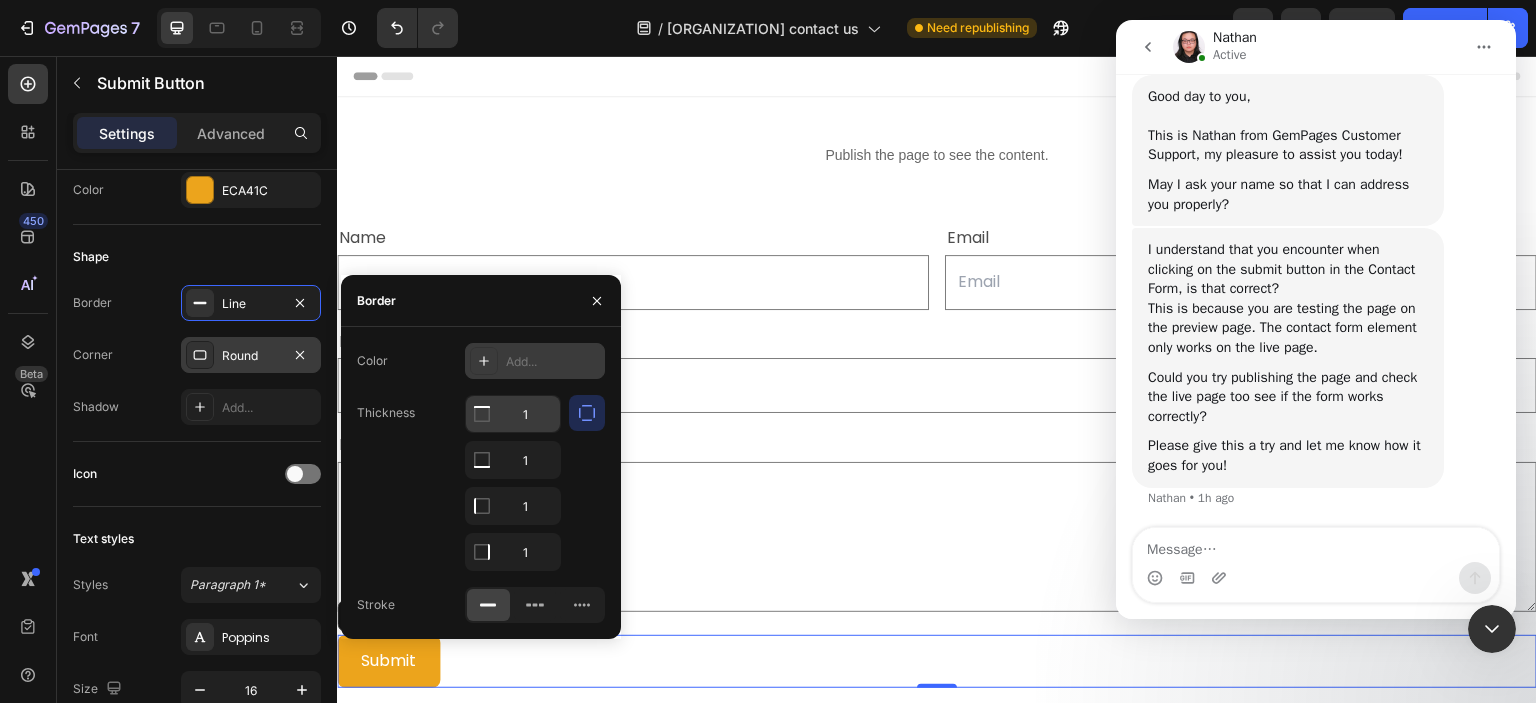 click on "1" at bounding box center [513, 414] 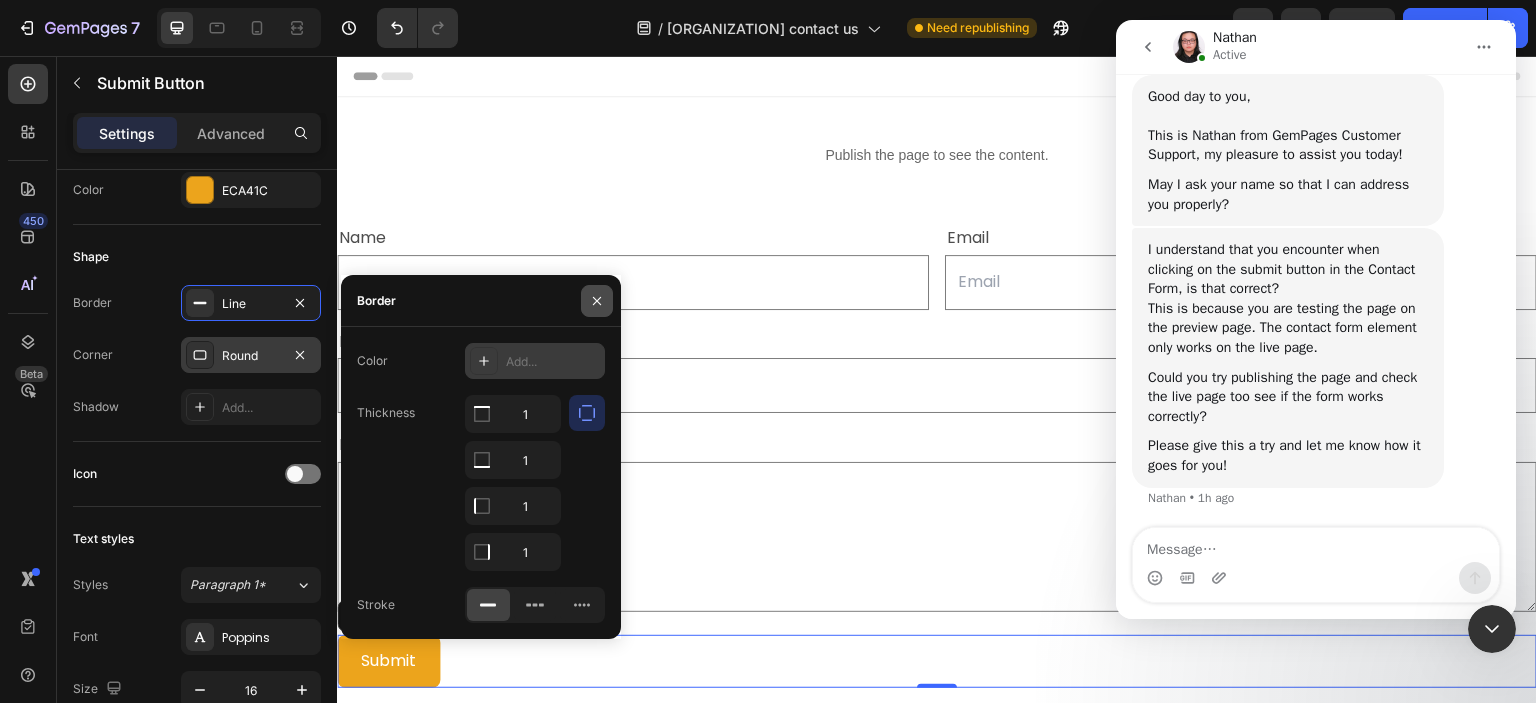 click at bounding box center [597, 301] 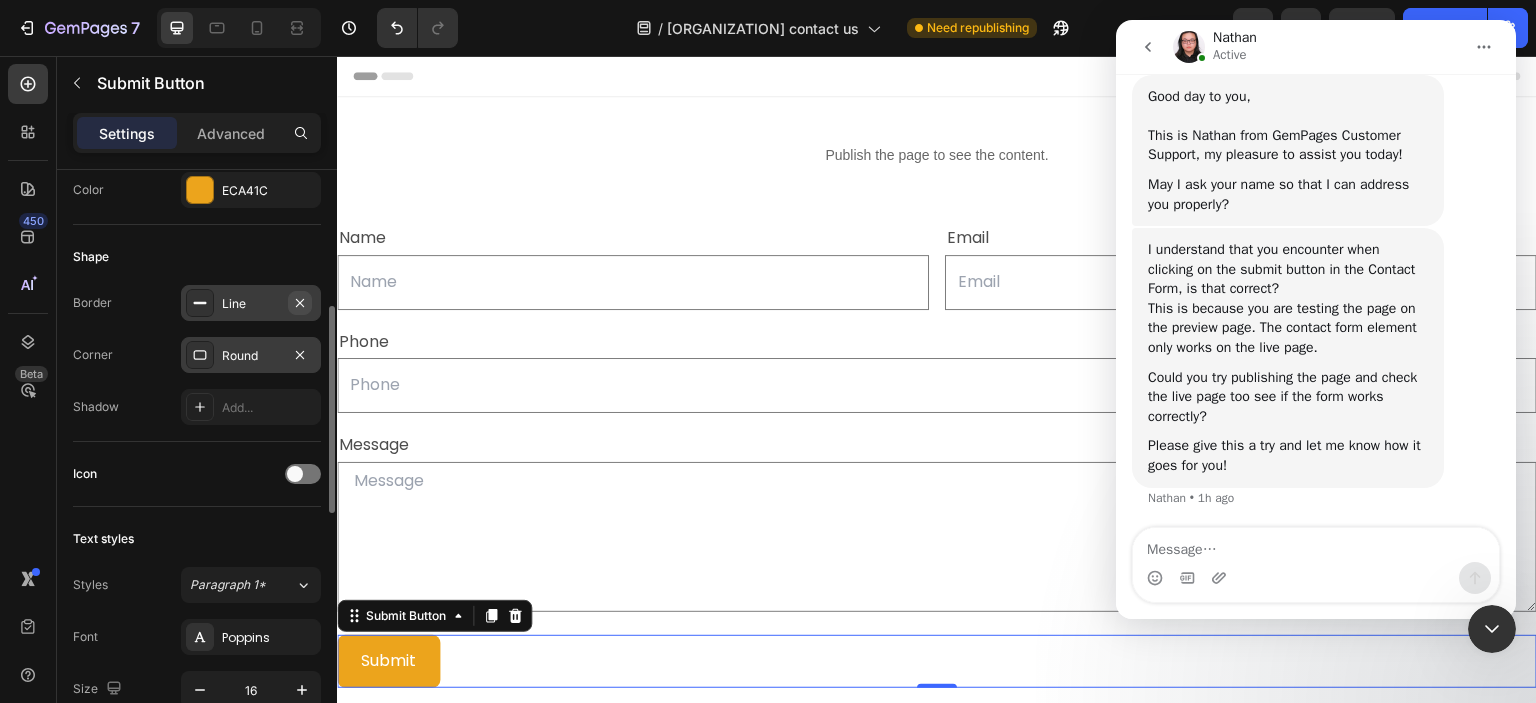 click 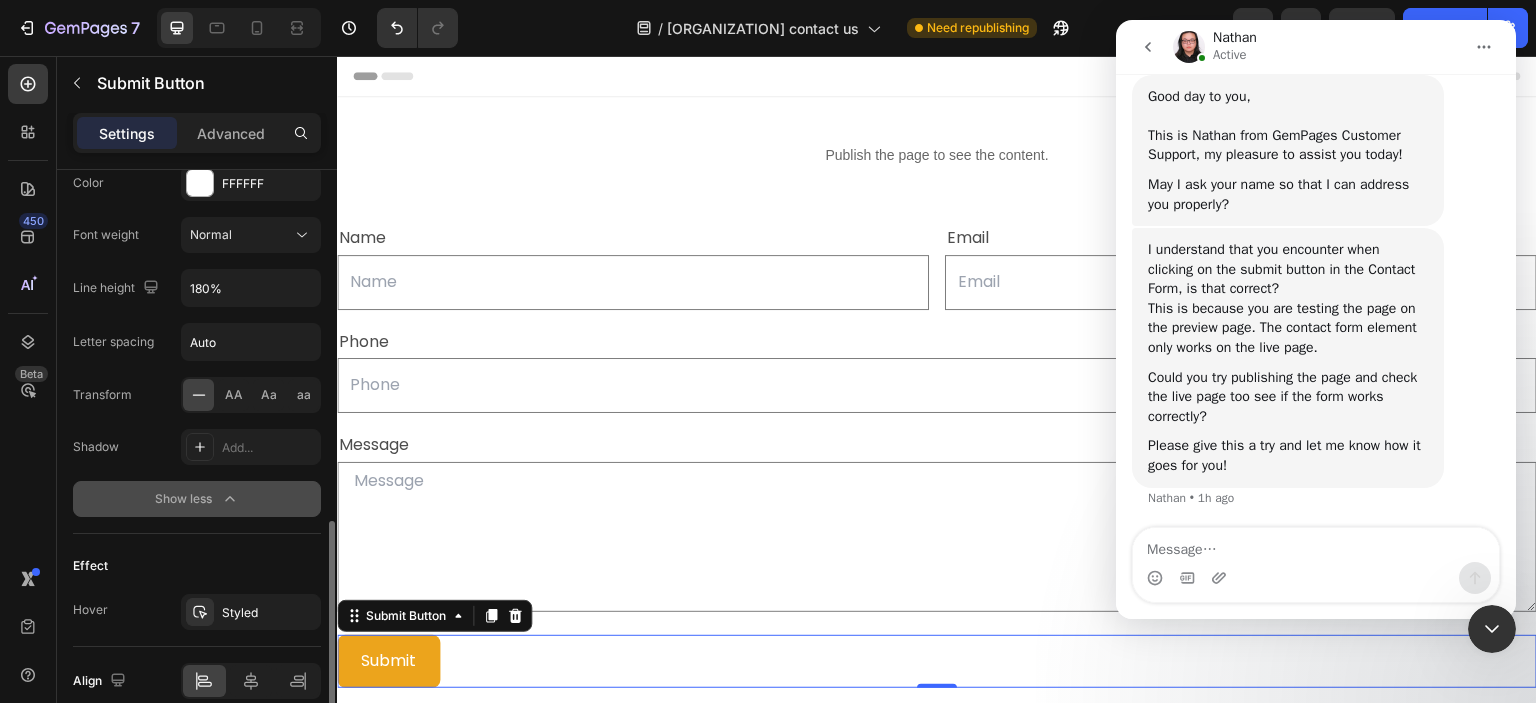 scroll, scrollTop: 1088, scrollLeft: 0, axis: vertical 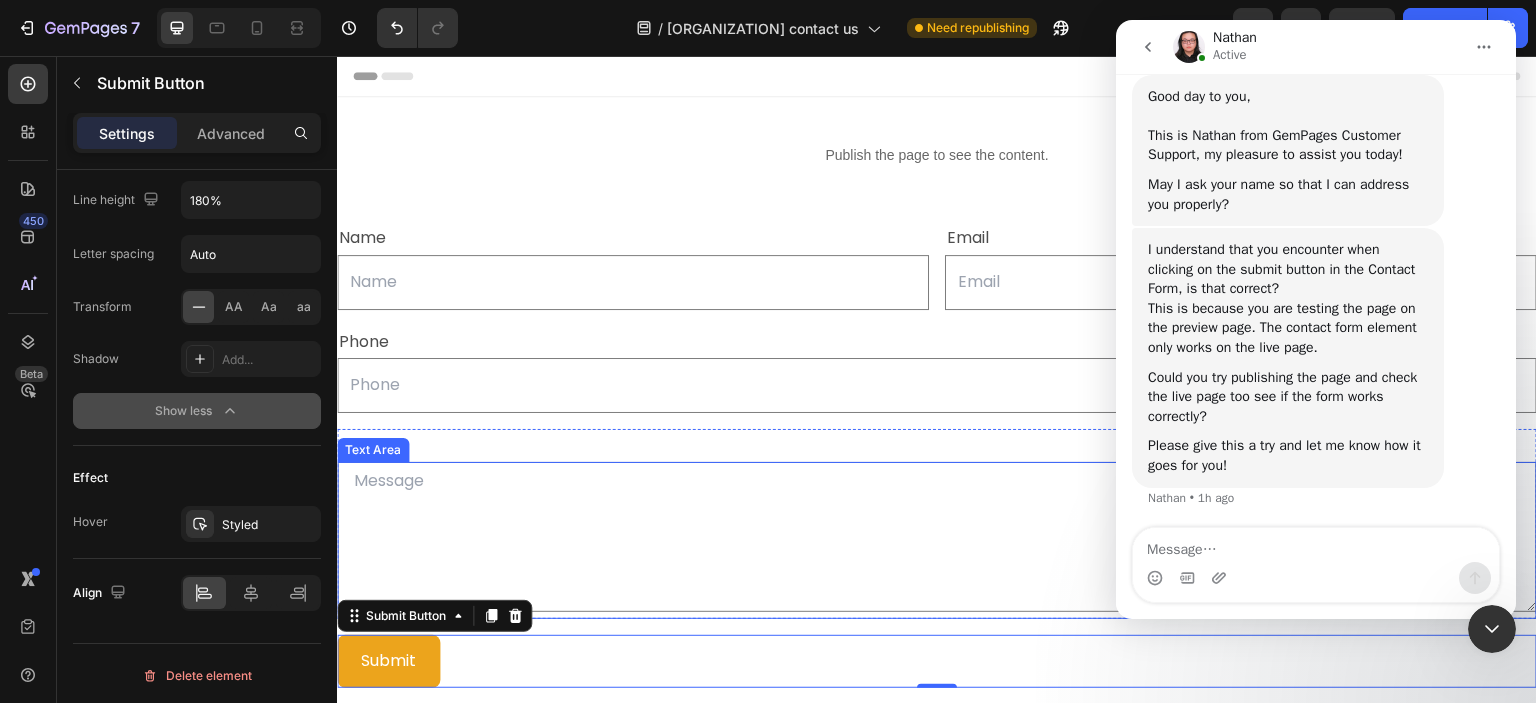 click at bounding box center (937, 537) 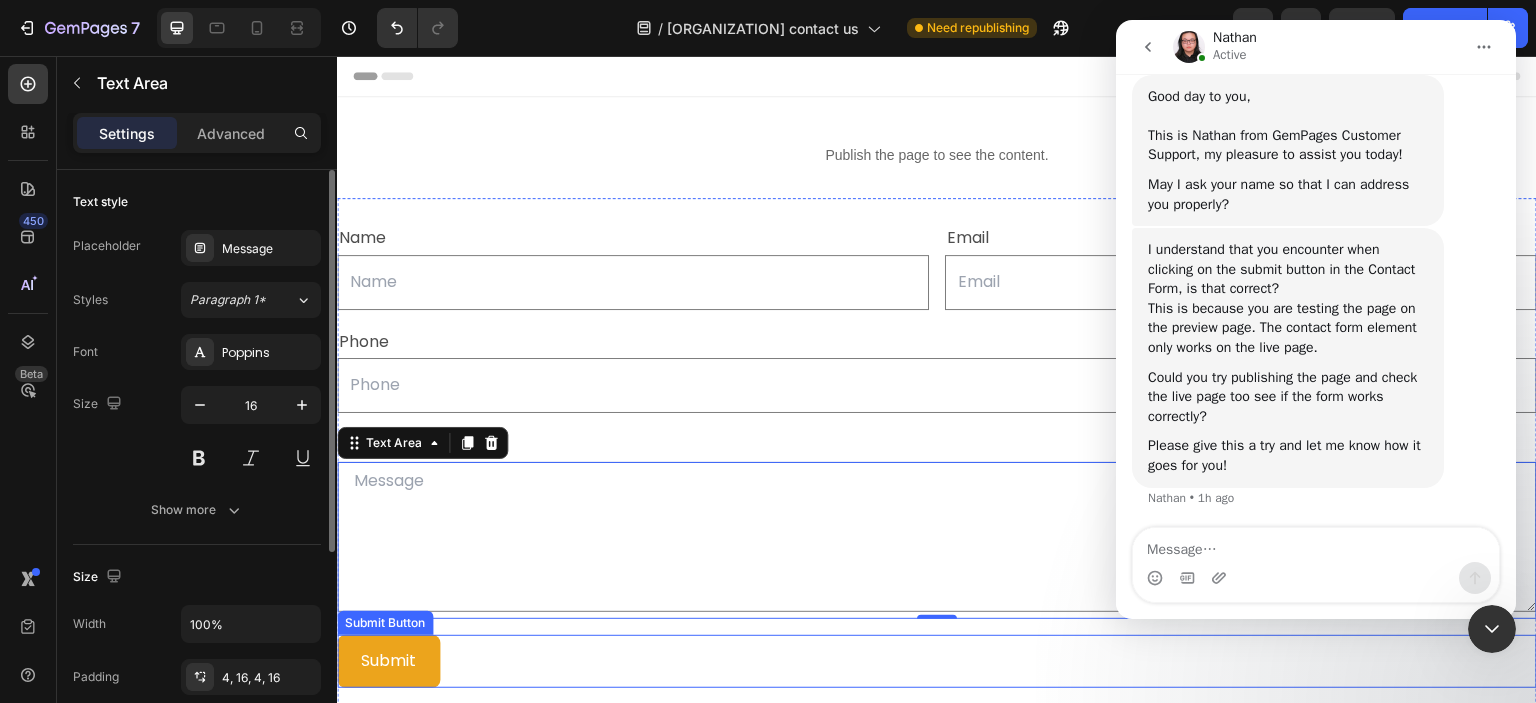 click on "Submit" at bounding box center [388, 661] 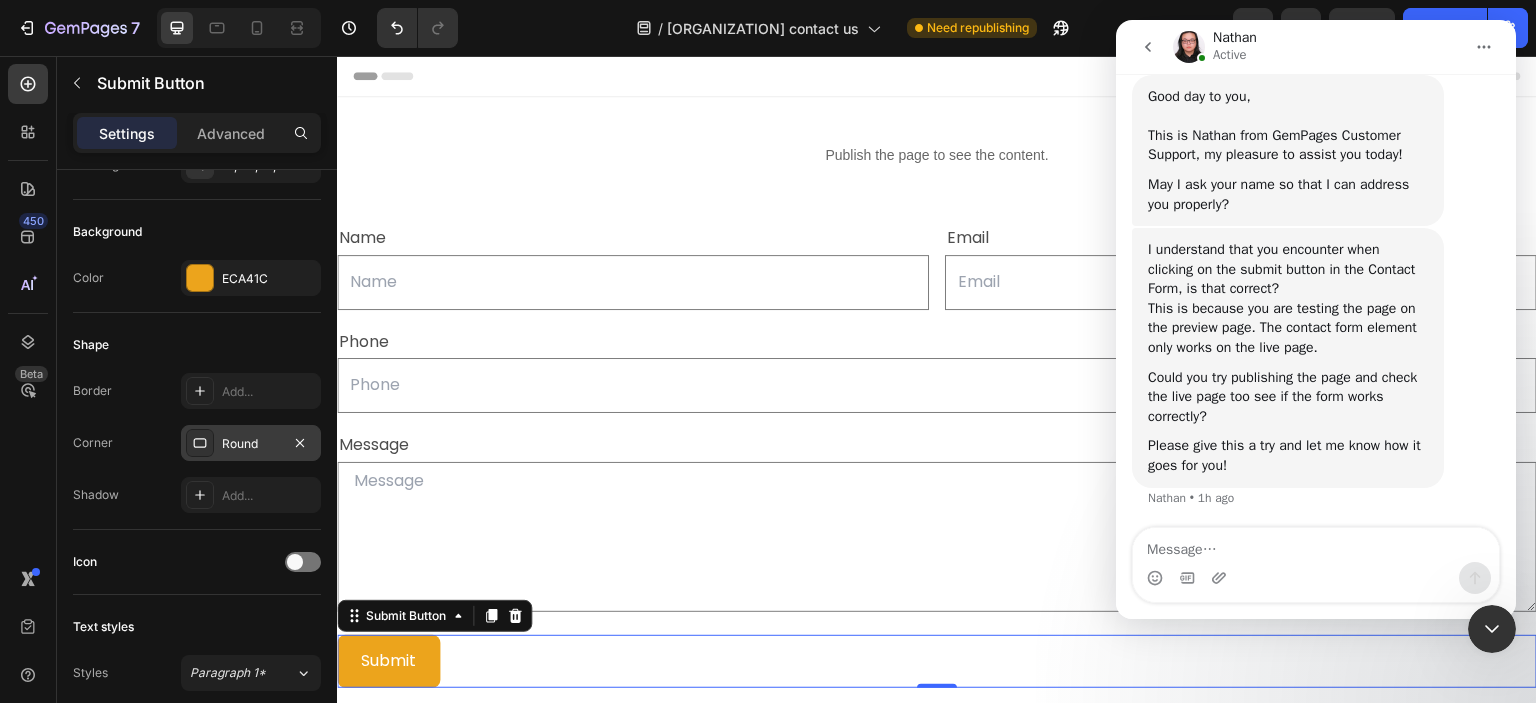 scroll, scrollTop: 400, scrollLeft: 0, axis: vertical 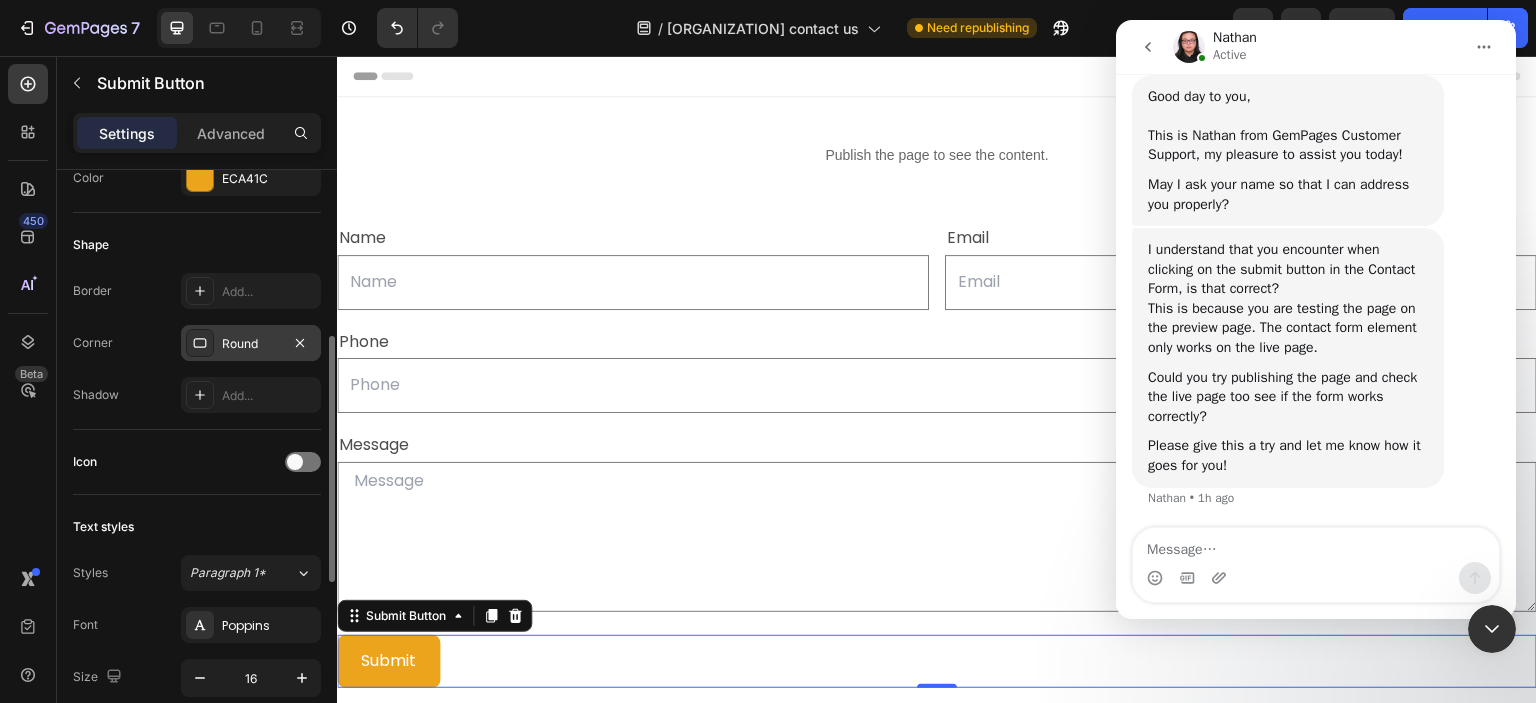 click on "Round" at bounding box center (251, 343) 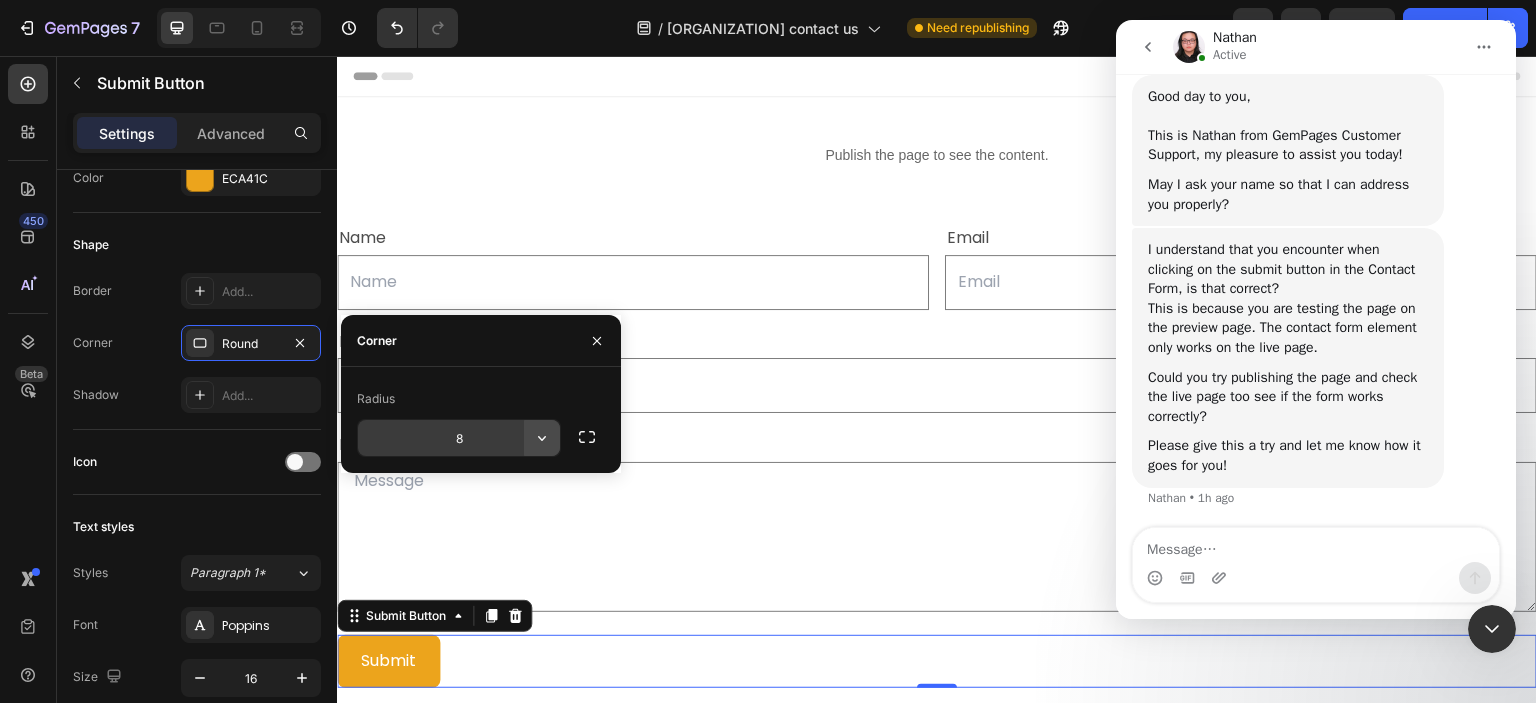 click 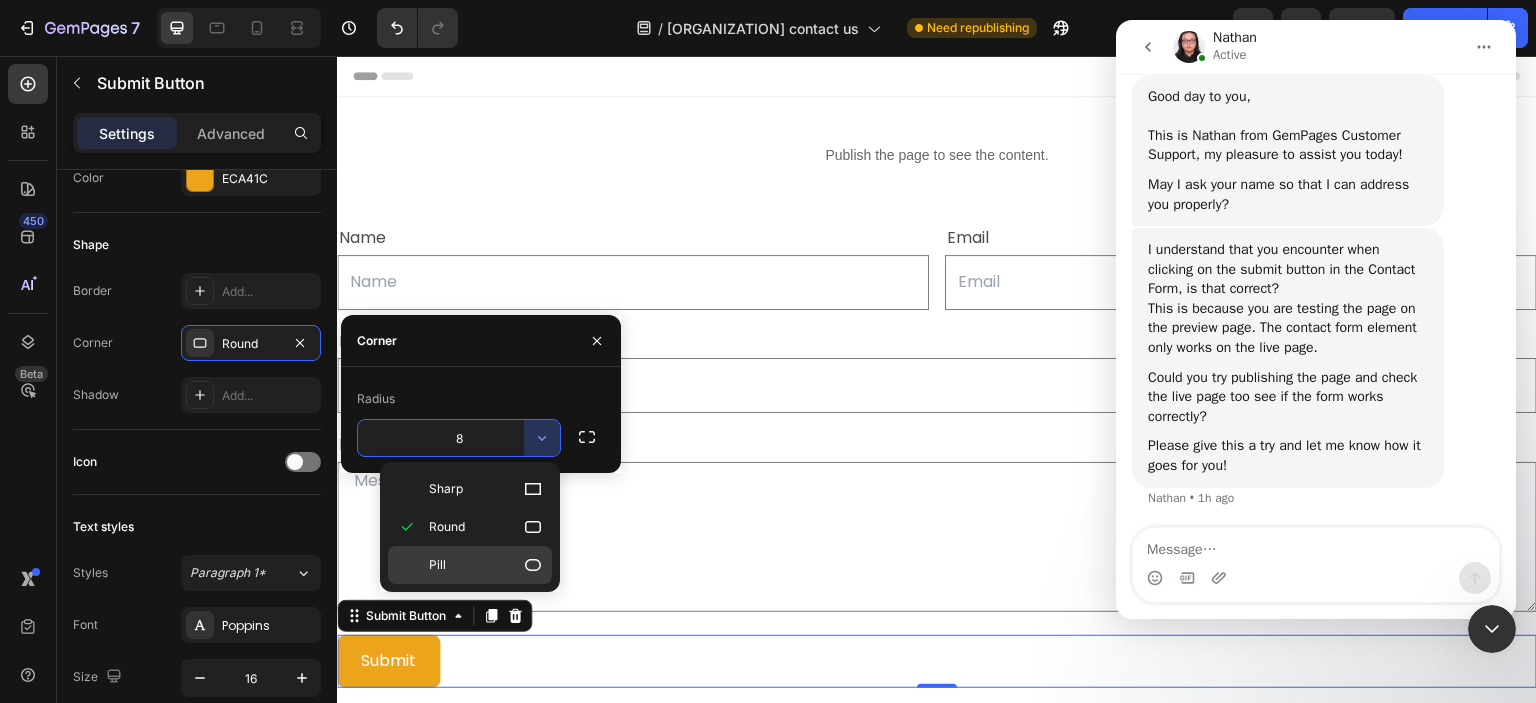 click 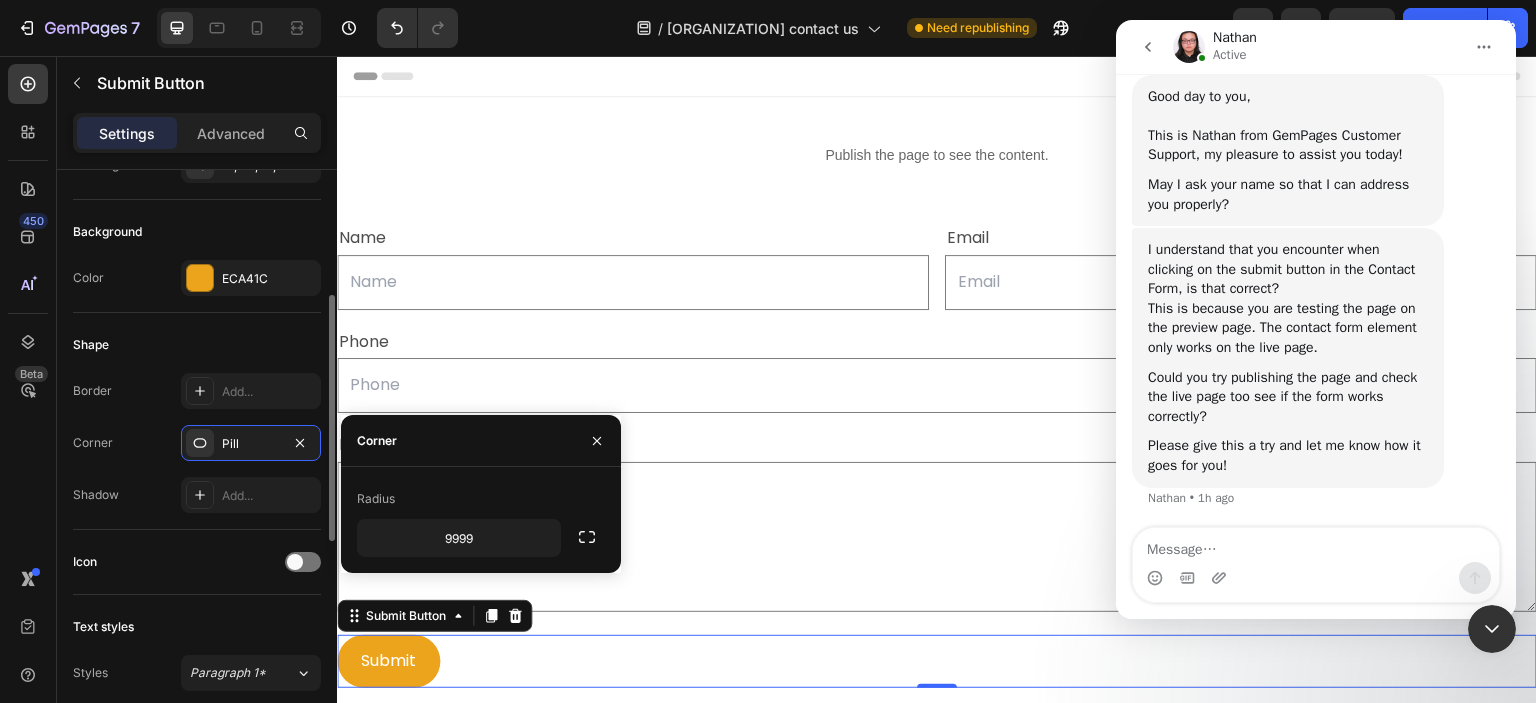 scroll, scrollTop: 400, scrollLeft: 0, axis: vertical 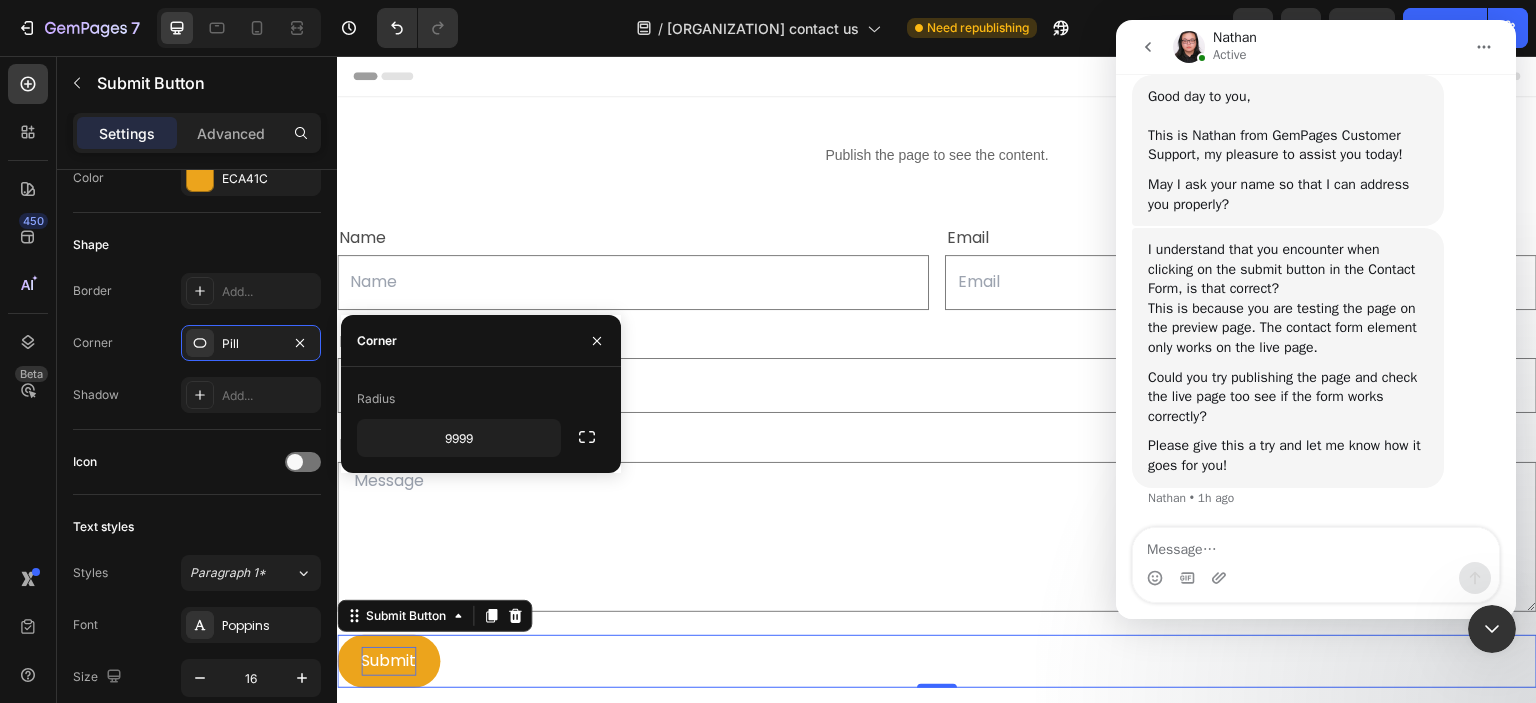 click on "Submit" at bounding box center [388, 661] 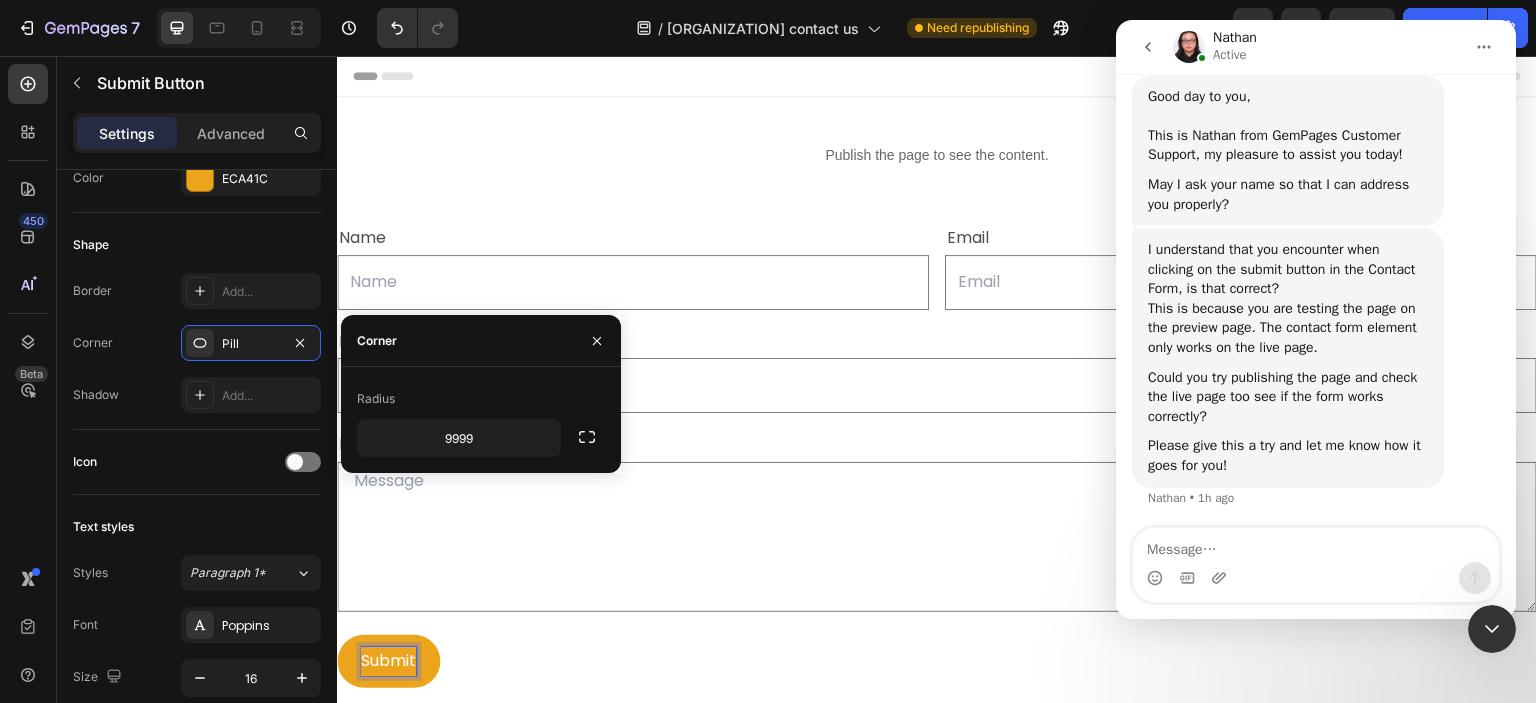 click on "Submit" at bounding box center (388, 661) 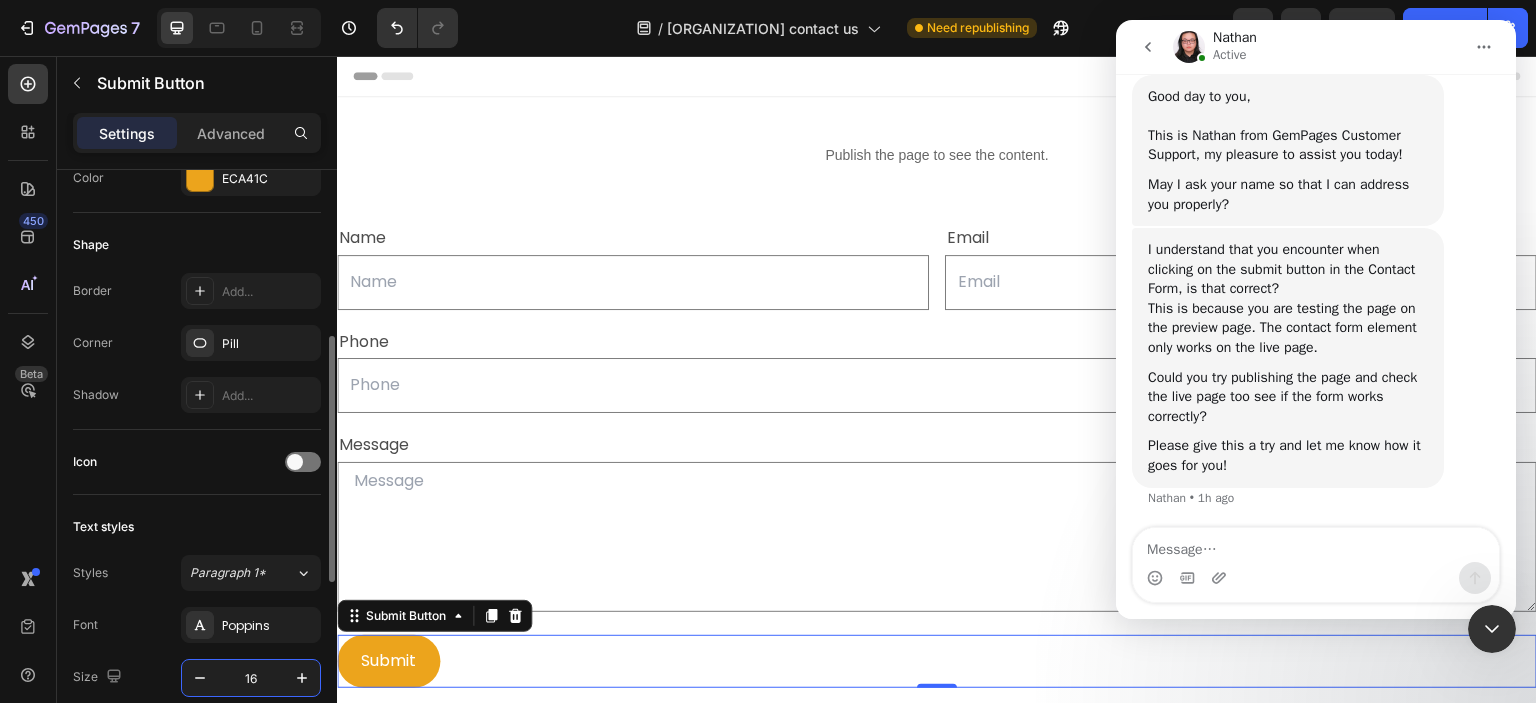 click on "16" at bounding box center (251, 678) 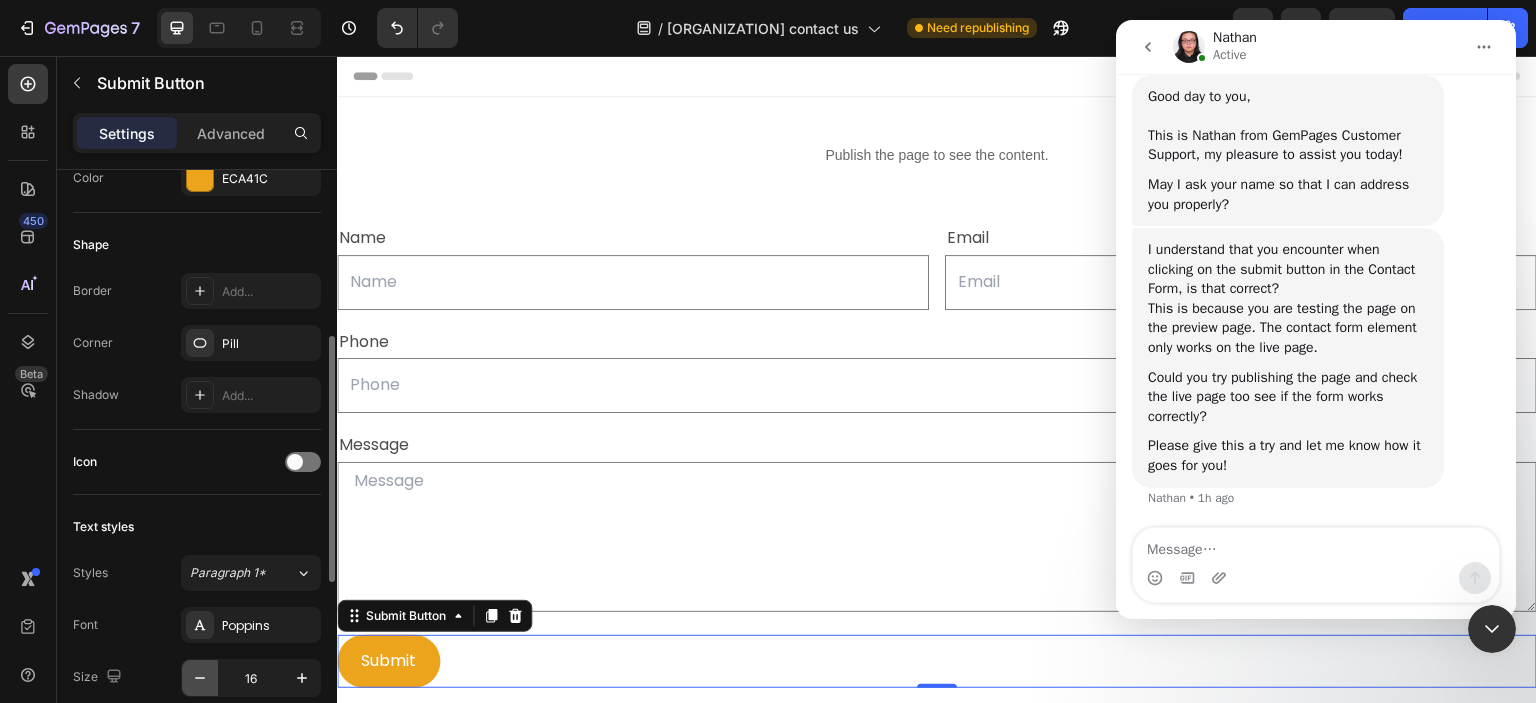 click 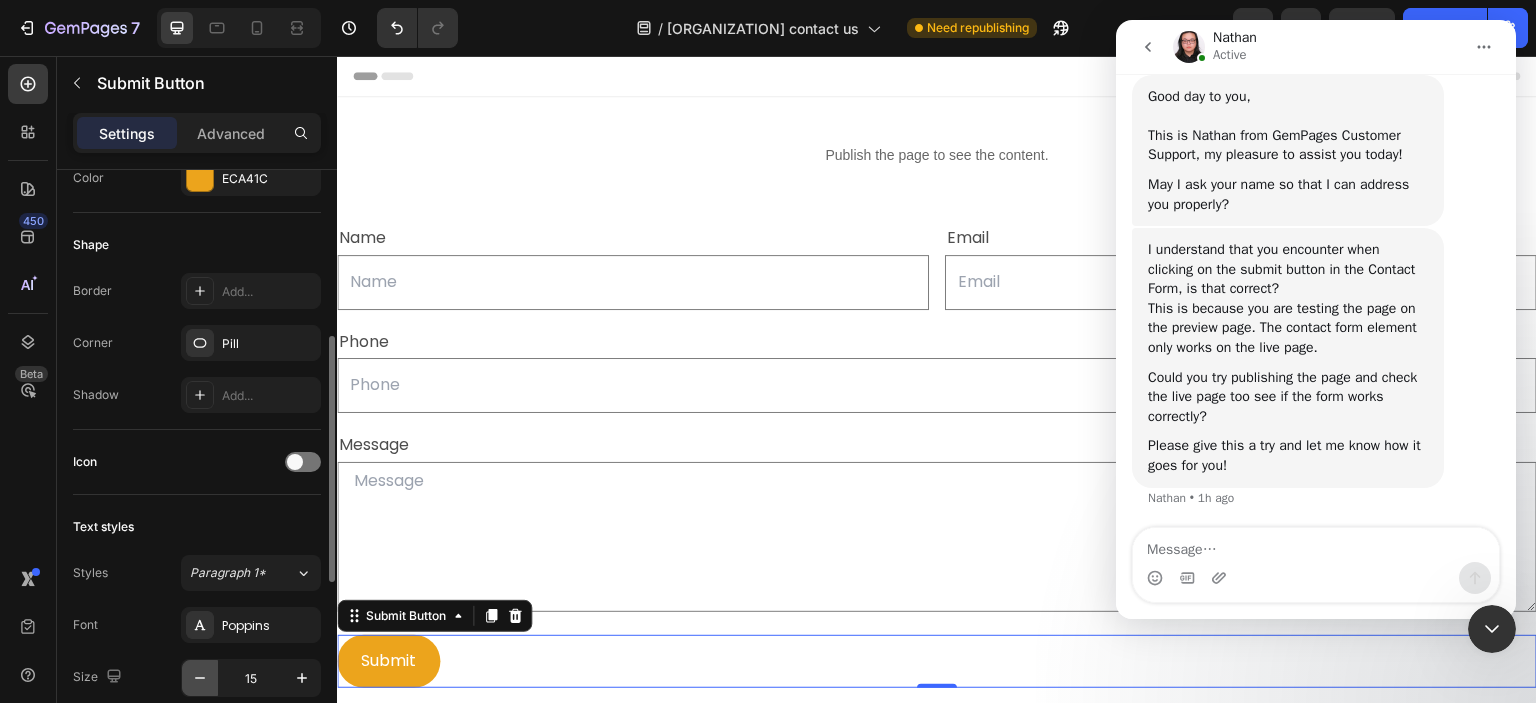 click 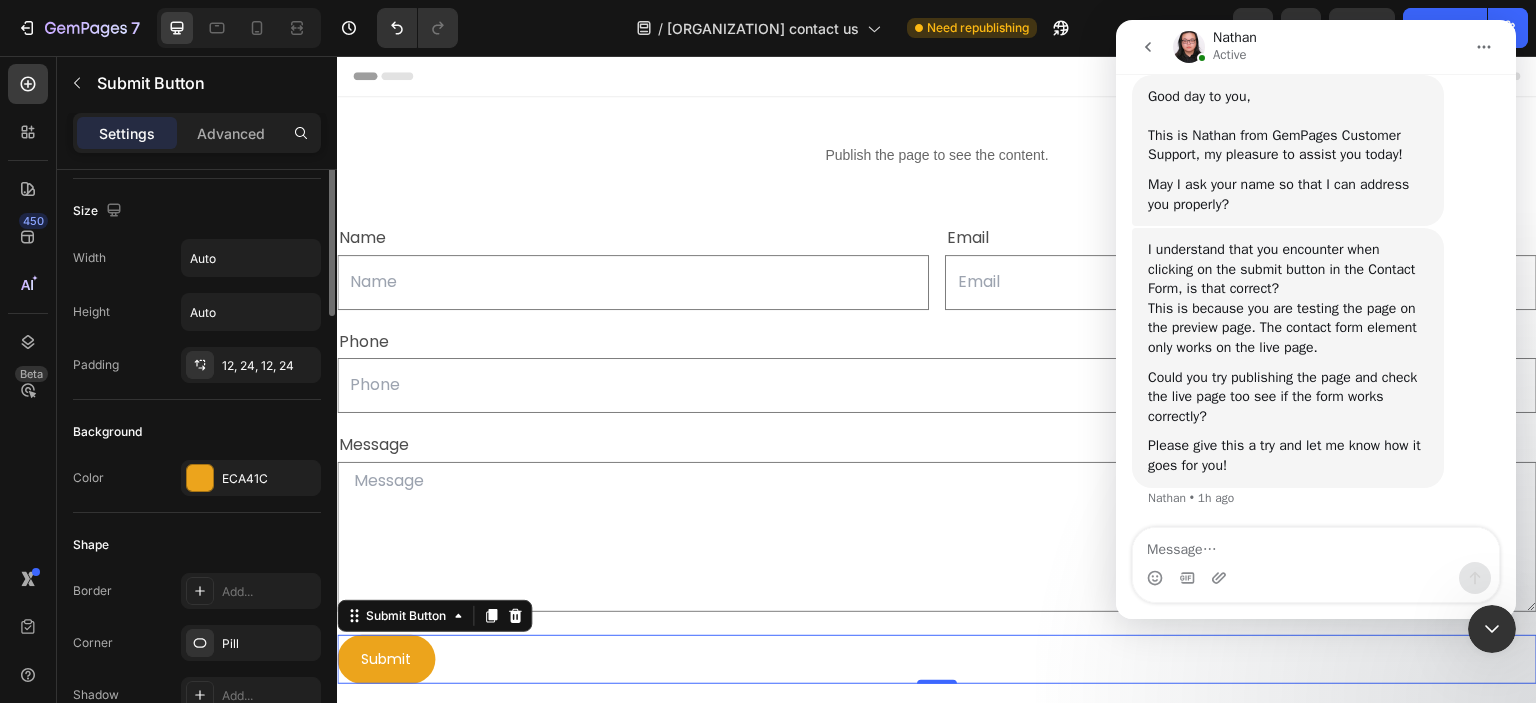 scroll, scrollTop: 0, scrollLeft: 0, axis: both 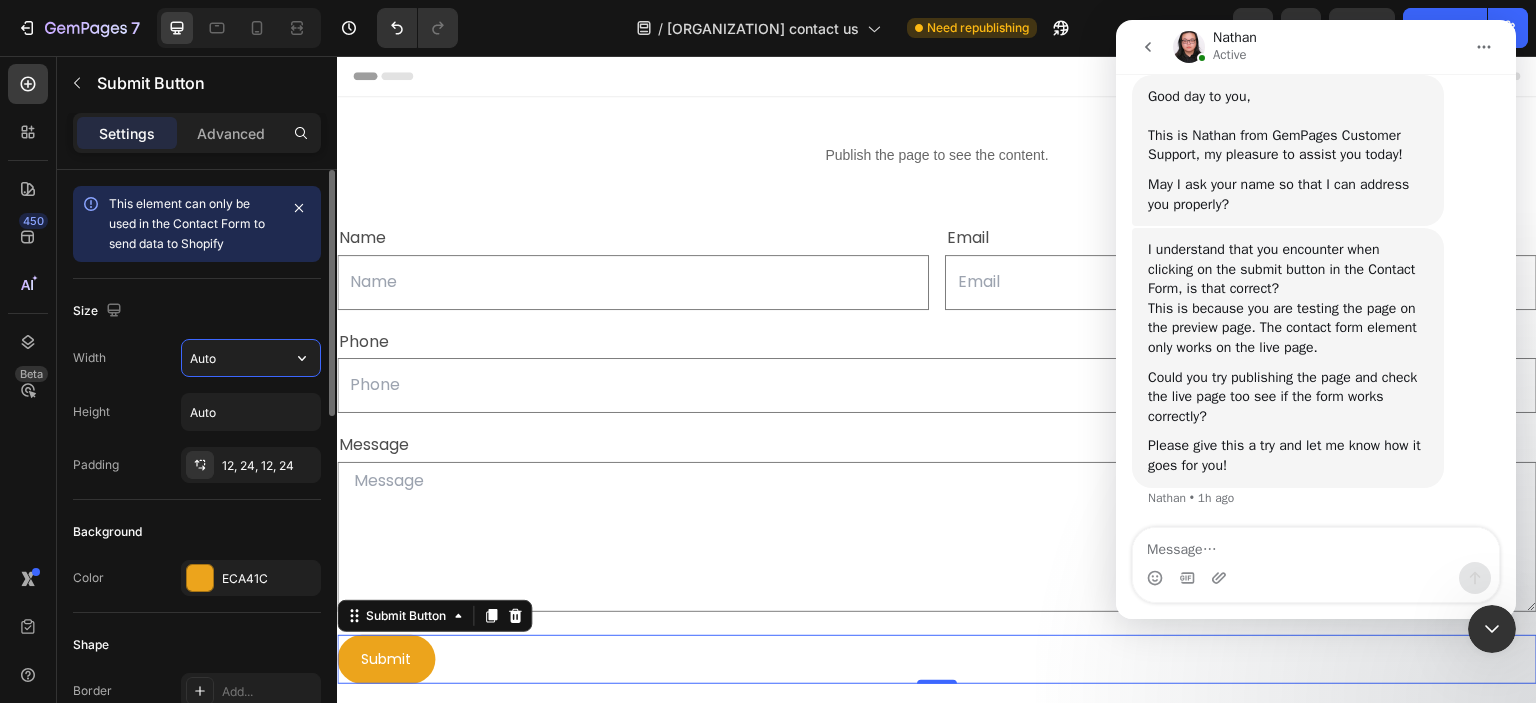click on "Auto" at bounding box center [251, 358] 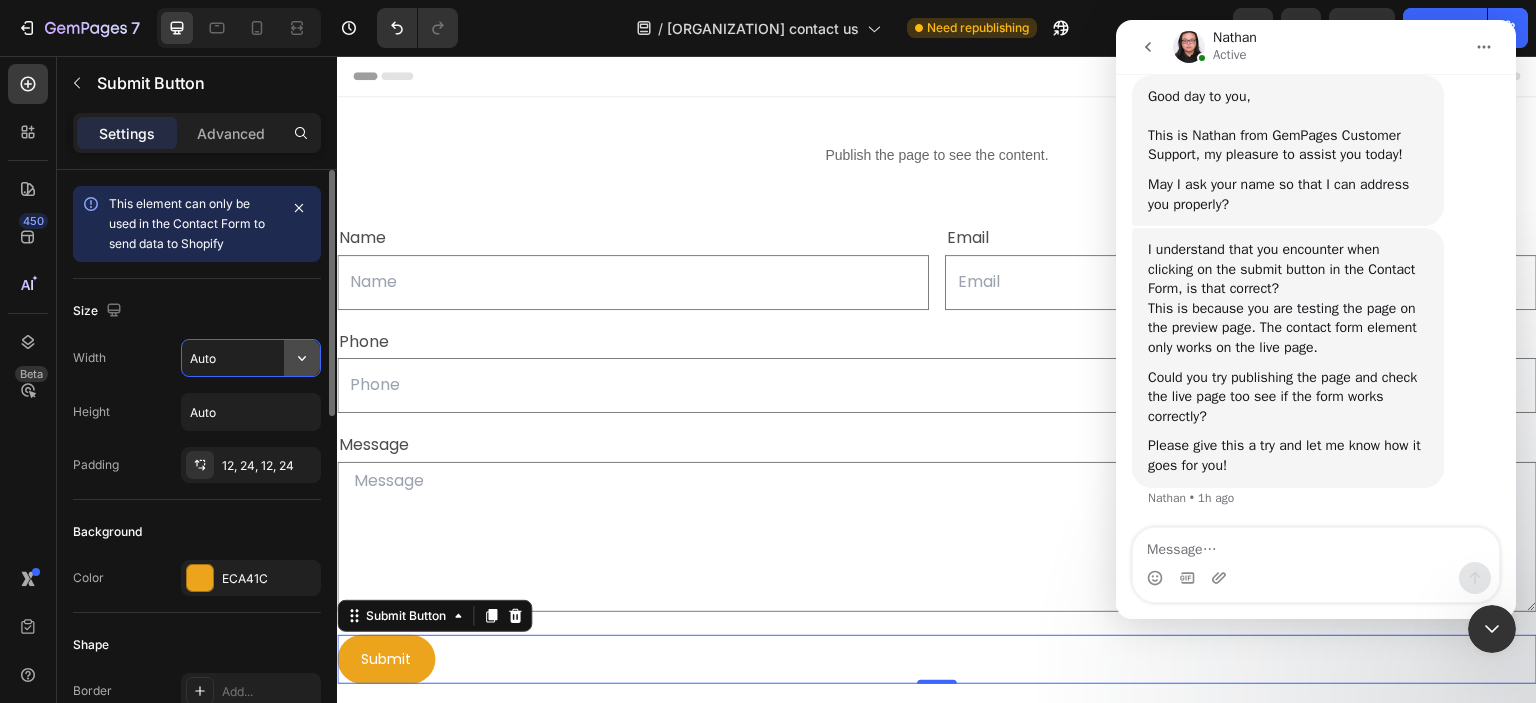 click 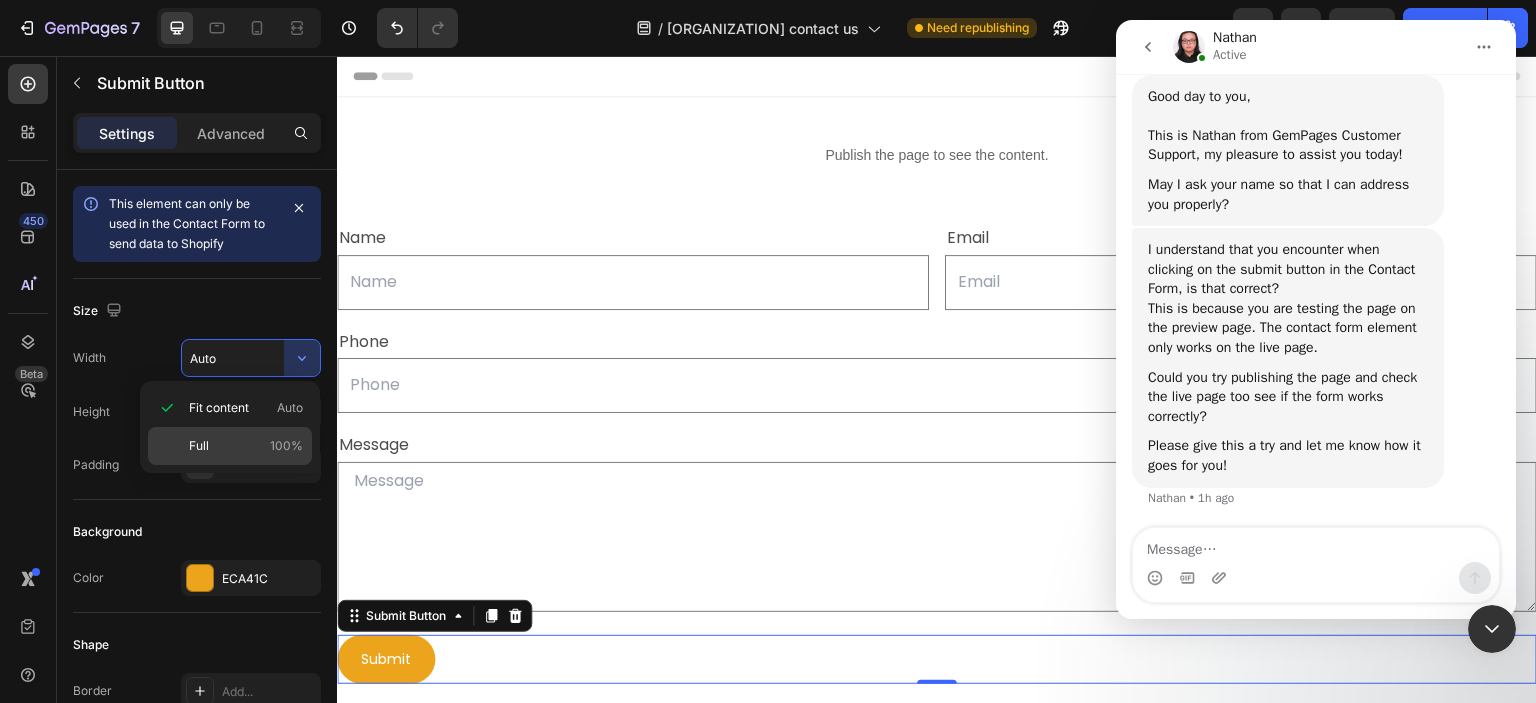 click on "Full 100%" 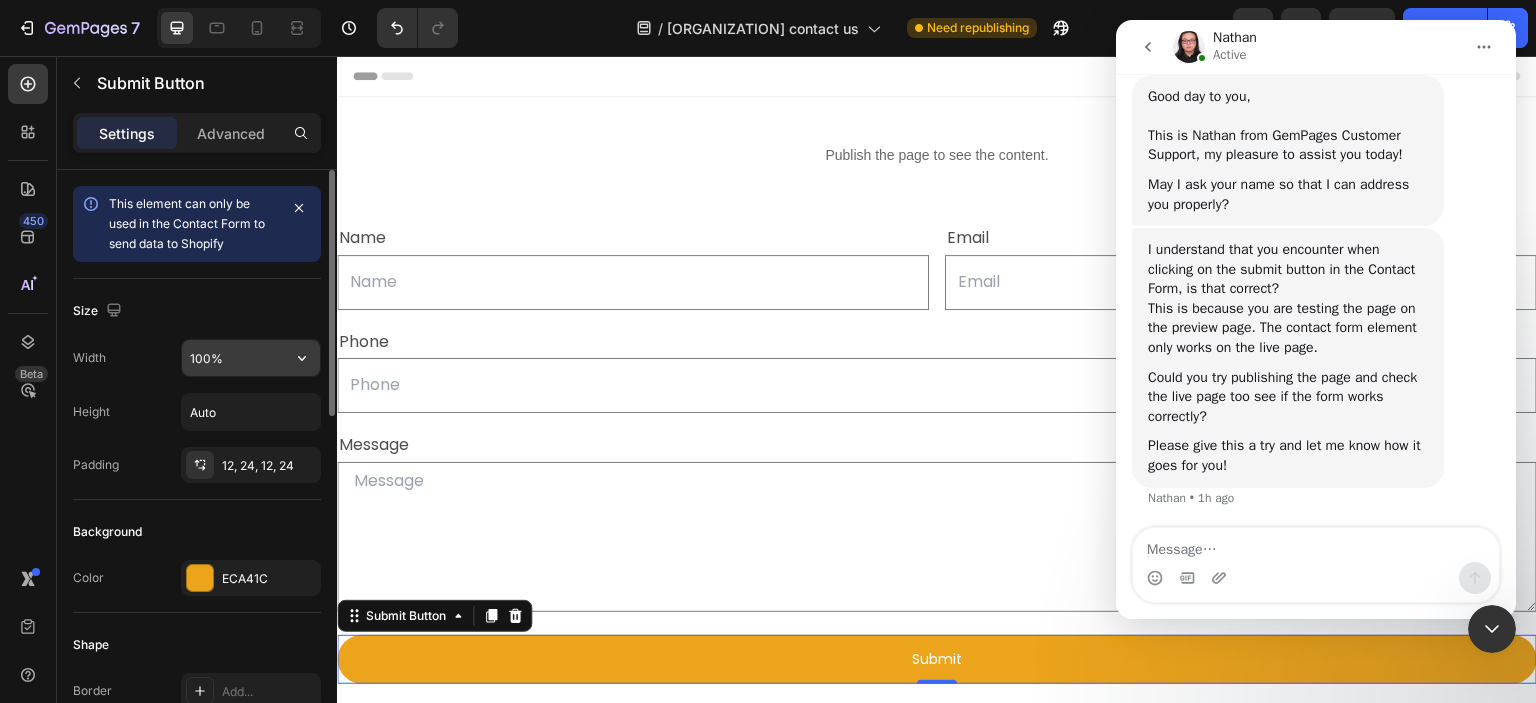 click on "100%" at bounding box center [251, 358] 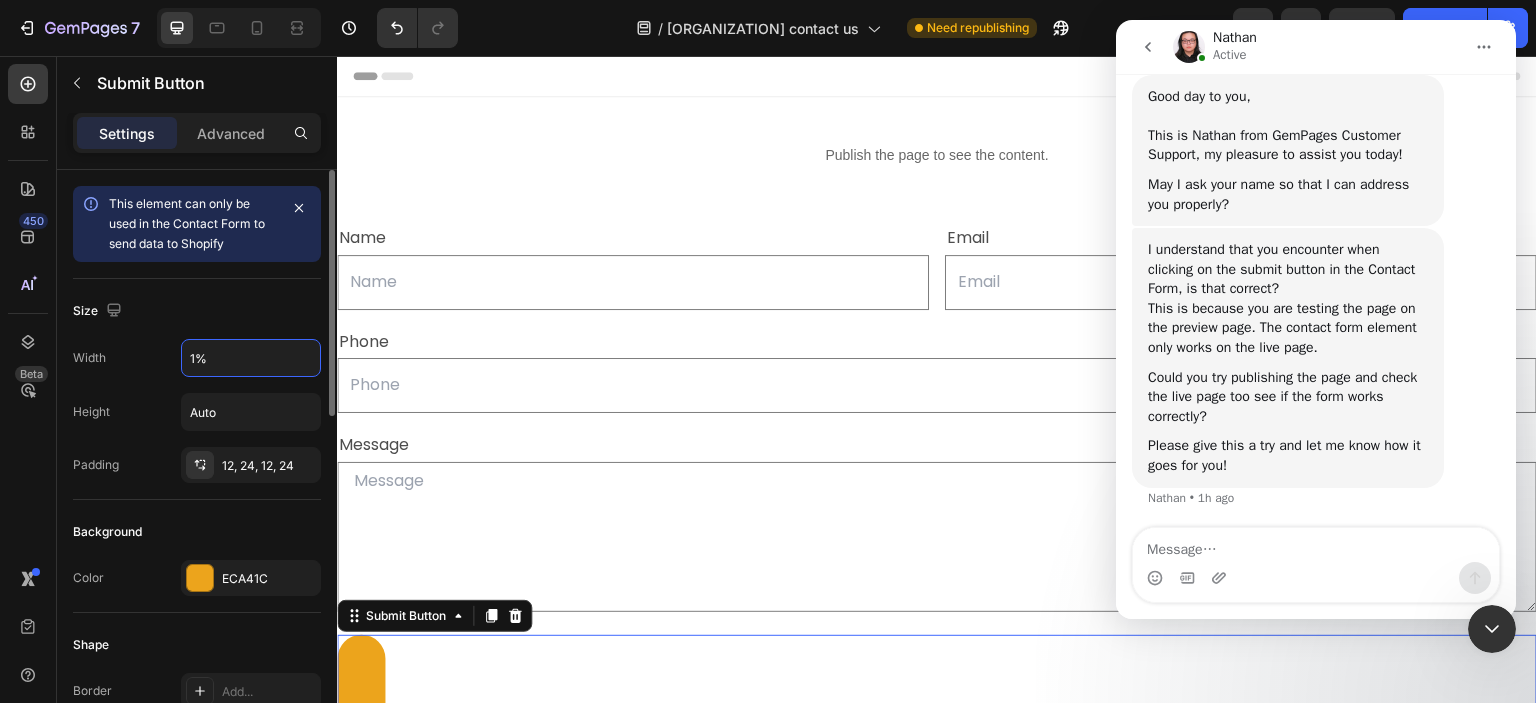 type on "15%" 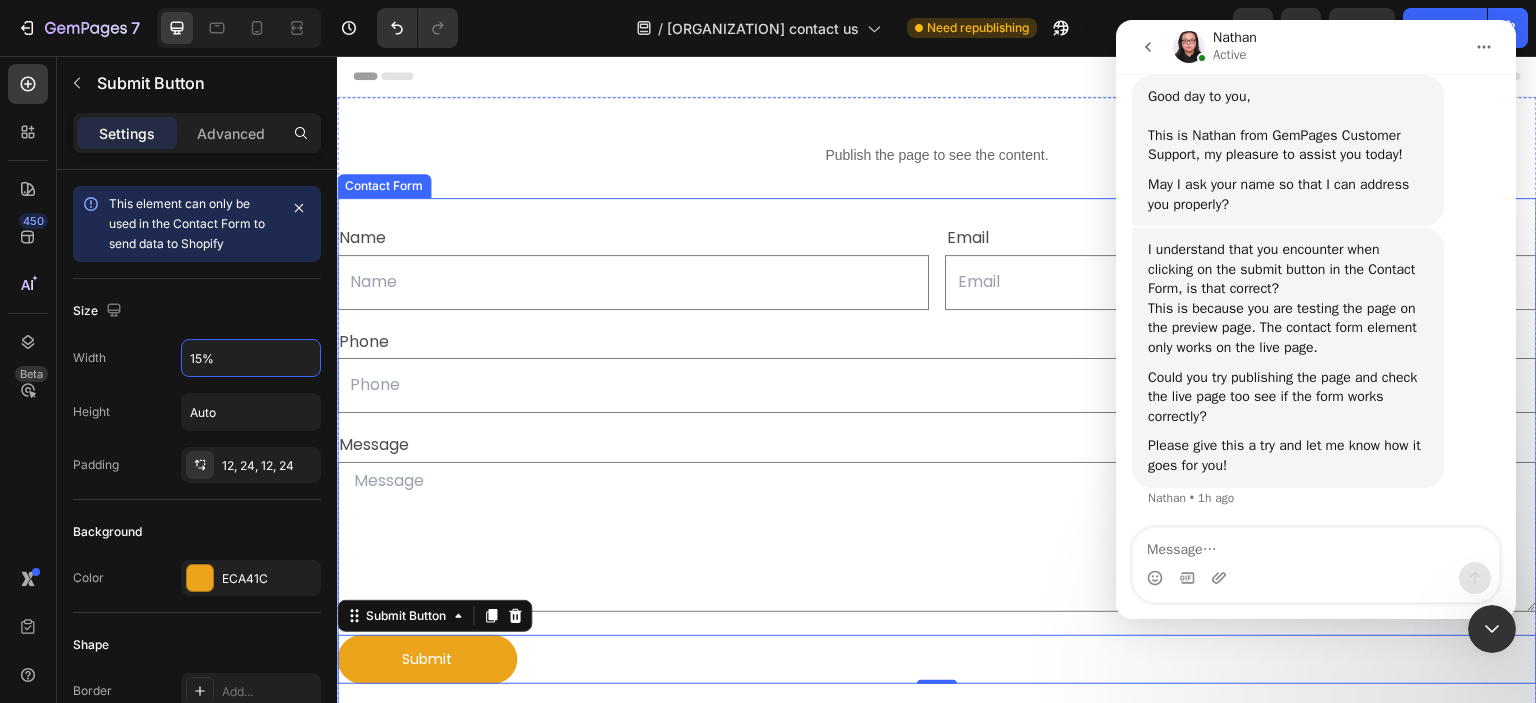 click on "Name Text Block Text Field Email Text Block Email Field Row Phone Text Block Text Field Row Message Text Block Text Area Row Submit Submit Button   0 Contact Form" at bounding box center (937, 453) 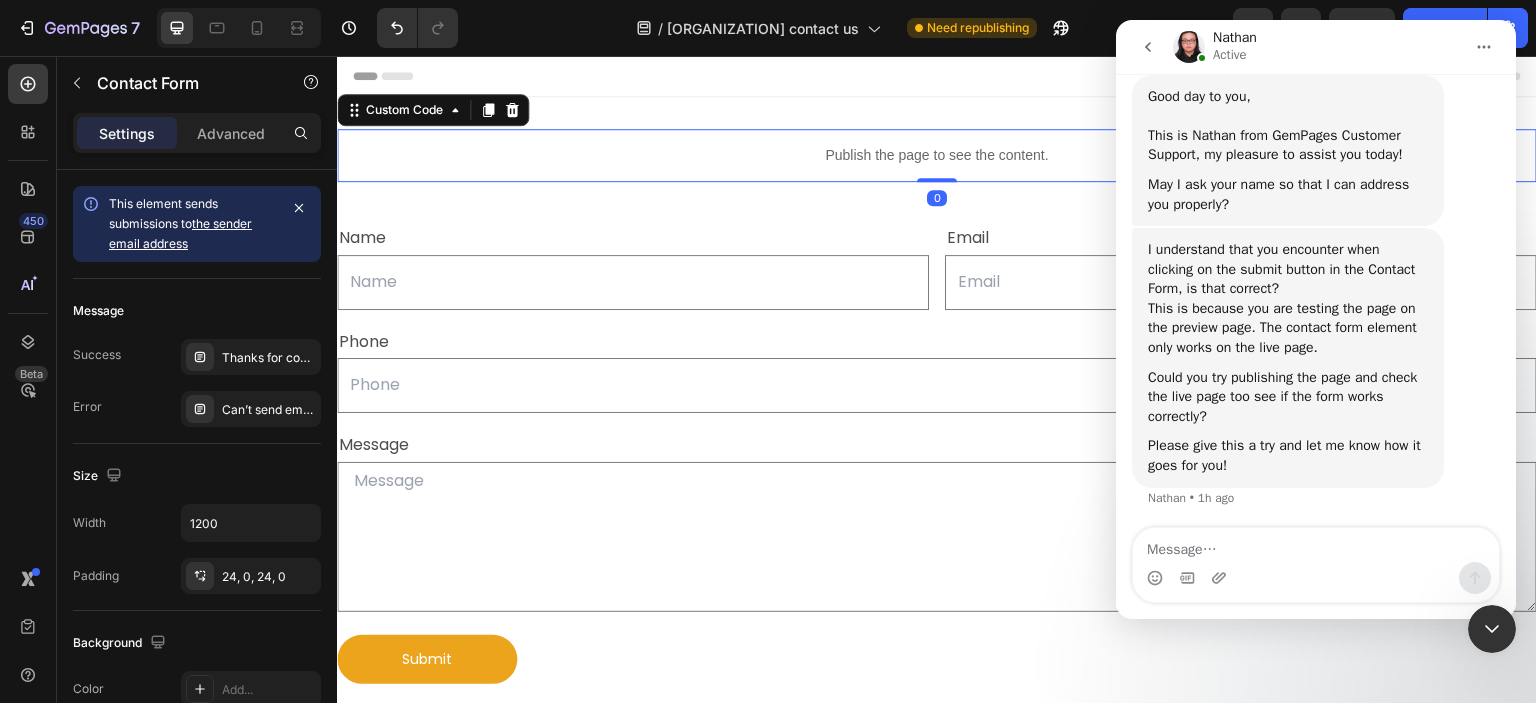 click on "Publish the page to see the content." at bounding box center (937, 155) 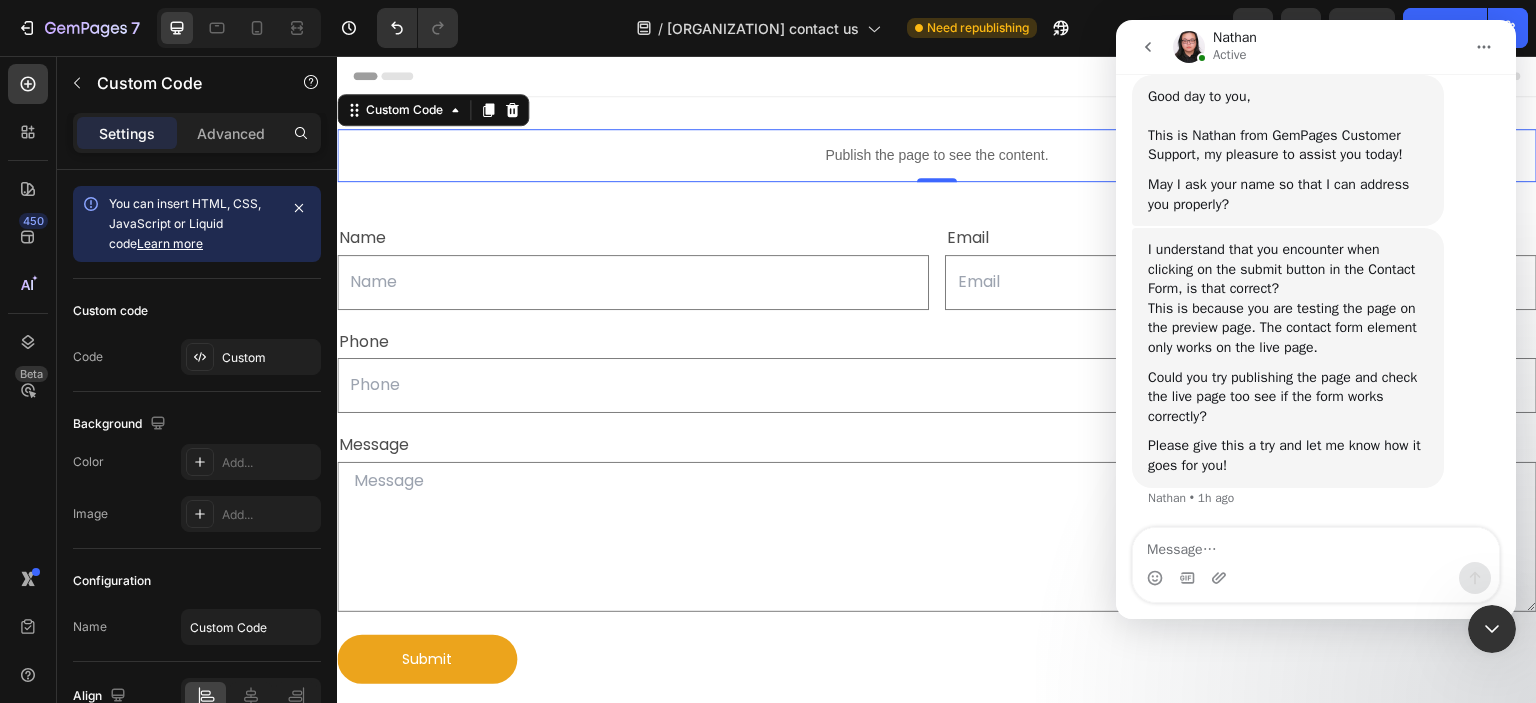 click 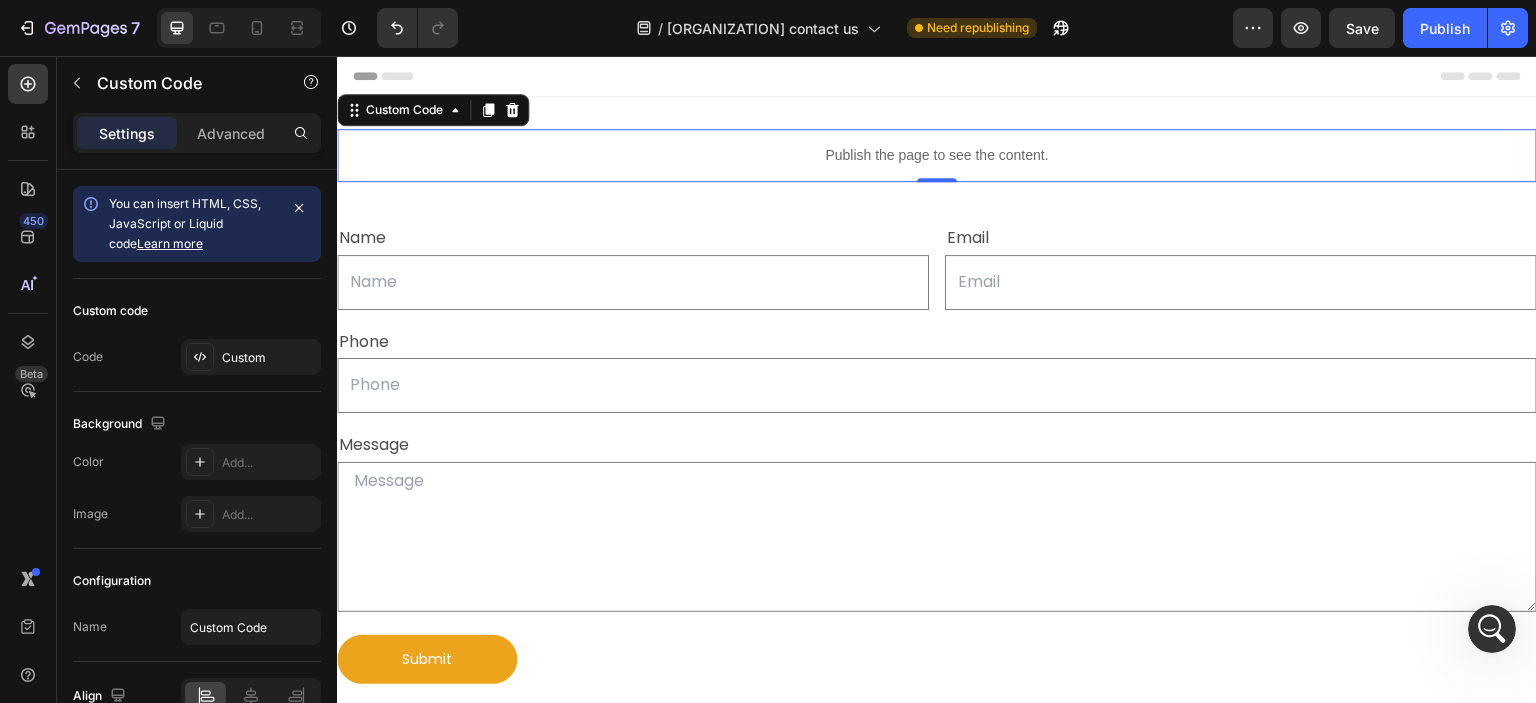 scroll, scrollTop: 0, scrollLeft: 0, axis: both 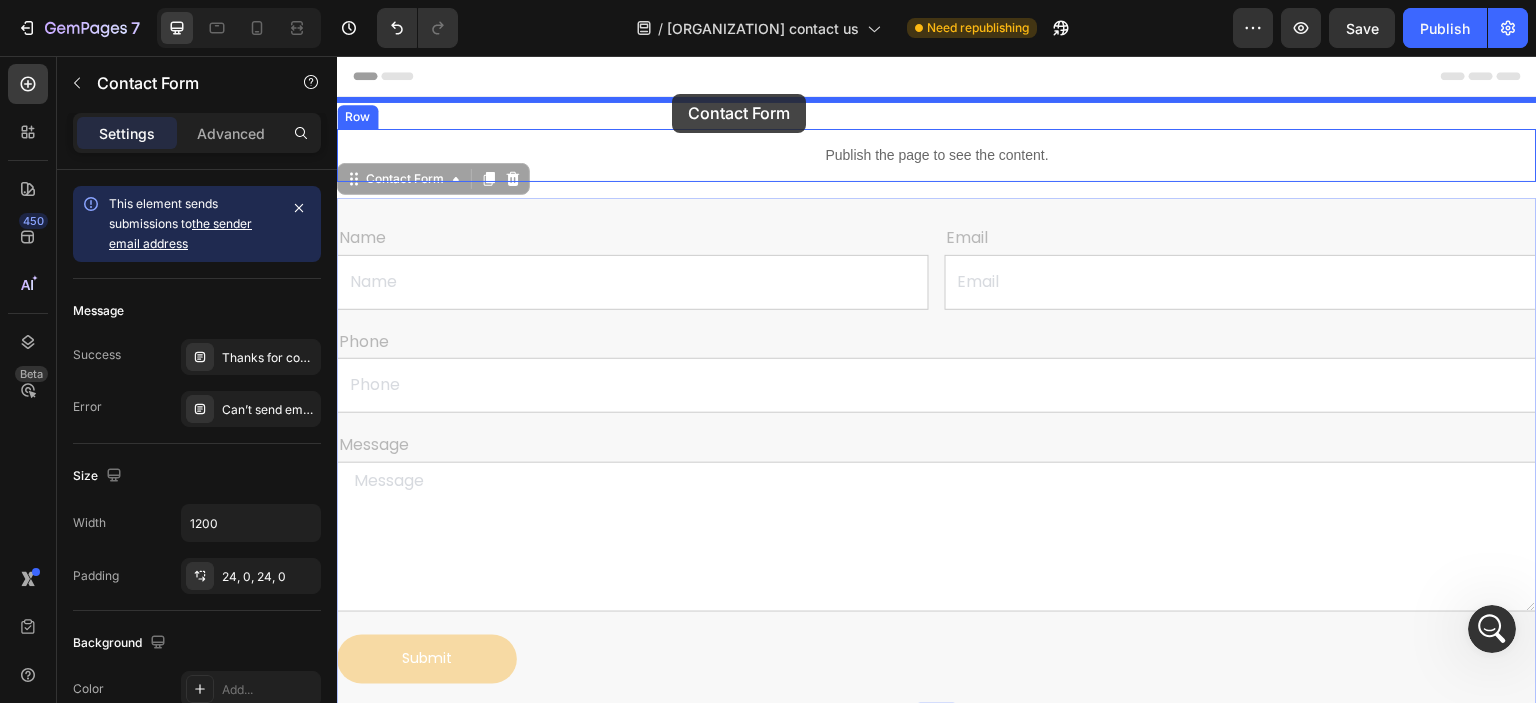 drag, startPoint x: 397, startPoint y: 187, endPoint x: 672, endPoint y: 94, distance: 290.29984 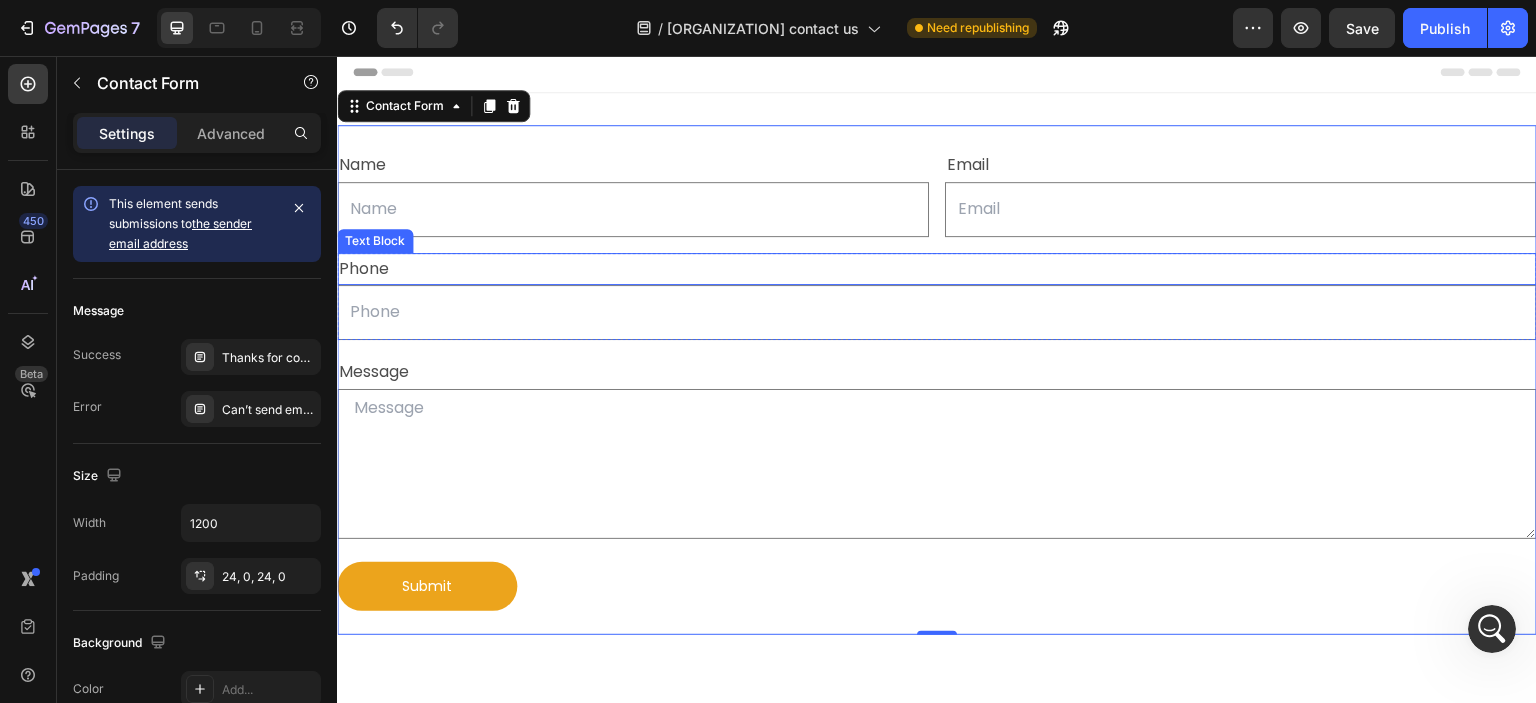 scroll, scrollTop: 0, scrollLeft: 0, axis: both 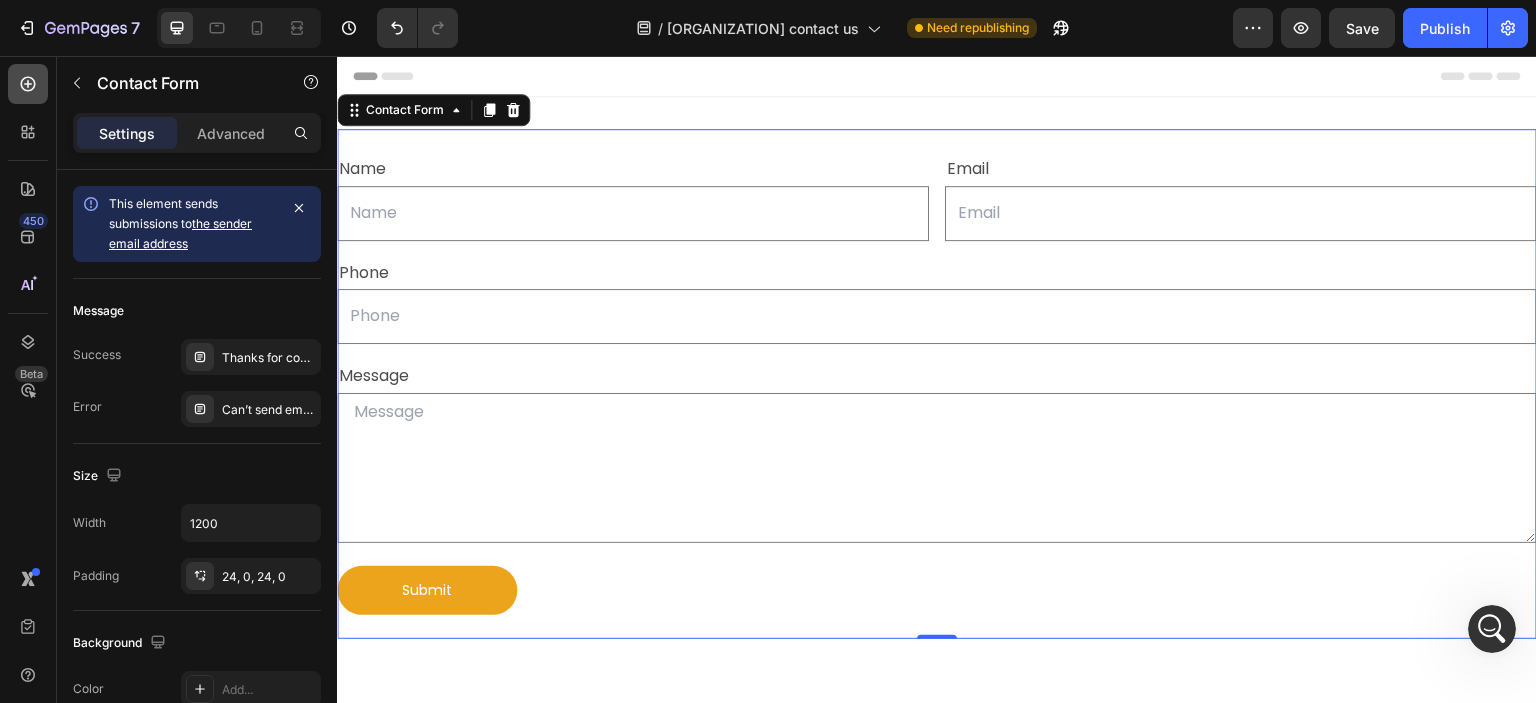 click 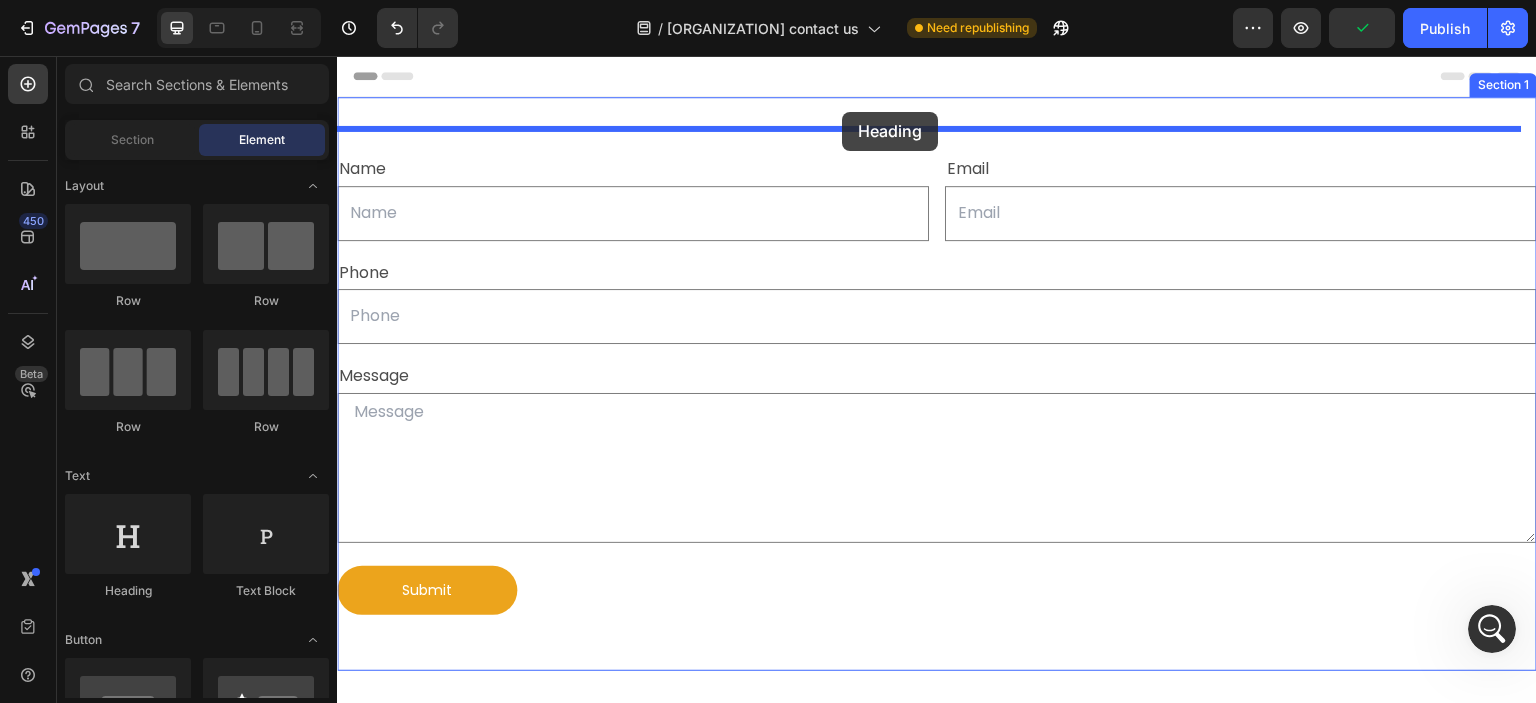 drag, startPoint x: 450, startPoint y: 613, endPoint x: 842, endPoint y: 112, distance: 636.1329 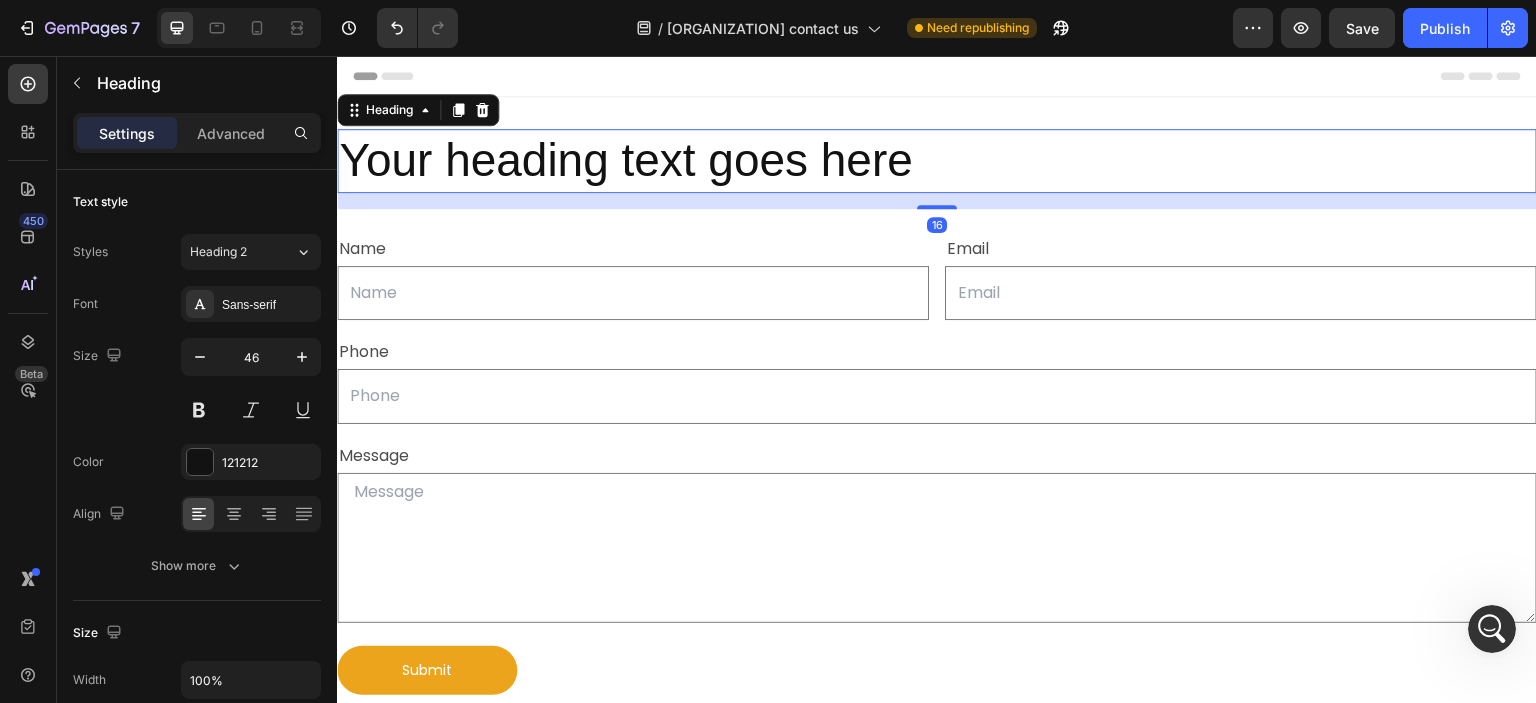 click on "Your heading text goes here" at bounding box center (937, 161) 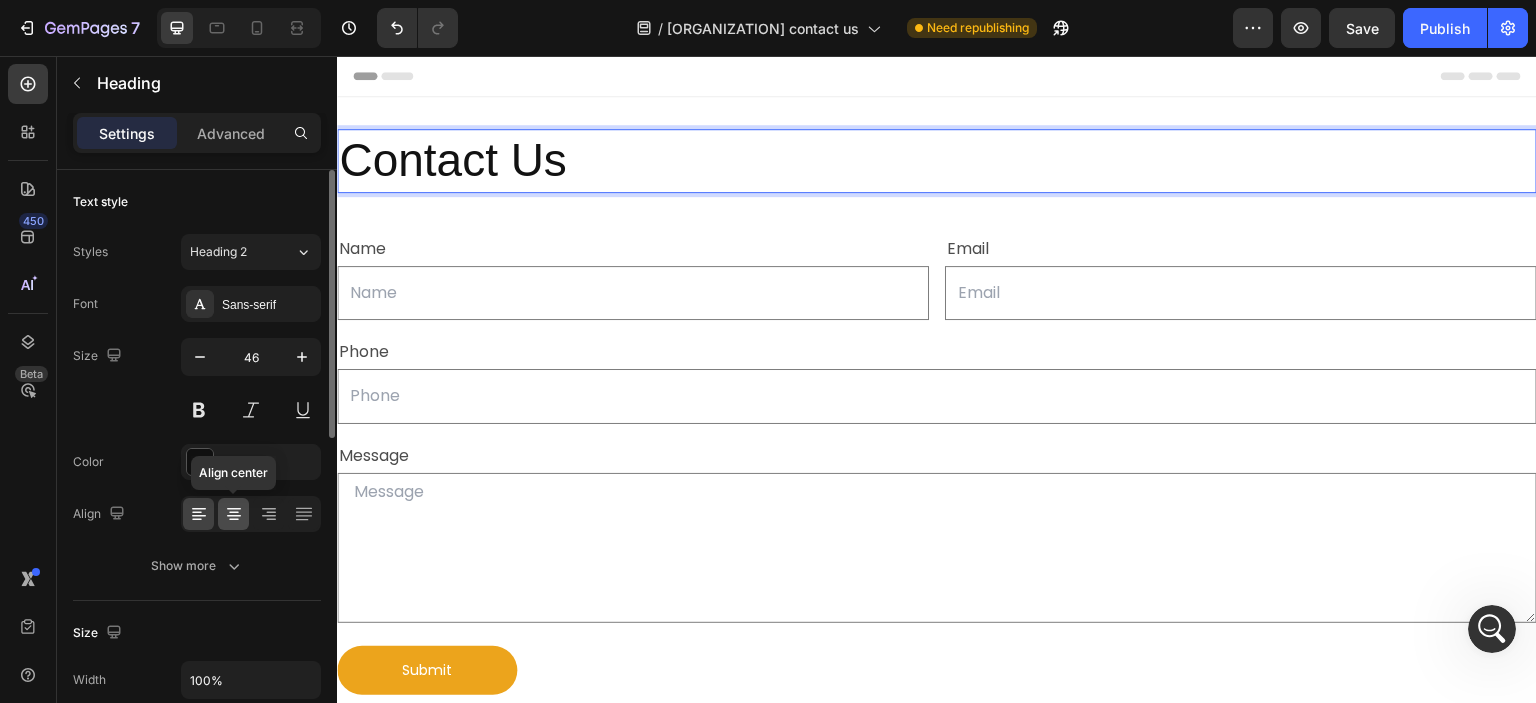 click 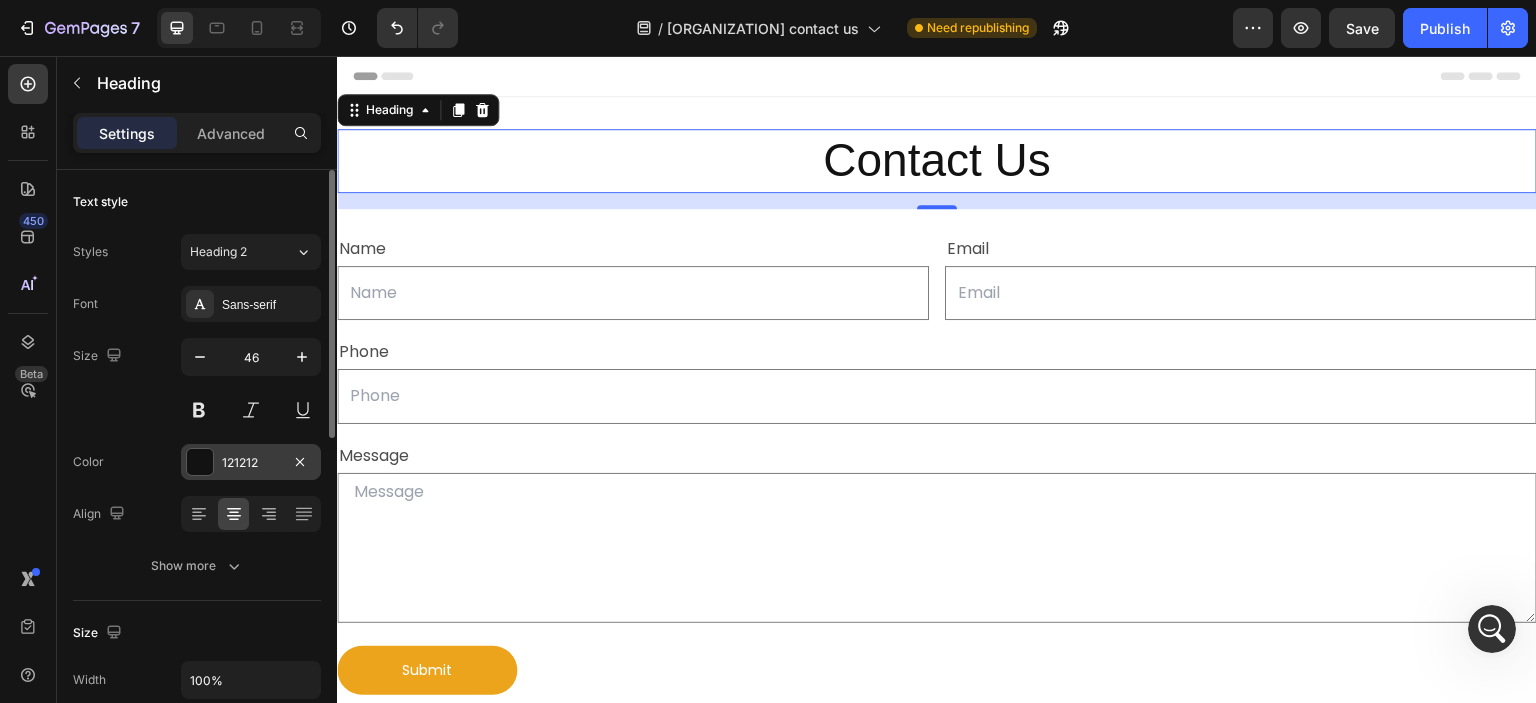 click on "121212" at bounding box center (251, 463) 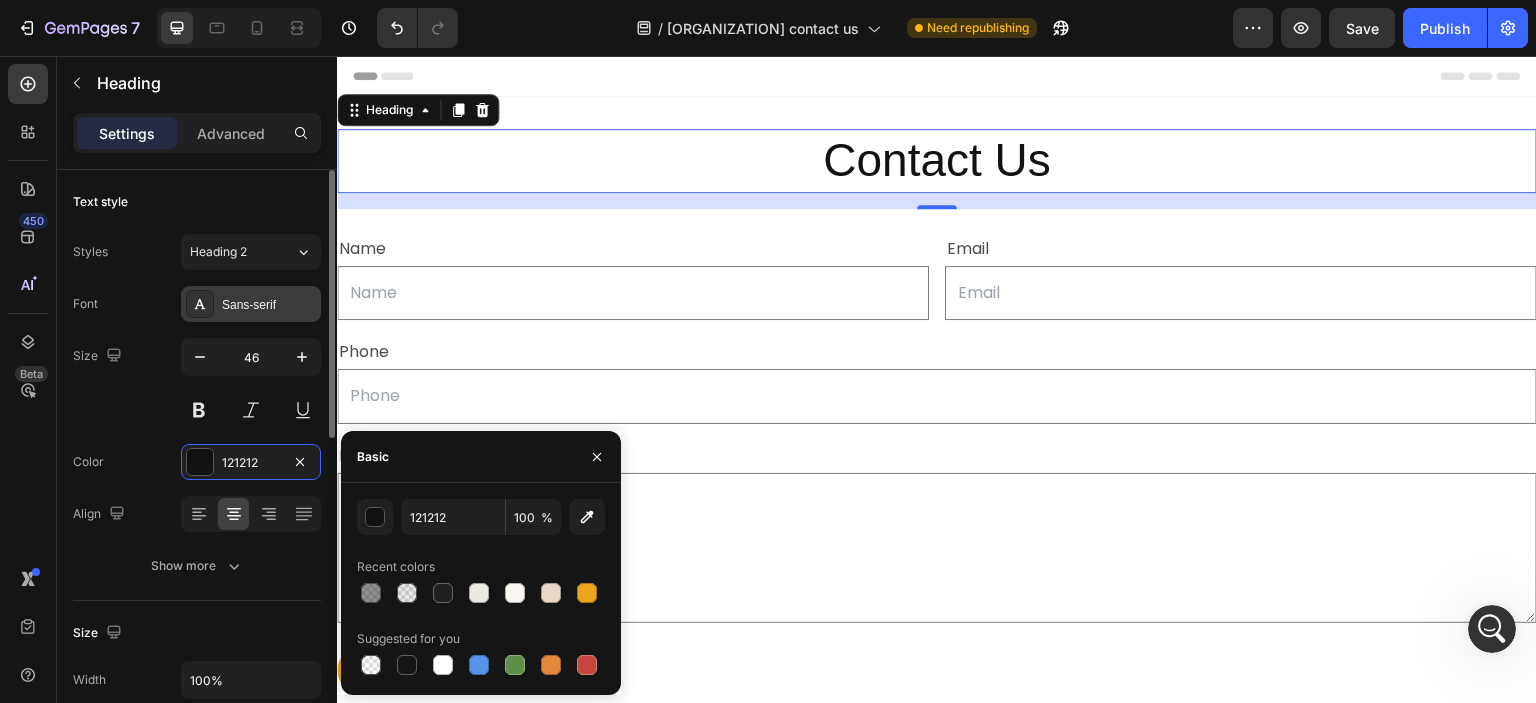click on "Sans-serif" at bounding box center [251, 304] 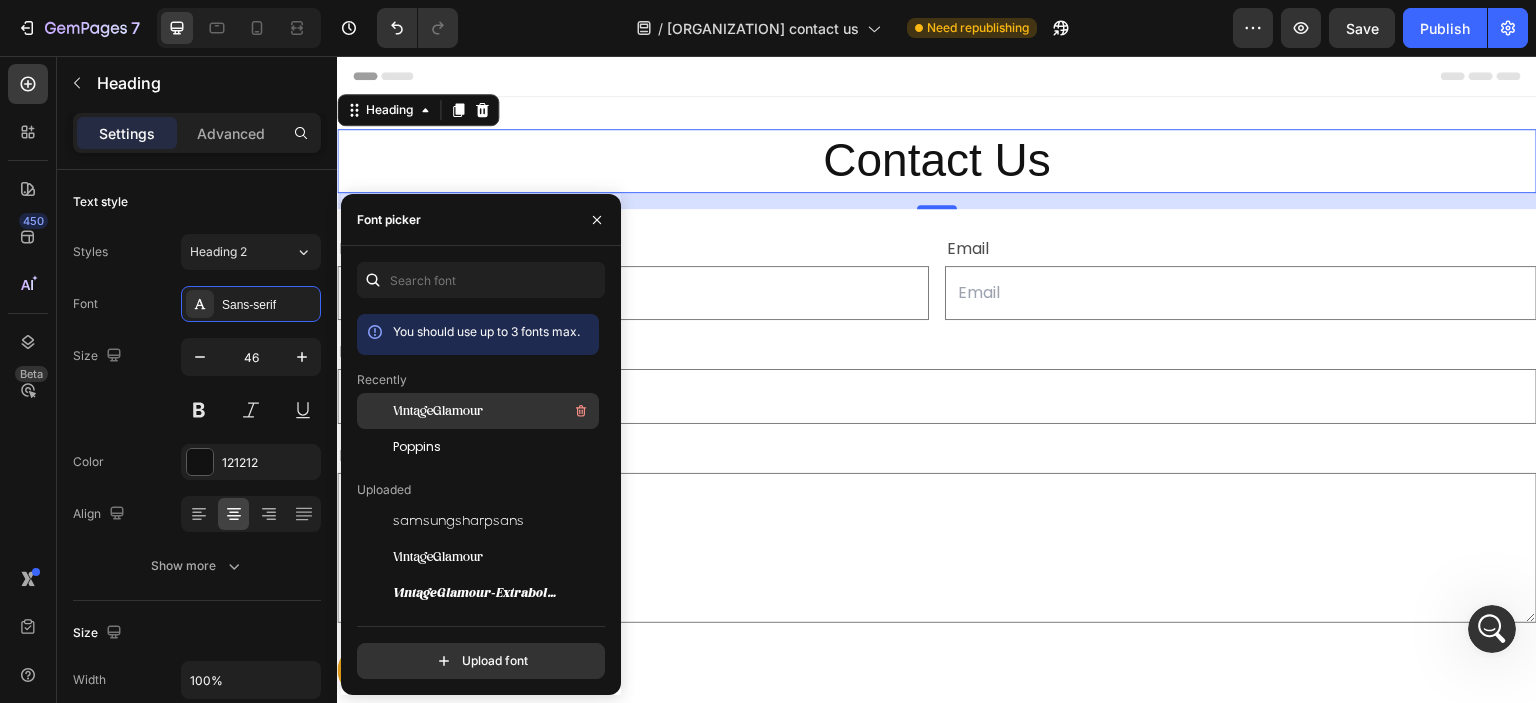 click on "VintageGlamour" at bounding box center [438, 411] 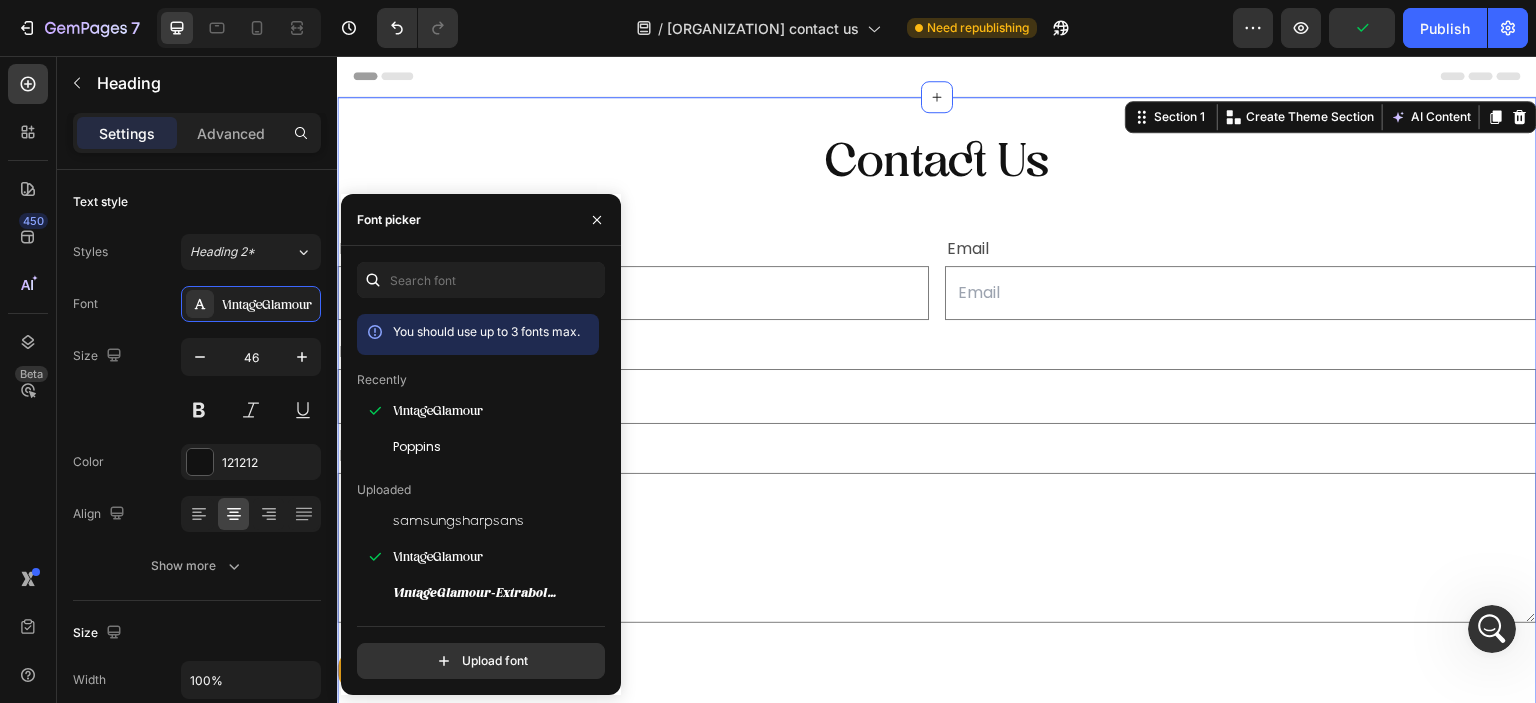 click on "Contact Us Heading Name Text Block Text Field Email Text Block Email Field Row Phone Text Block Text Field Row Message Text Block Text Area Row Submit Submit Button Contact Form Section 1 Create Theme Section AI Content Write with GemAI What would you like to describe here? Tone and Voice Persuasive Product Show more Generate" at bounding box center (937, 424) 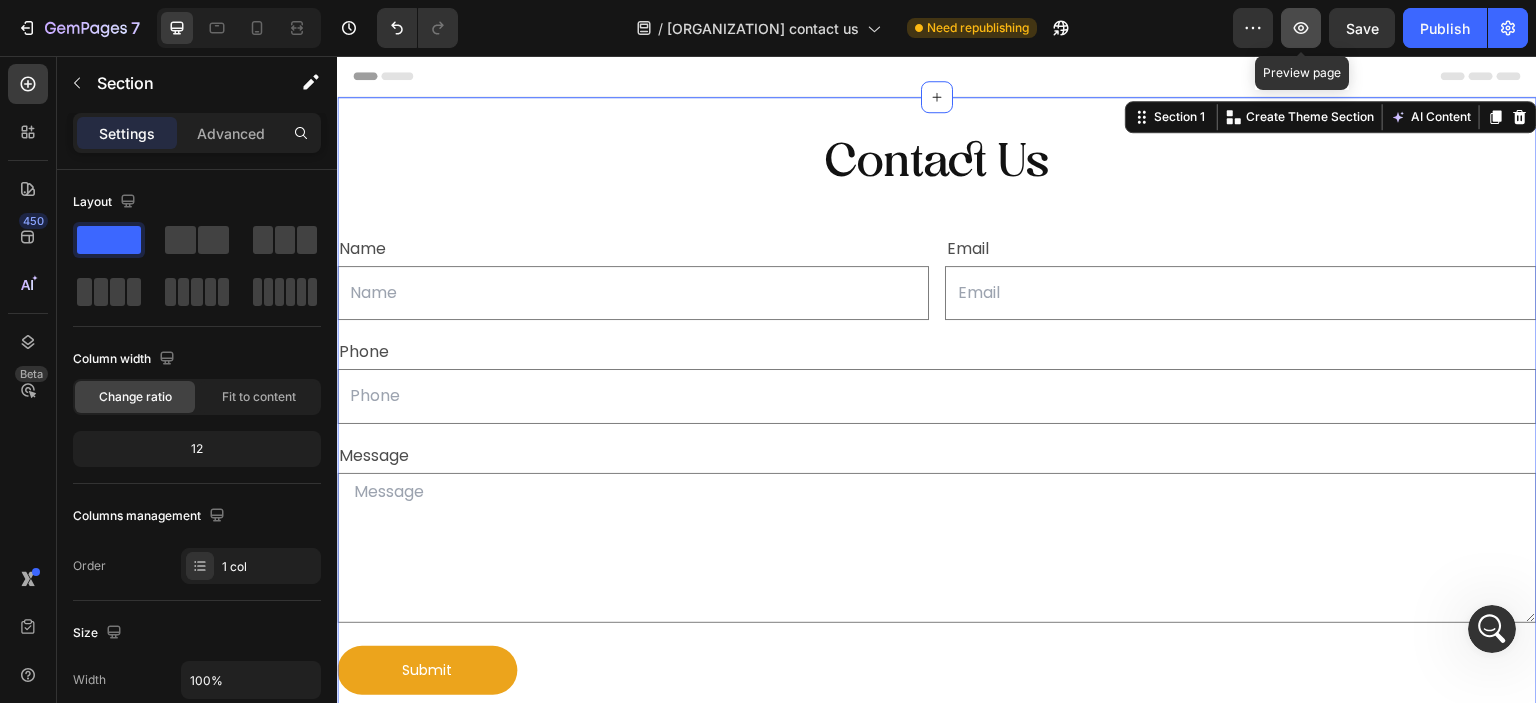 click 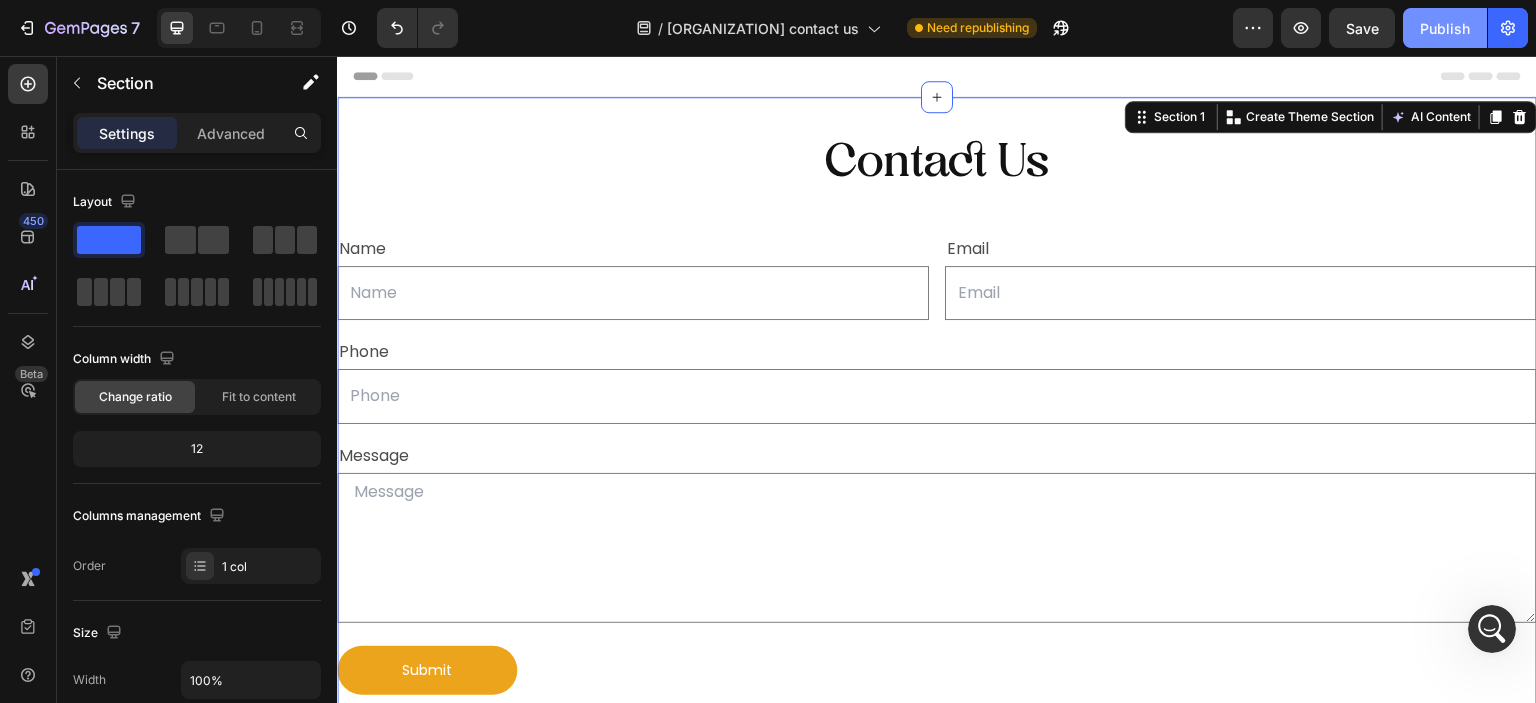 click on "Publish" at bounding box center (1445, 28) 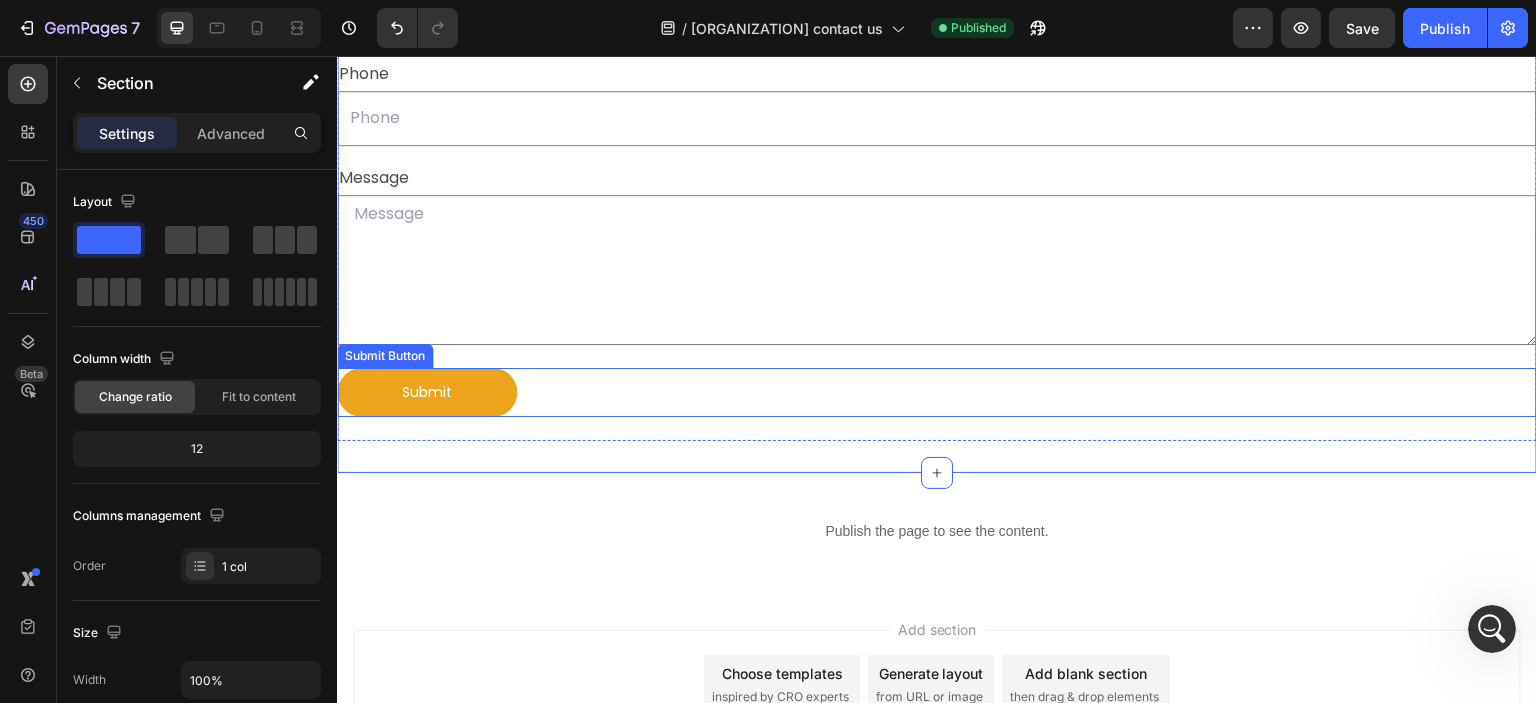scroll, scrollTop: 450, scrollLeft: 0, axis: vertical 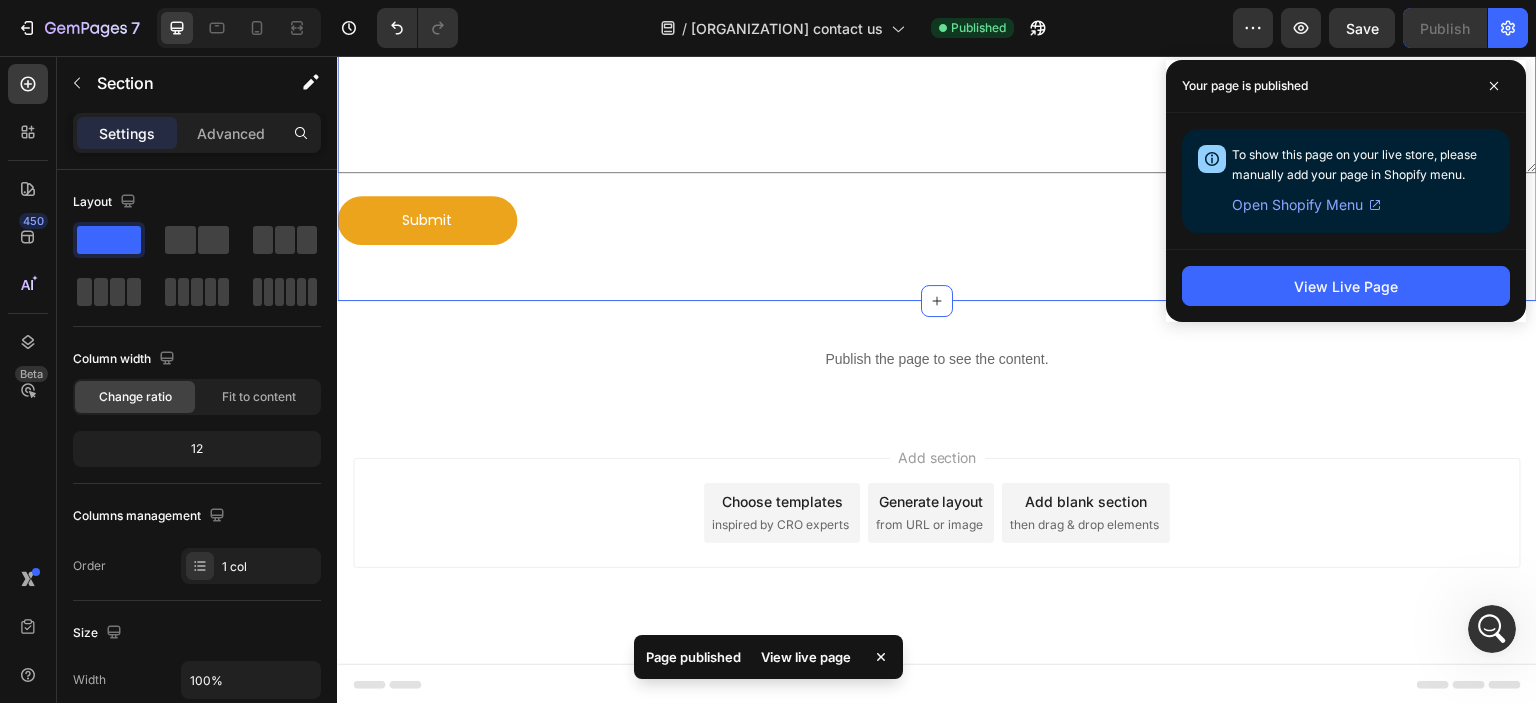 drag, startPoint x: 1317, startPoint y: 315, endPoint x: 1331, endPoint y: 296, distance: 23.600847 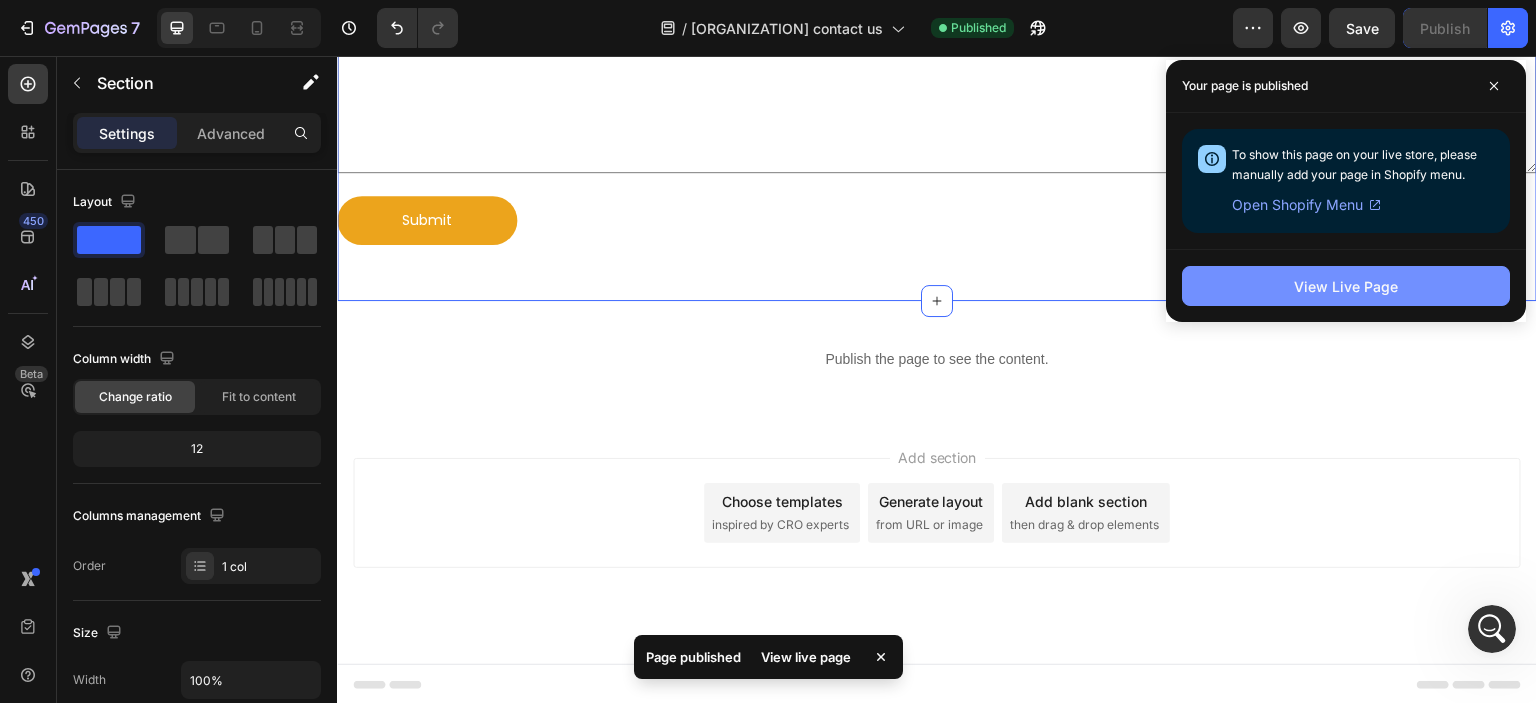 click on "View Live Page" at bounding box center (1346, 286) 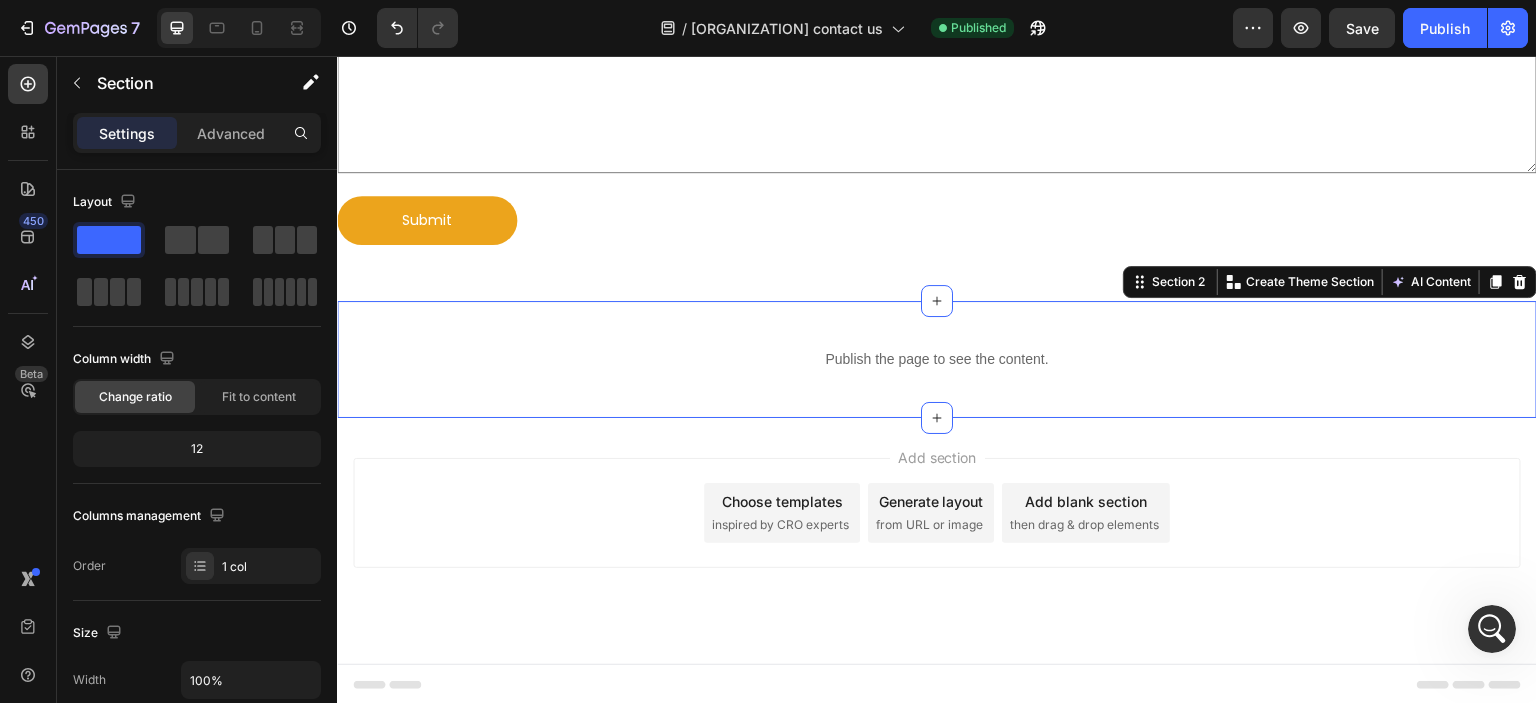 click on "Publish the page to see the content. Custom Code Row Section 2 Create Theme Section AI Content Write with GemAI What would you like to describe here? Tone and Voice Persuasive Product SUKESHA SCALP CLEANSER ( 180 ML ) Show more Generate" at bounding box center [937, 359] 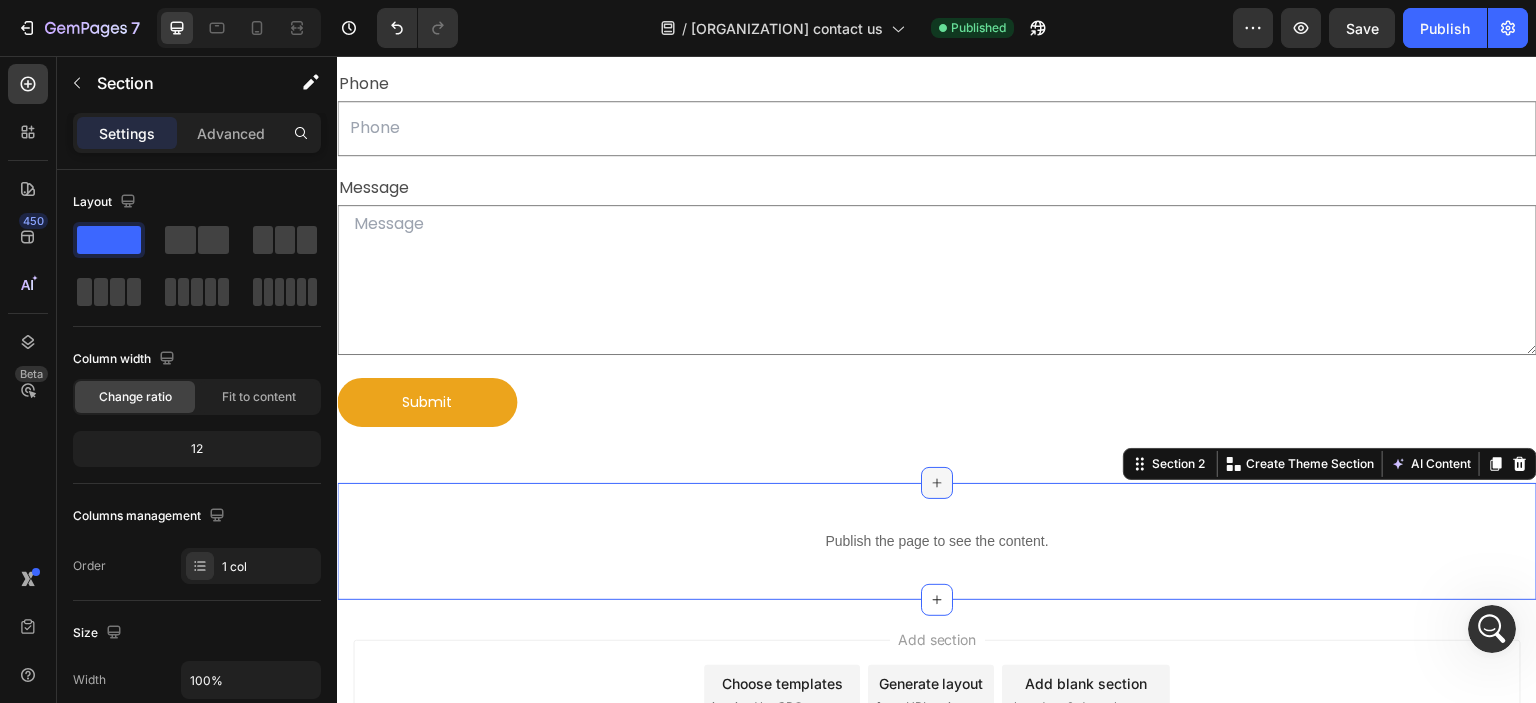 scroll, scrollTop: 250, scrollLeft: 0, axis: vertical 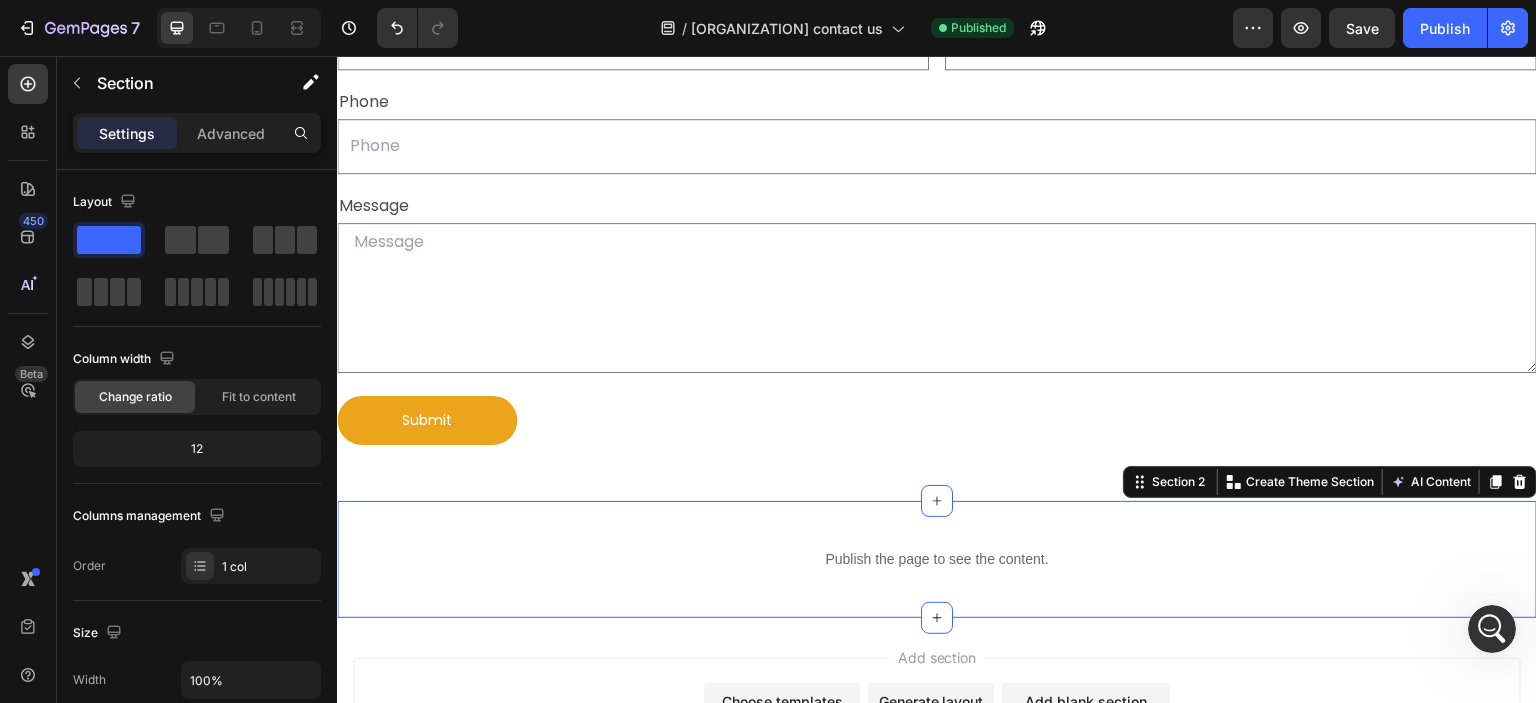 click on "Publish the page to see the content. Custom Code Row Section 2 Create Theme Section AI Content Write with GemAI What would you like to describe here? Tone and Voice Persuasive Product SUKESHA SCALP CLEANSER ( 180 ML ) Show more Generate" at bounding box center (937, 559) 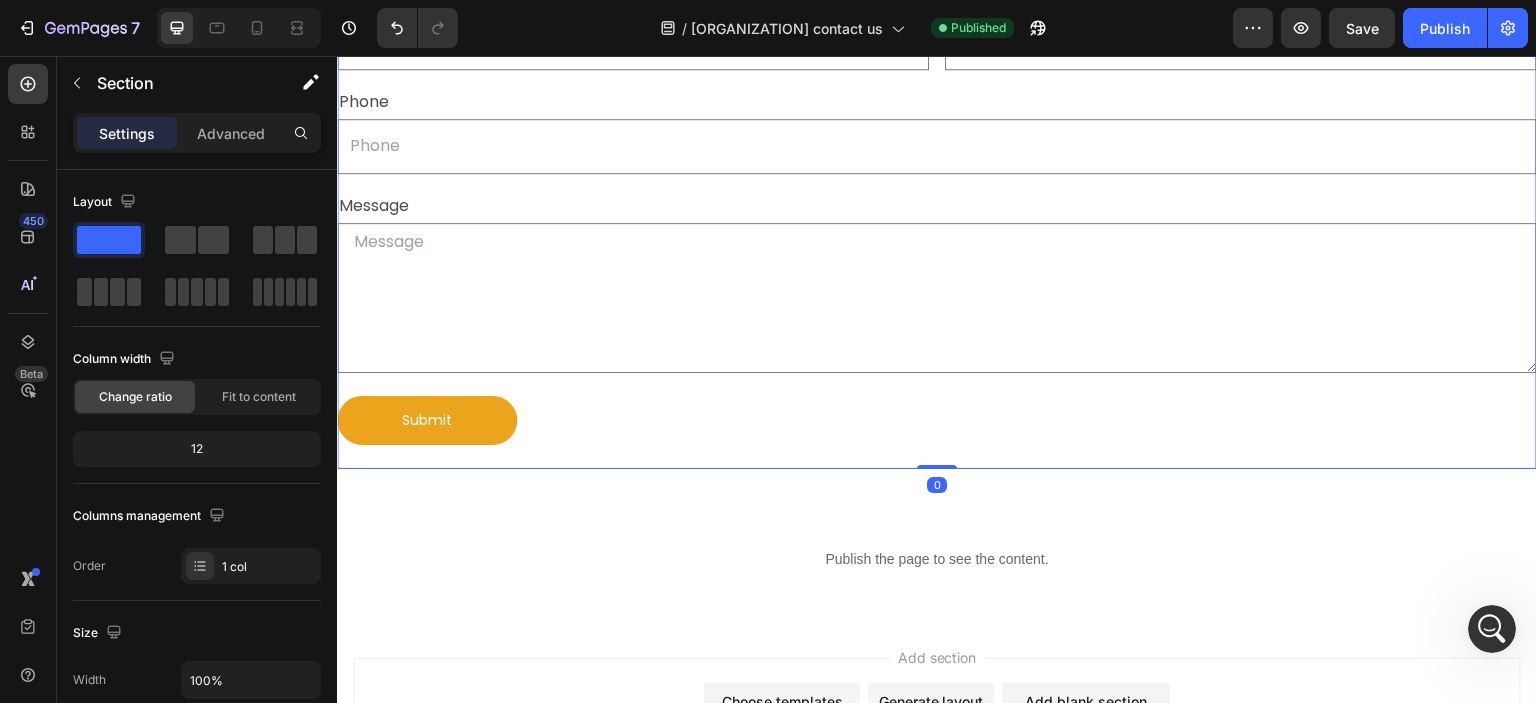 click on "Name Text Block Text Field Email Text Block Email Field Row Phone Text Block Text Field Row Message Text Block Text Area Row Submit Submit Button Contact Form   0" at bounding box center [937, 214] 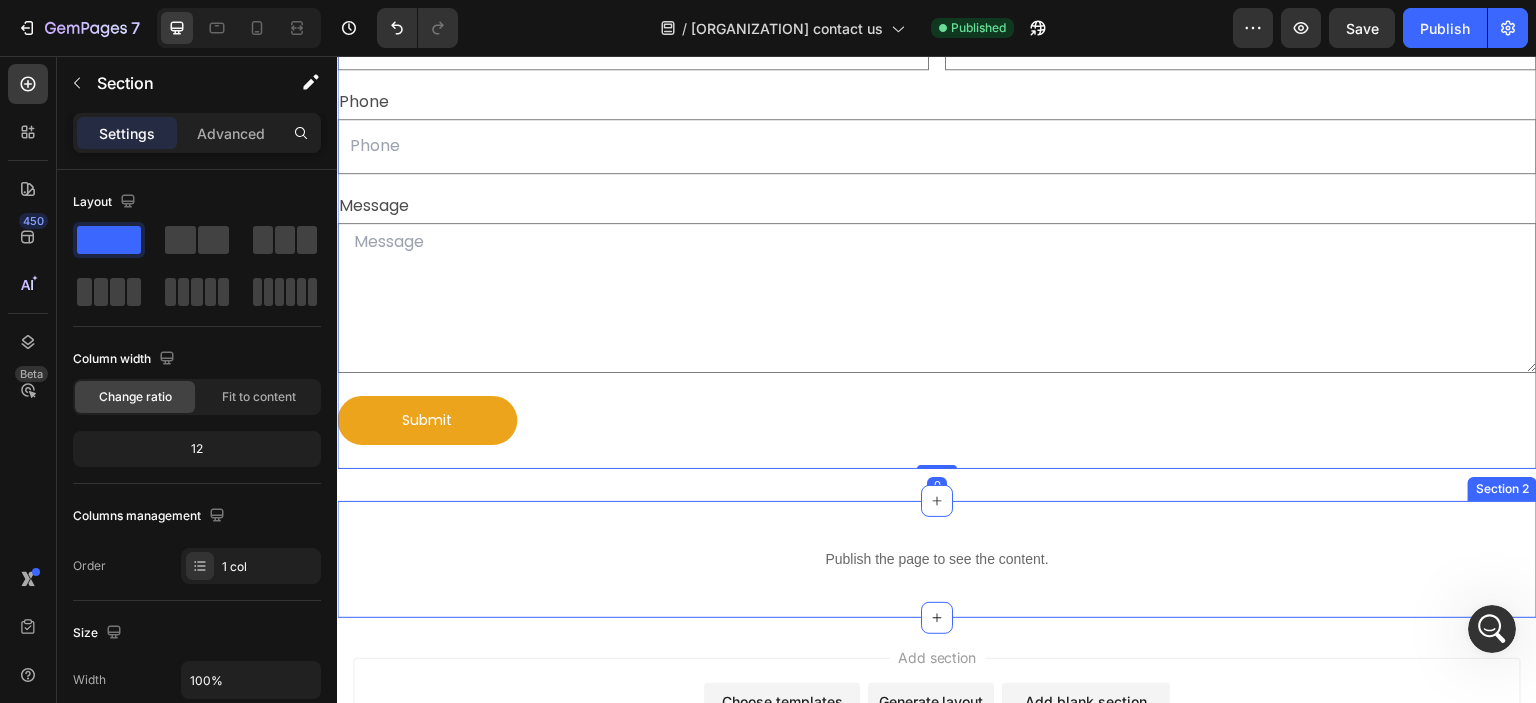 click on "Publish the page to see the content. Custom Code Row Section 2" at bounding box center [937, 559] 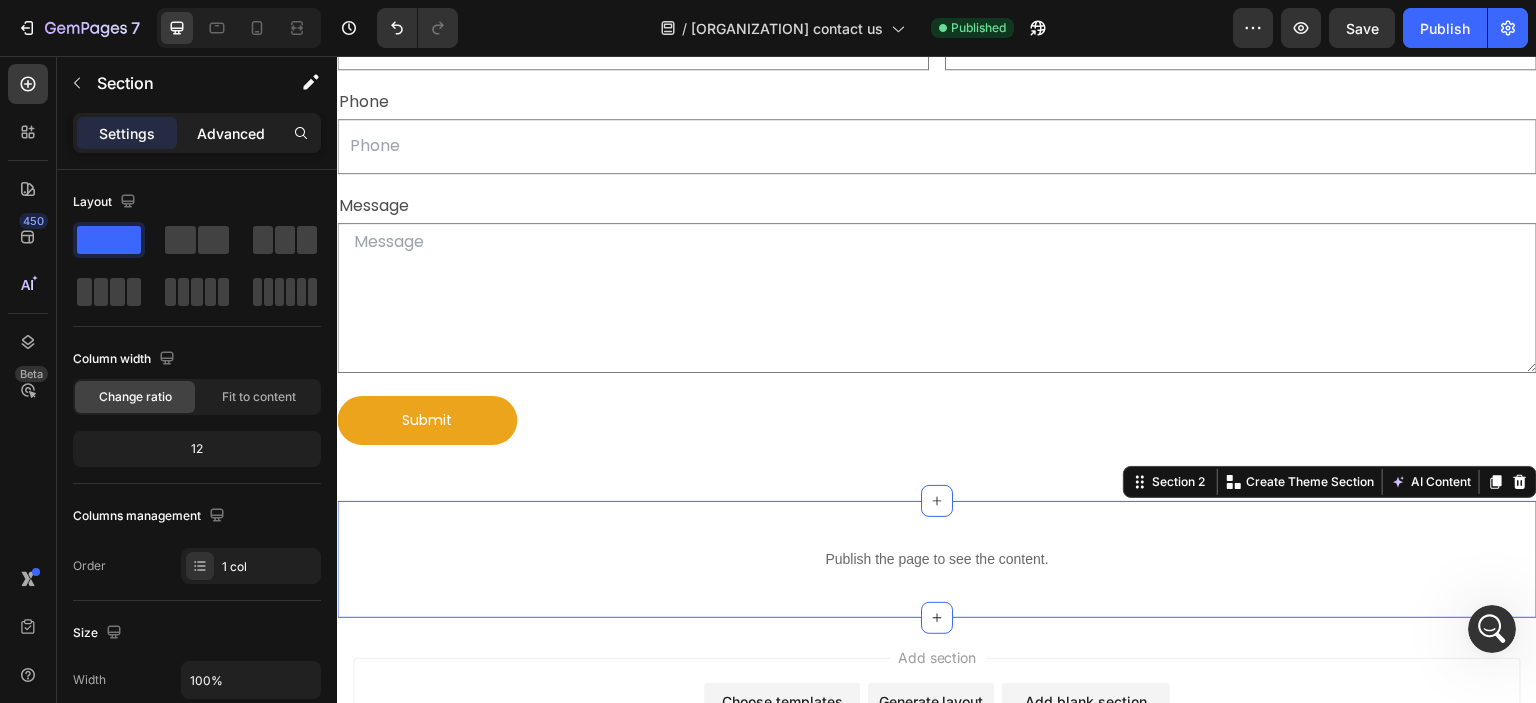 click on "Advanced" at bounding box center (231, 133) 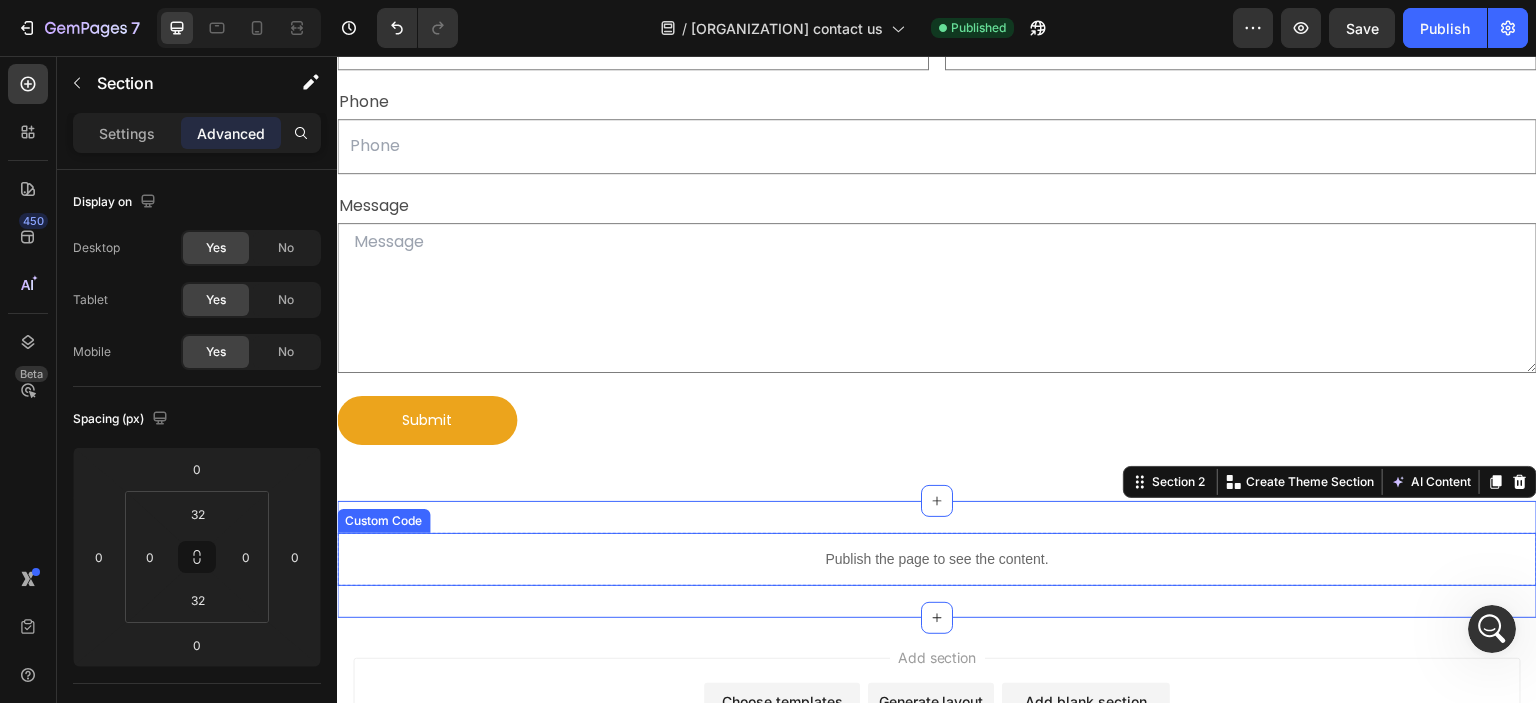 click on "Publish the page to see the content." at bounding box center (937, 559) 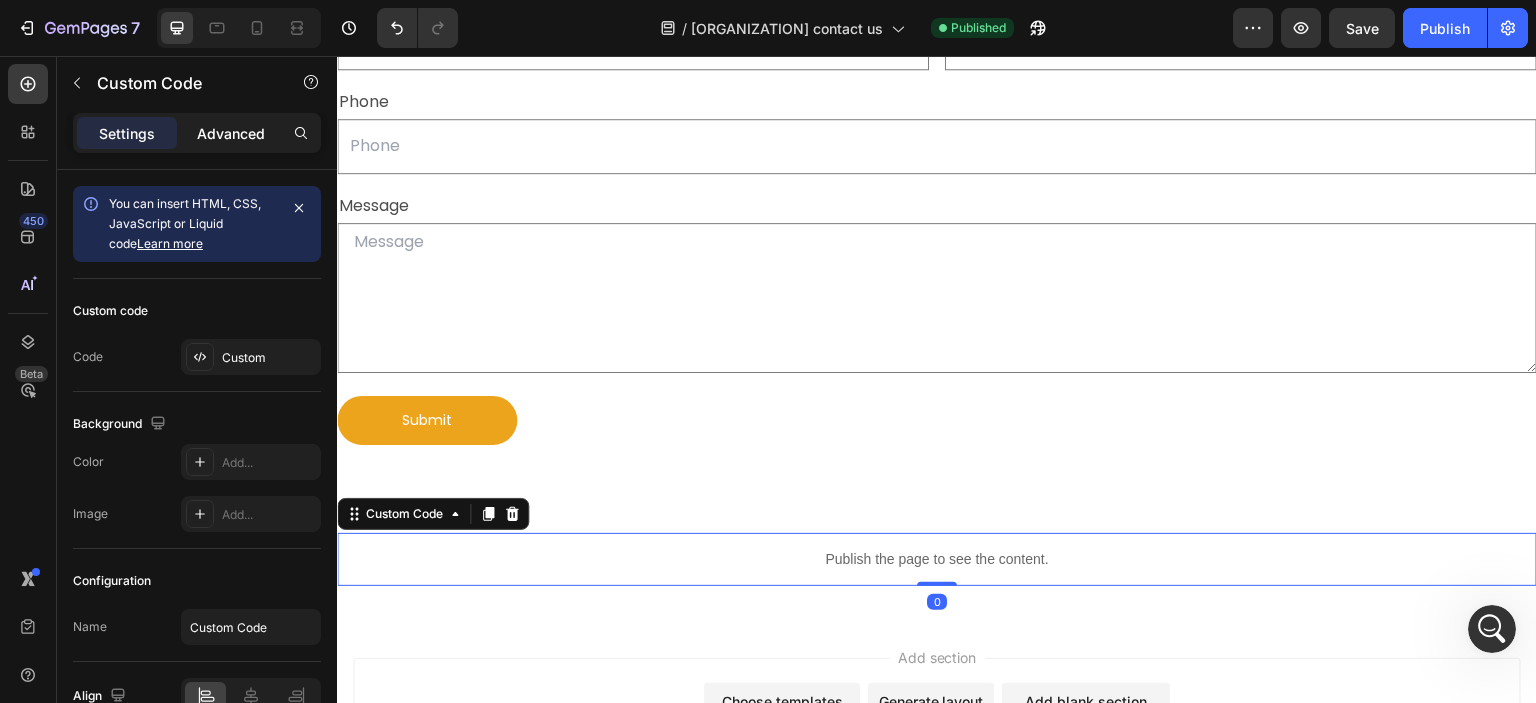click on "Advanced" 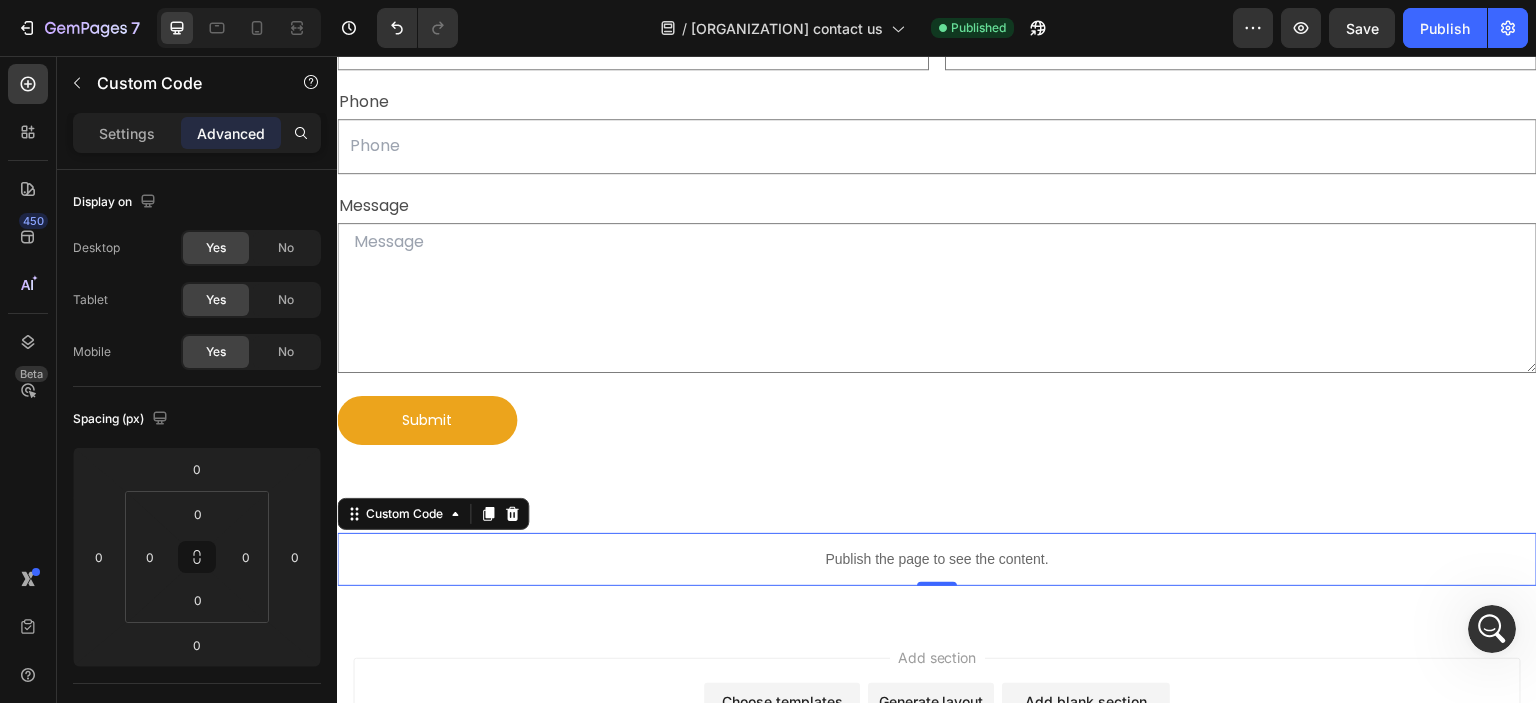 click on "Publish the page to see the content." at bounding box center [937, 559] 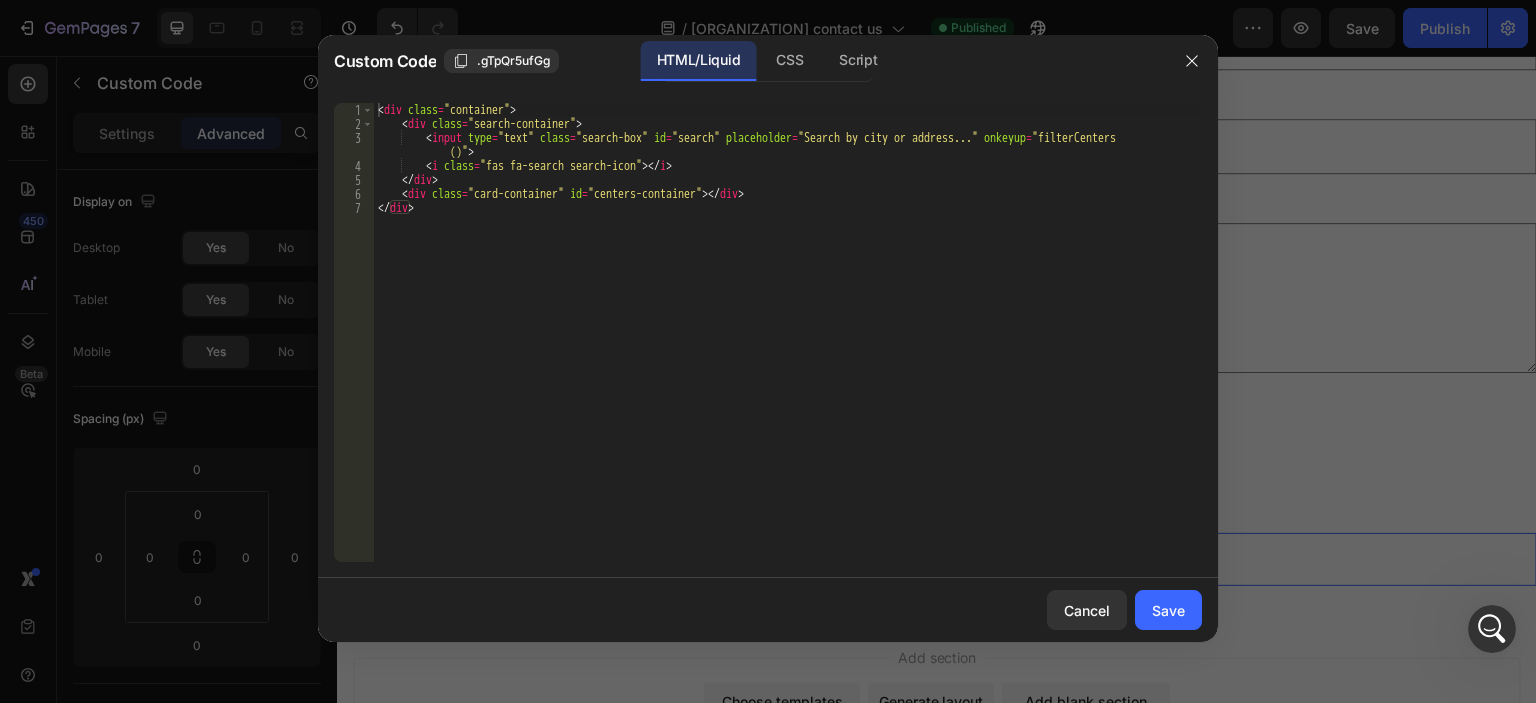 click on "Custom Code .gTpQr5ufGg HTML/Liquid CSS Script" at bounding box center [742, 61] 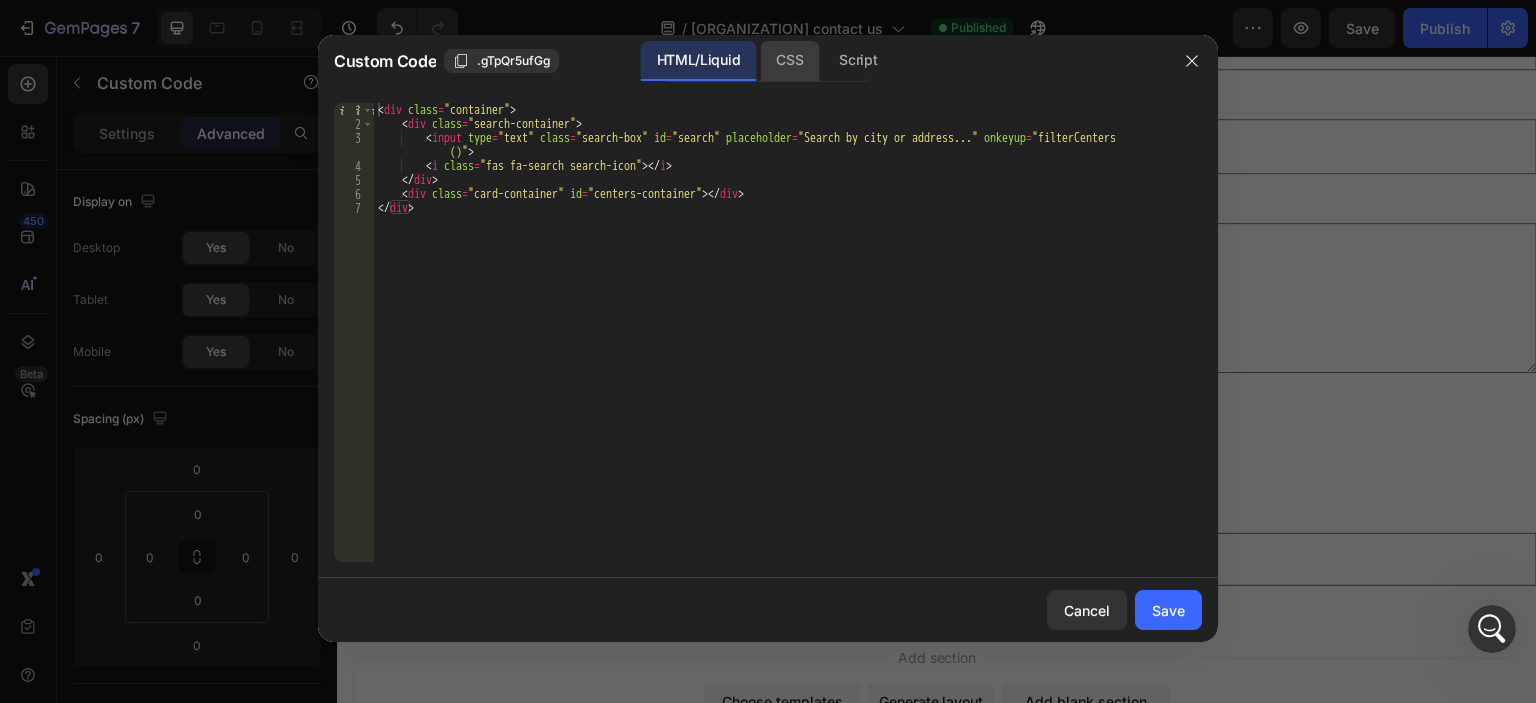 click on "CSS" 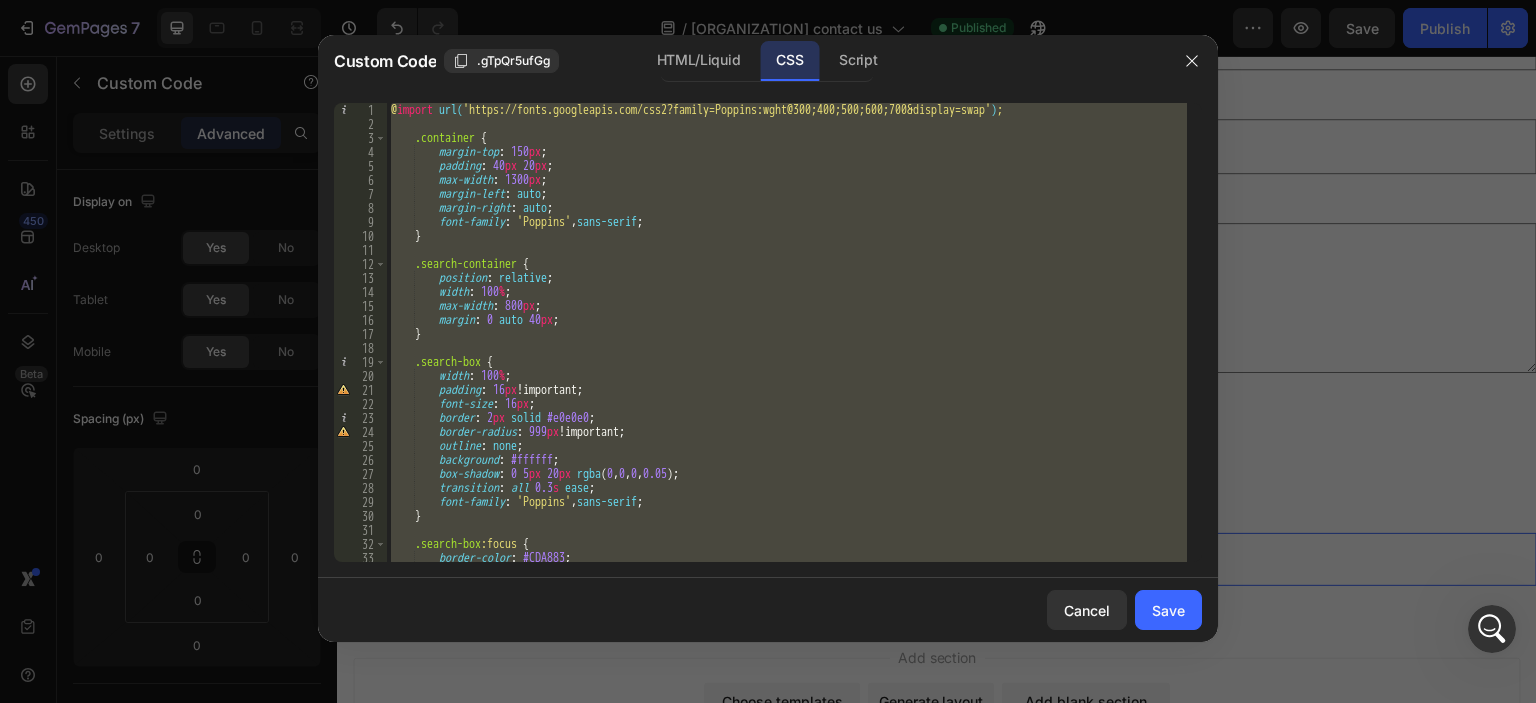 click on "@ import url( 'https://fonts.googleapis.com/css2?family=Poppins:wght@300;400;500;600;700&display=swap' ) ; .container { margin-top : 150 px ; padding : 40 px 20 px ; max-width : 1300 px ; margin-left : auto ; margin-right : auto ; font-family : ' Poppins ' , sans-serif ; } .search-container { position : relative ; width : 100 % ; max-width : 800 px ; margin : 0 auto 40 px ; } .search-box { width : 100 % ; padding : 16 px !important ; font-size : 16 px ; border : 2 px solid #e0e0e0 ; border-radius : 999 px !important ; outline : none ; background : #ffffff ; box-shadow : 0 5 px 20 px rgba ( 0 , 0 , 0 , 0.05 ) ; transition : all 0.3s ease ; font-family : ' Poppins ' , sans-serif ; } .search-box :focus :" at bounding box center [787, 332] 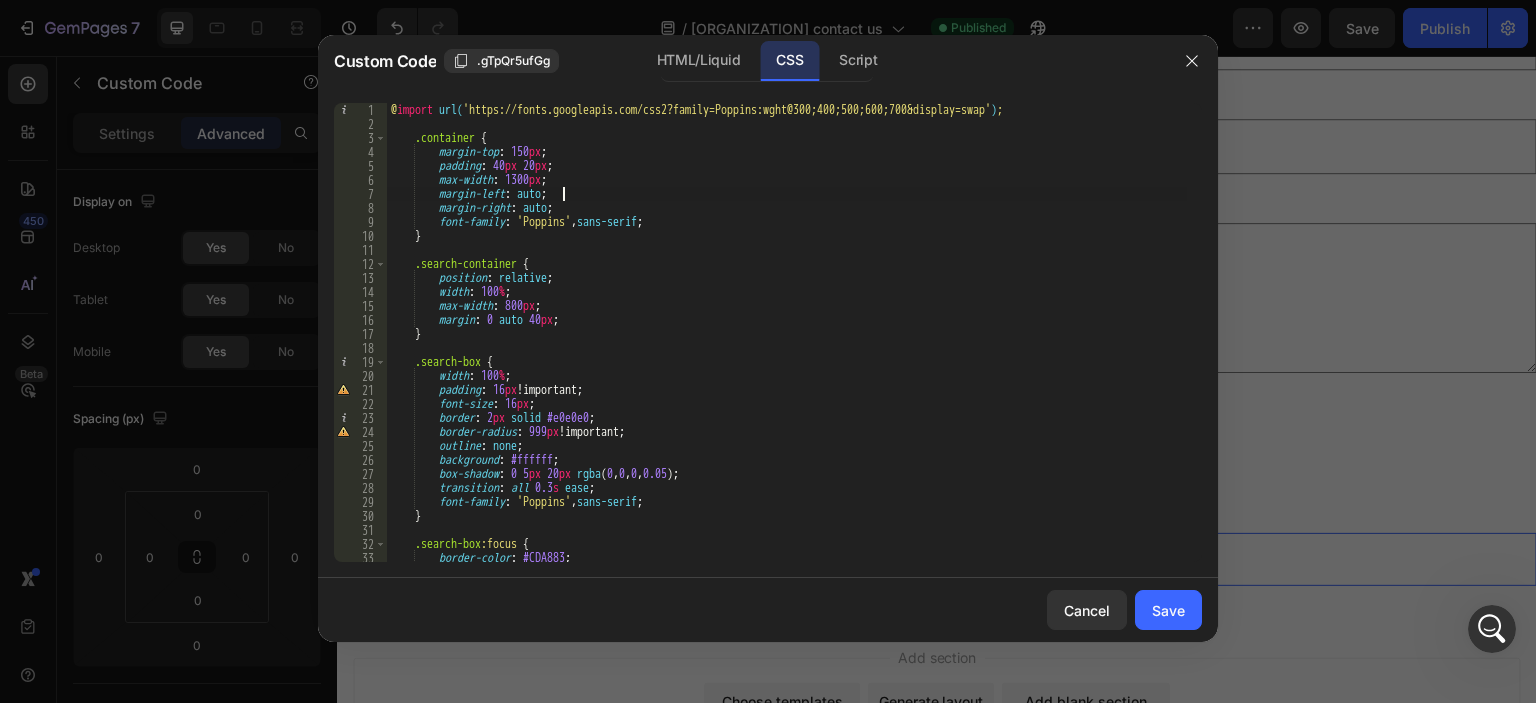click on "@ import url( 'https://fonts.googleapis.com/css2?family=Poppins:wght@300;400;500;600;700&display=swap' ) ; .container { margin-top : 150 px ; padding : 40 px 20 px ; max-width : 1300 px ; margin-left : auto ; margin-right : auto ; font-family : ' Poppins ' , sans-serif ; } .search-container { position : relative ; width : 100 % ; max-width : 800 px ; margin : 0 auto 40 px ; } .search-box { width : 100 % ; padding : 16 px !important ; font-size : 16 px ; border : 2 px solid #e0e0e0 ; border-radius : 999 px !important ; outline : none ; background : #ffffff ; box-shadow : 0 5 px 20 px rgba ( 0 , 0 , 0 , 0.05 ) ; transition : all 0.3s ease ; font-family : ' Poppins ' , sans-serif ; } .search-box :focus :" at bounding box center (787, 346) 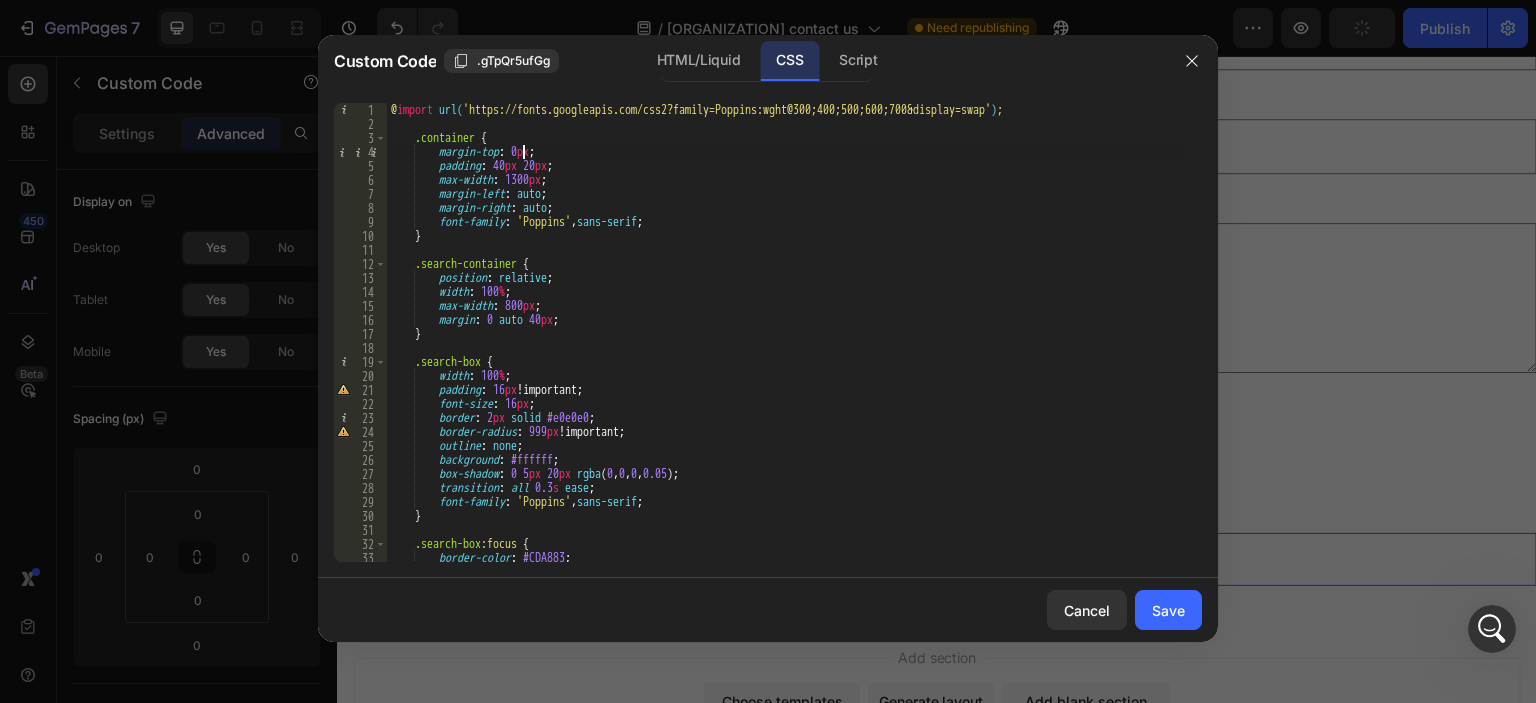 scroll, scrollTop: 0, scrollLeft: 11, axis: horizontal 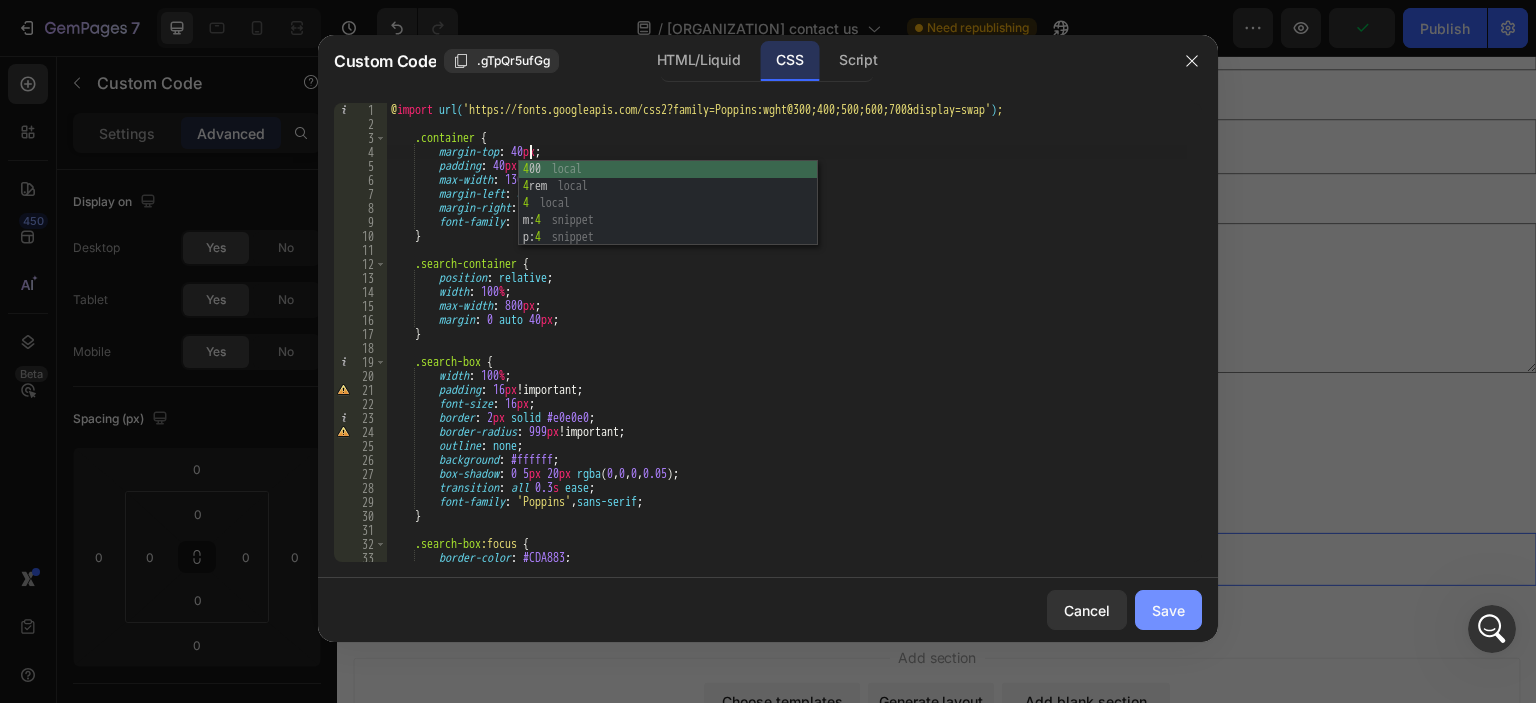 type on "margin-top: 40px;" 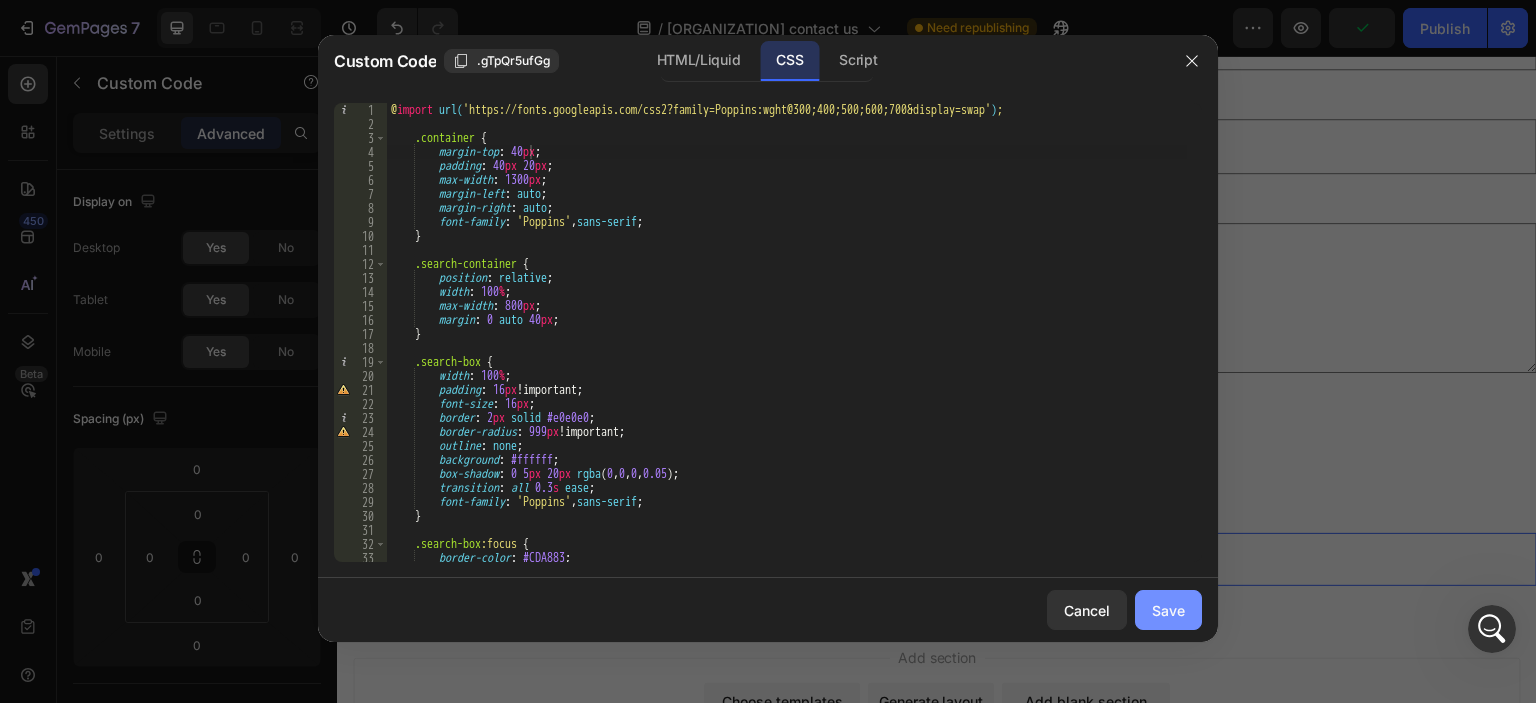 click on "Save" at bounding box center [1168, 610] 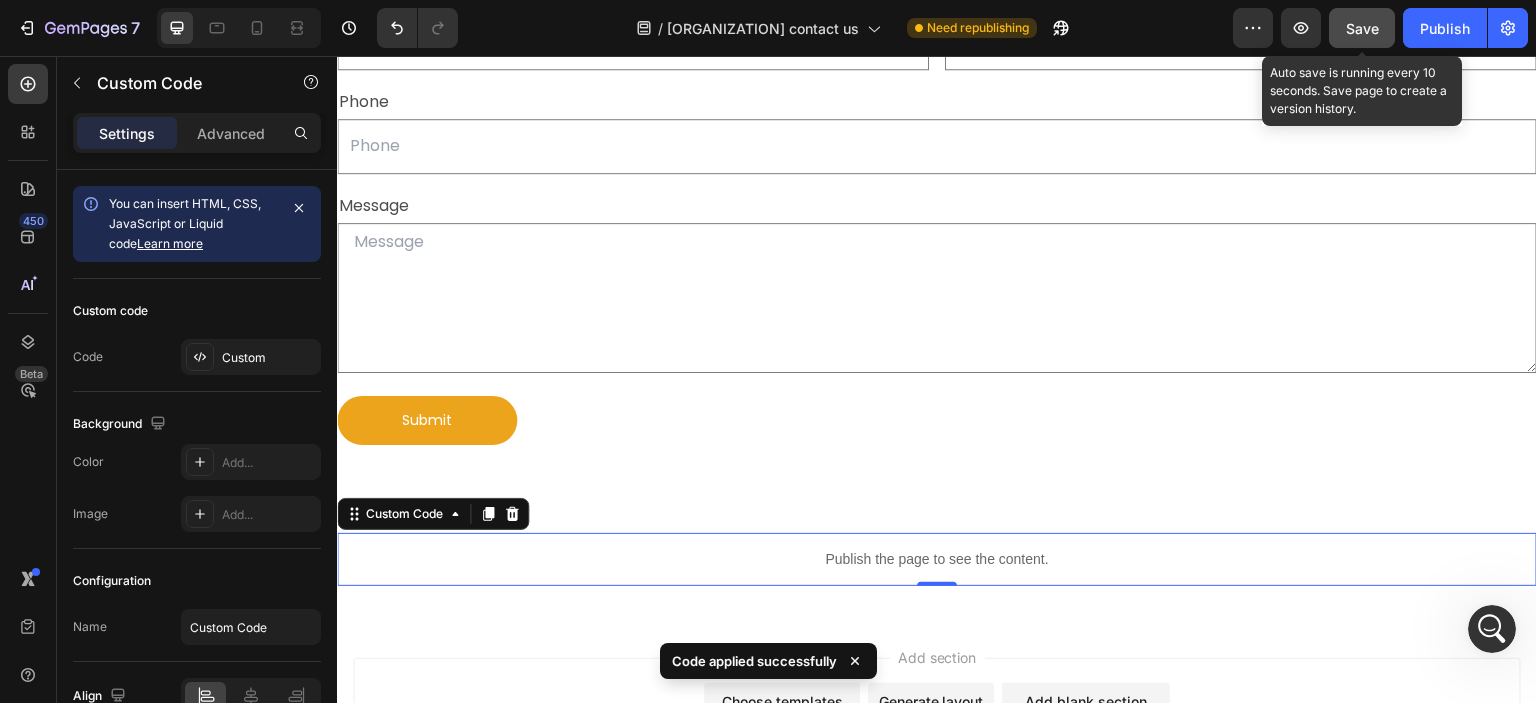 click on "Save" at bounding box center [1362, 28] 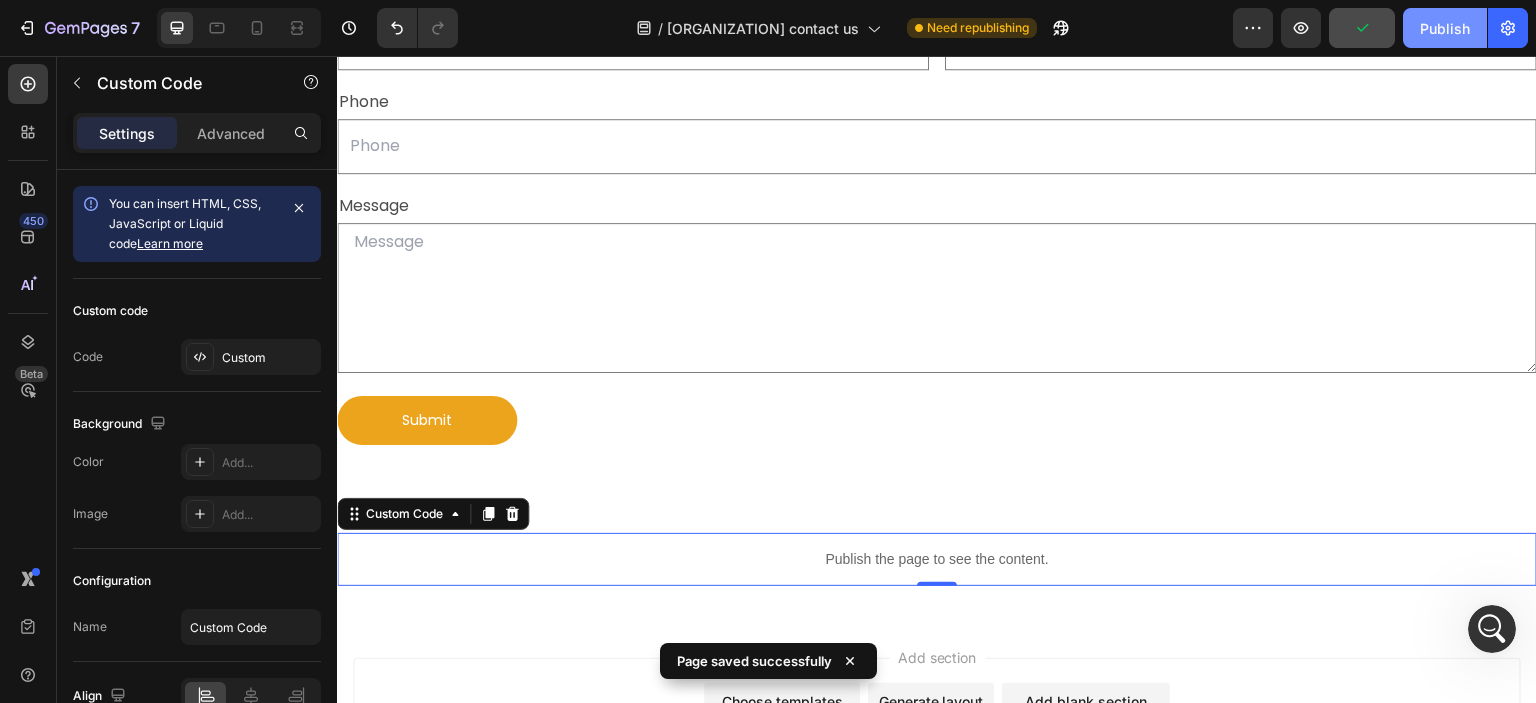 click on "Publish" at bounding box center [1445, 28] 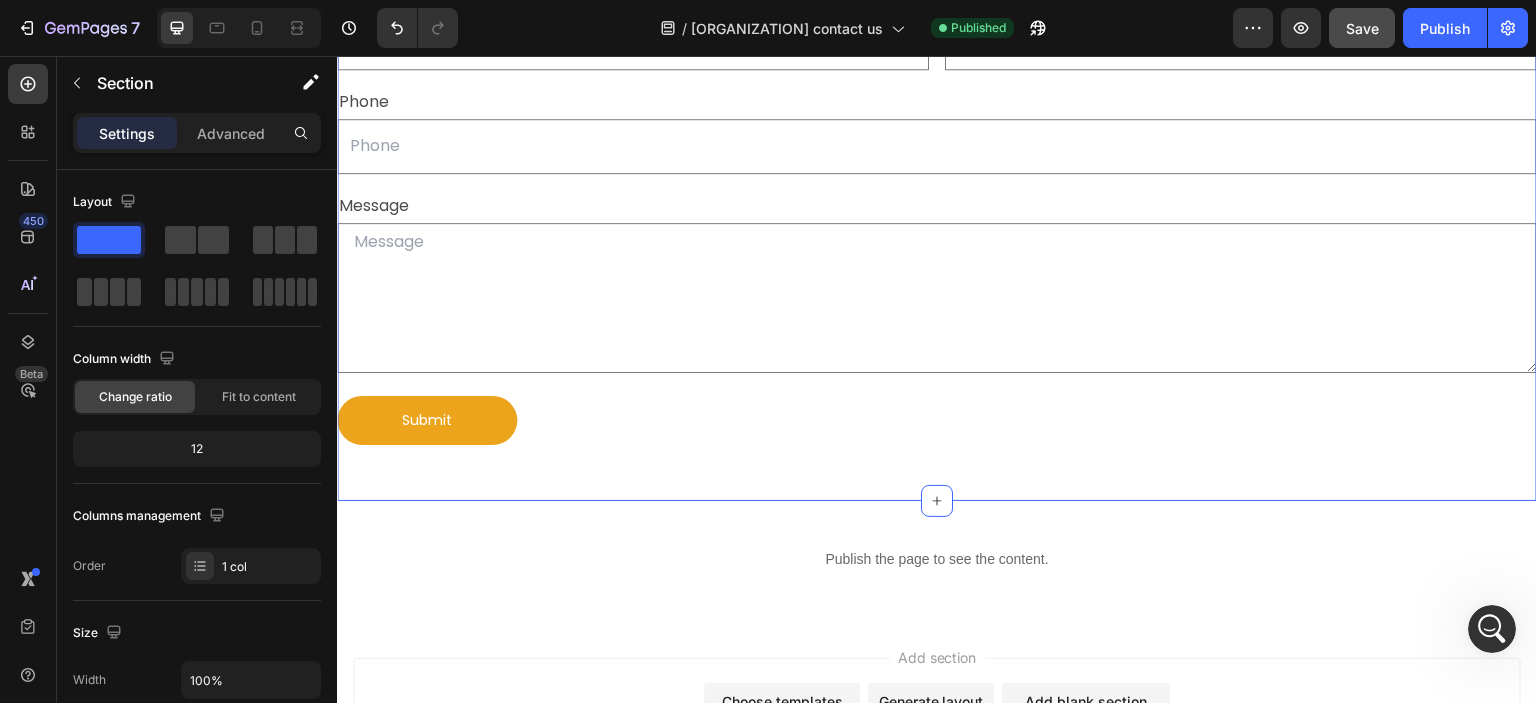 click on "Contact Us Heading Name Text Block Text Field Email Text Block Email Field Row Phone Text Block Text Field Row Message Text Block Text Area Row Submit Submit Button Contact Form Section 1" at bounding box center (937, 174) 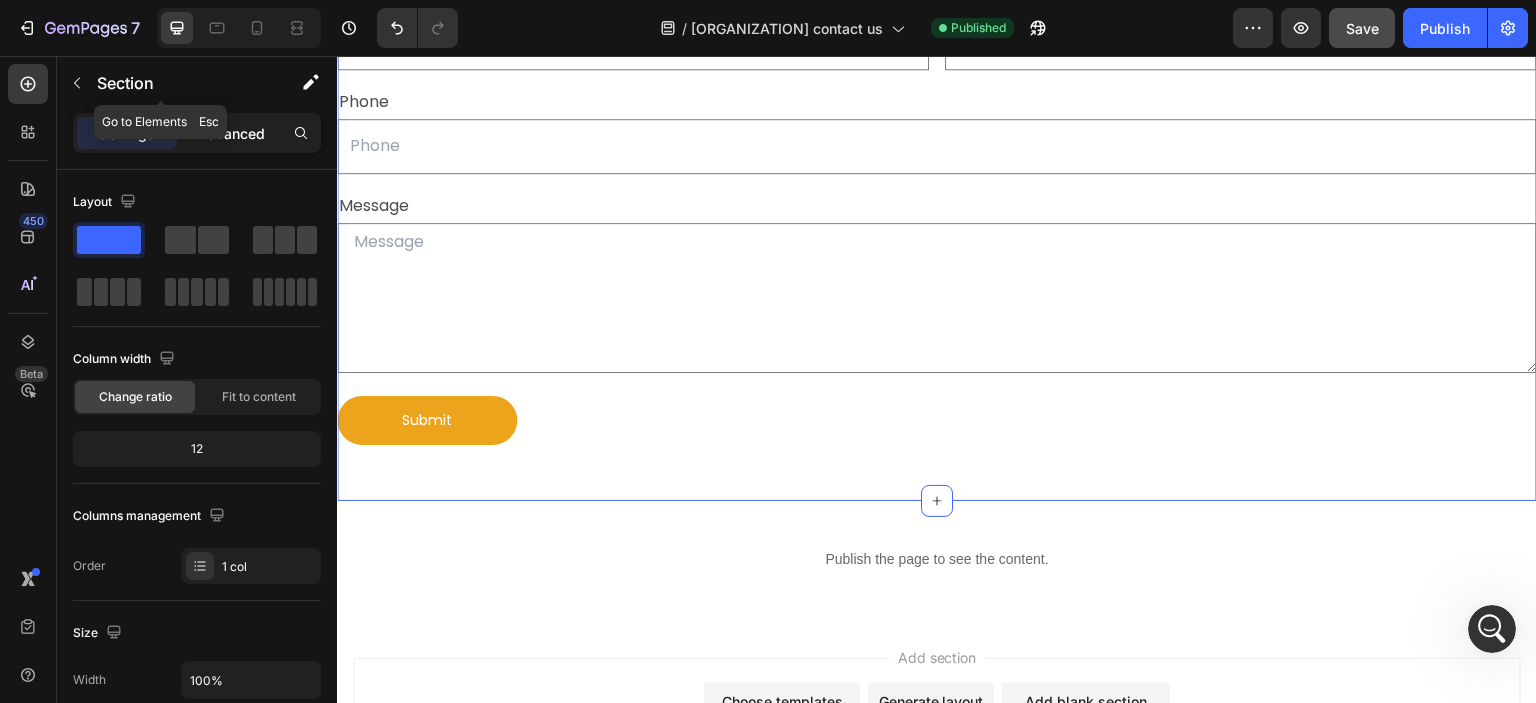 click on "Advanced" at bounding box center (231, 133) 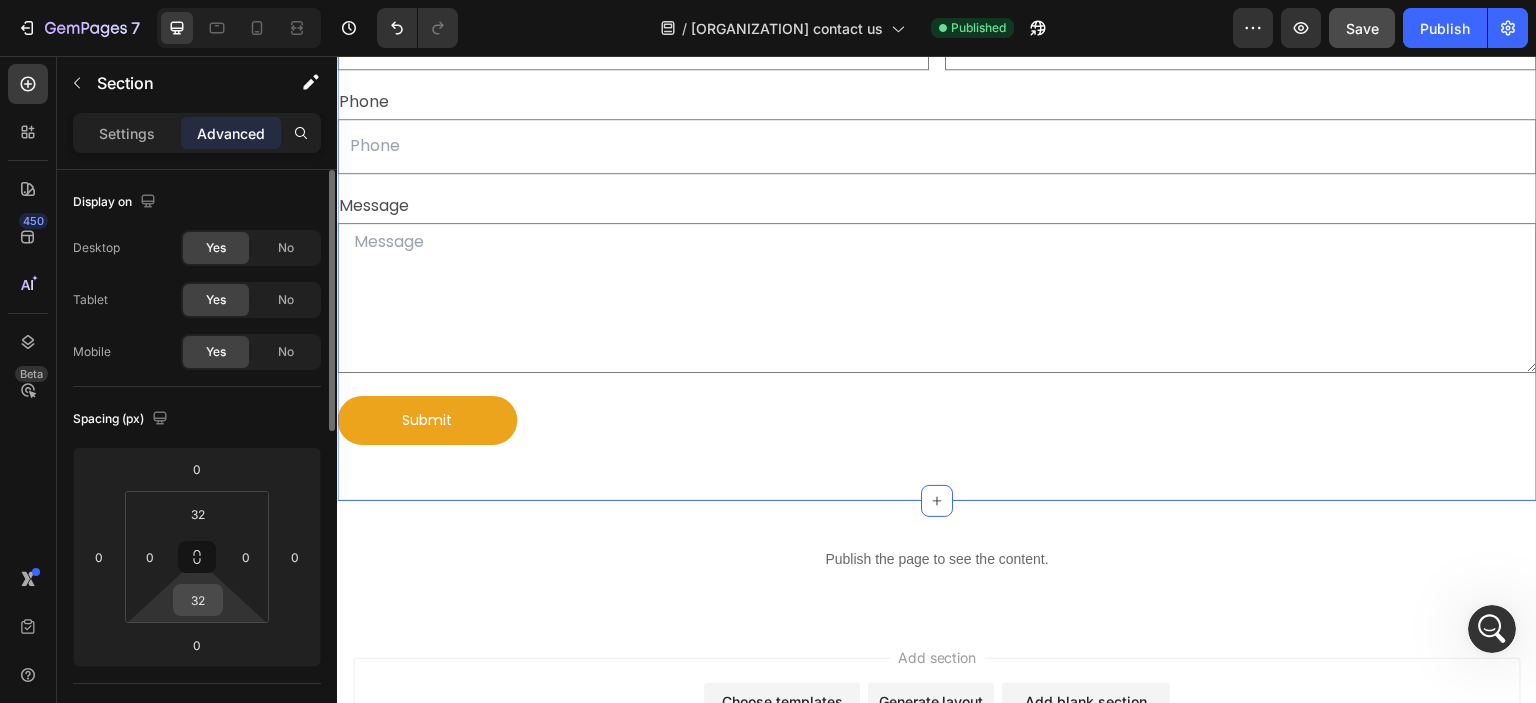 click on "32" at bounding box center [198, 600] 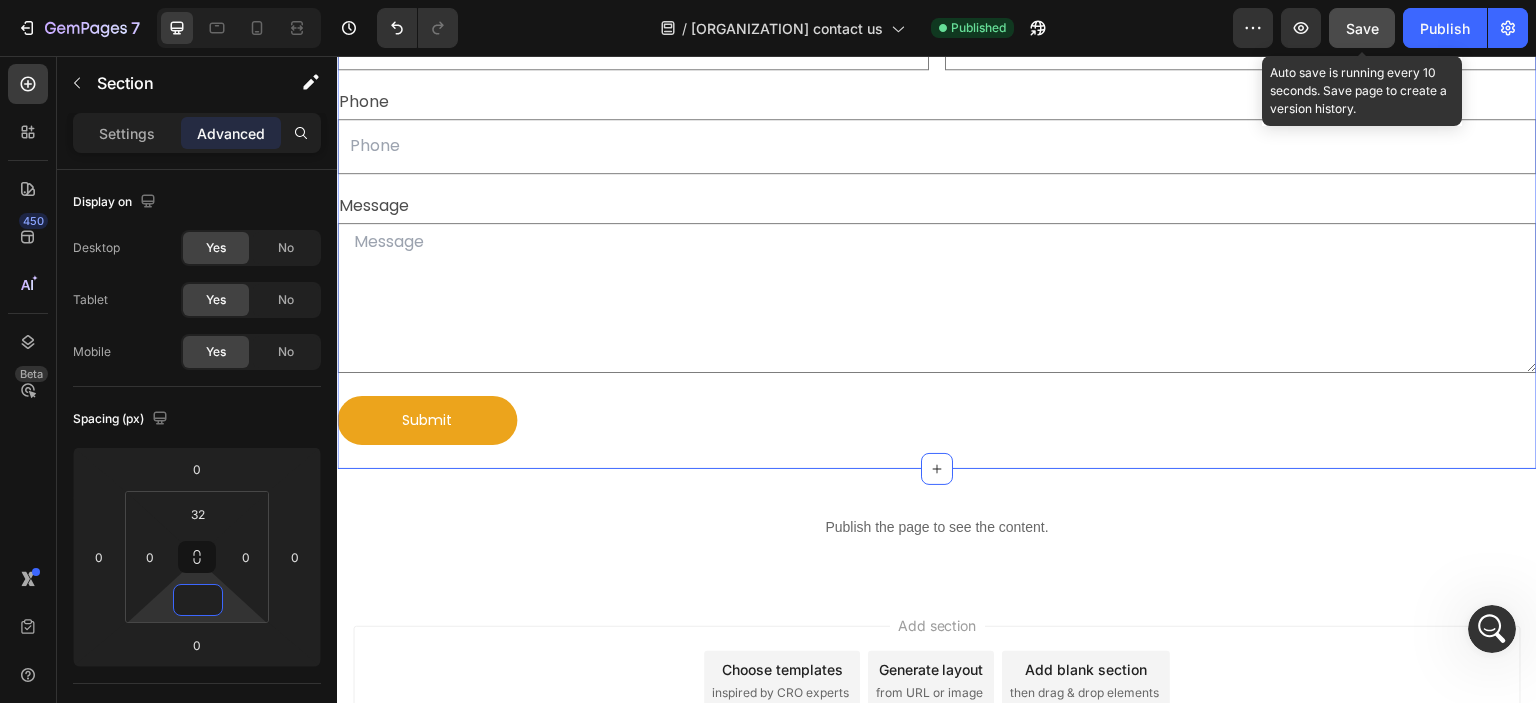 type on "0" 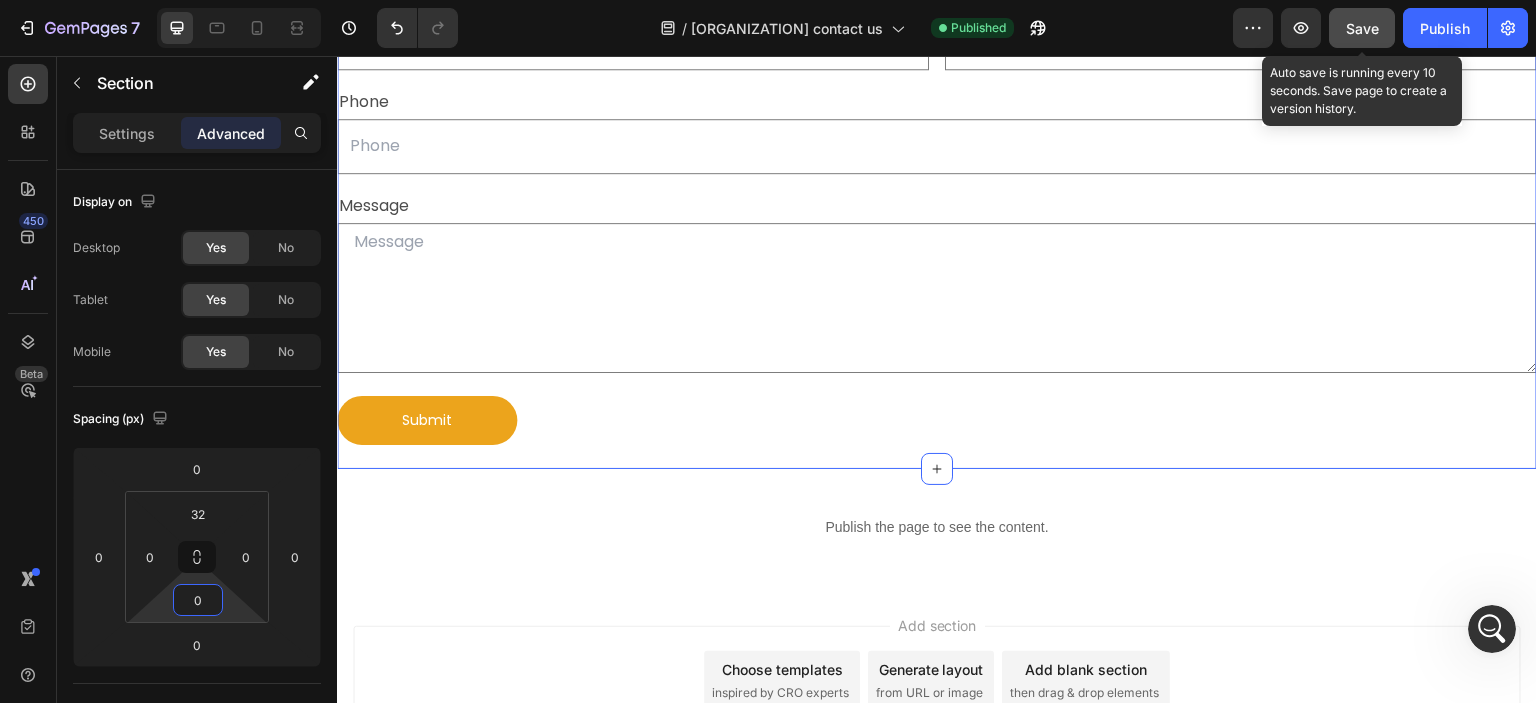 click on "Save" at bounding box center (1362, 28) 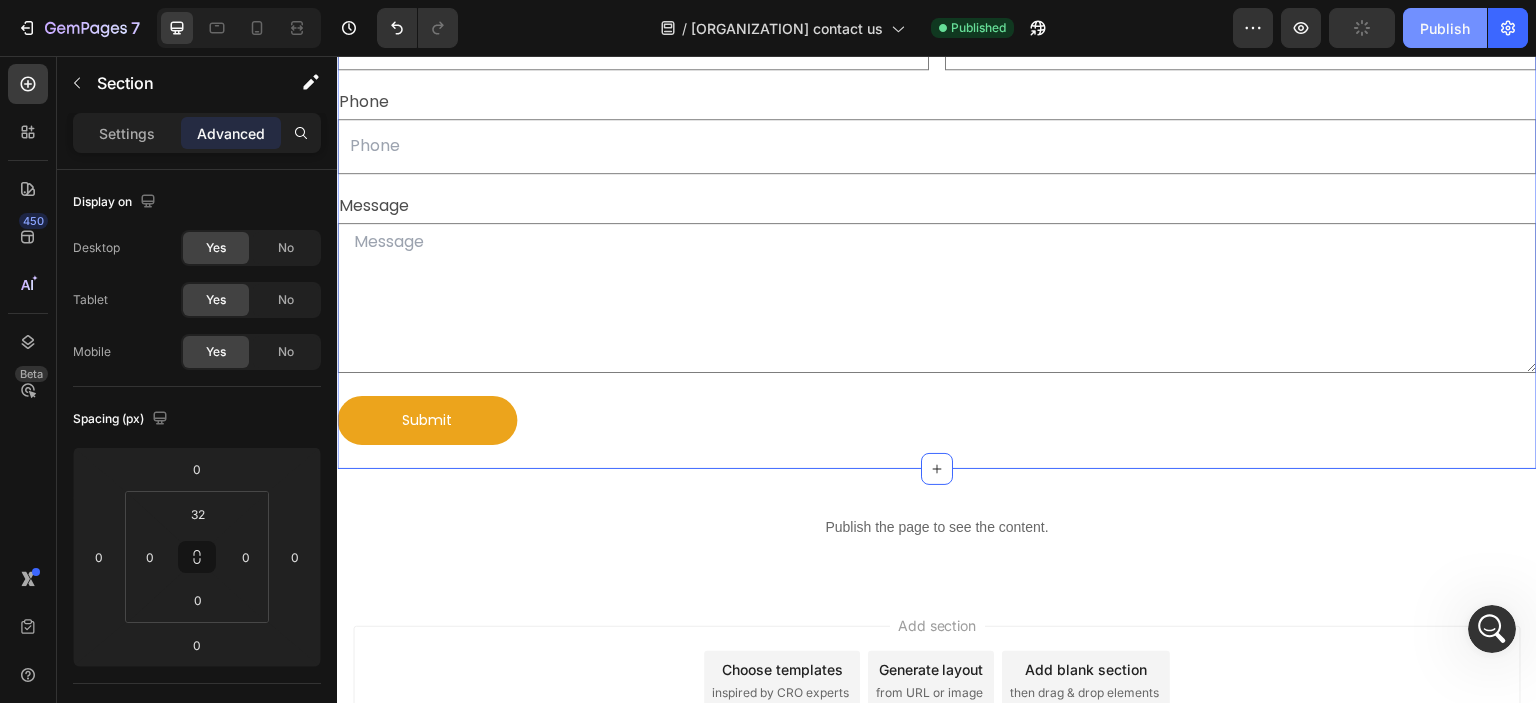 click on "Publish" at bounding box center (1445, 28) 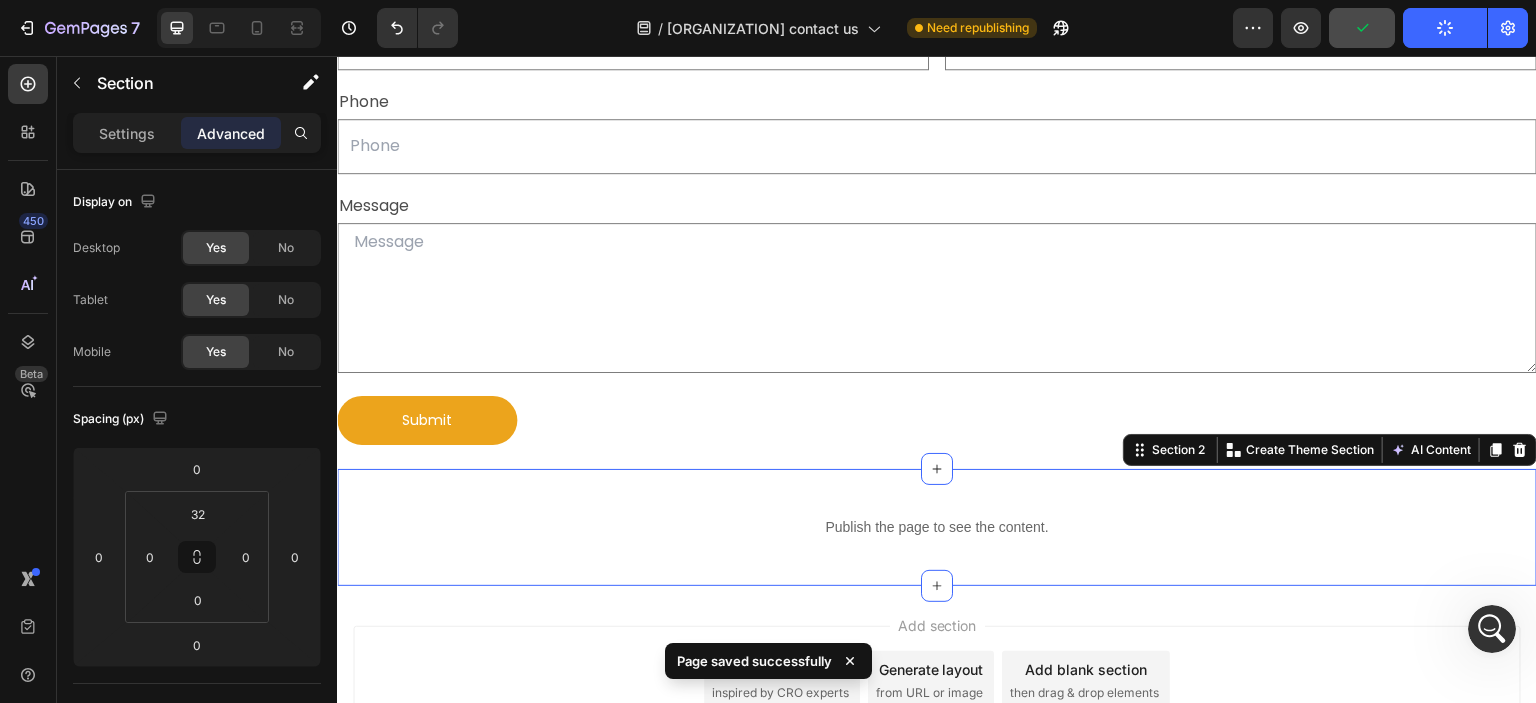 click on "Publish the page to see the content. Custom Code Row Section 2 Create Theme Section AI Content Write with GemAI What would you like to describe here? Tone and Voice Persuasive Product SUKESHA SCALP CLEANSER ( 180 ML ) Show more Generate" at bounding box center [937, 527] 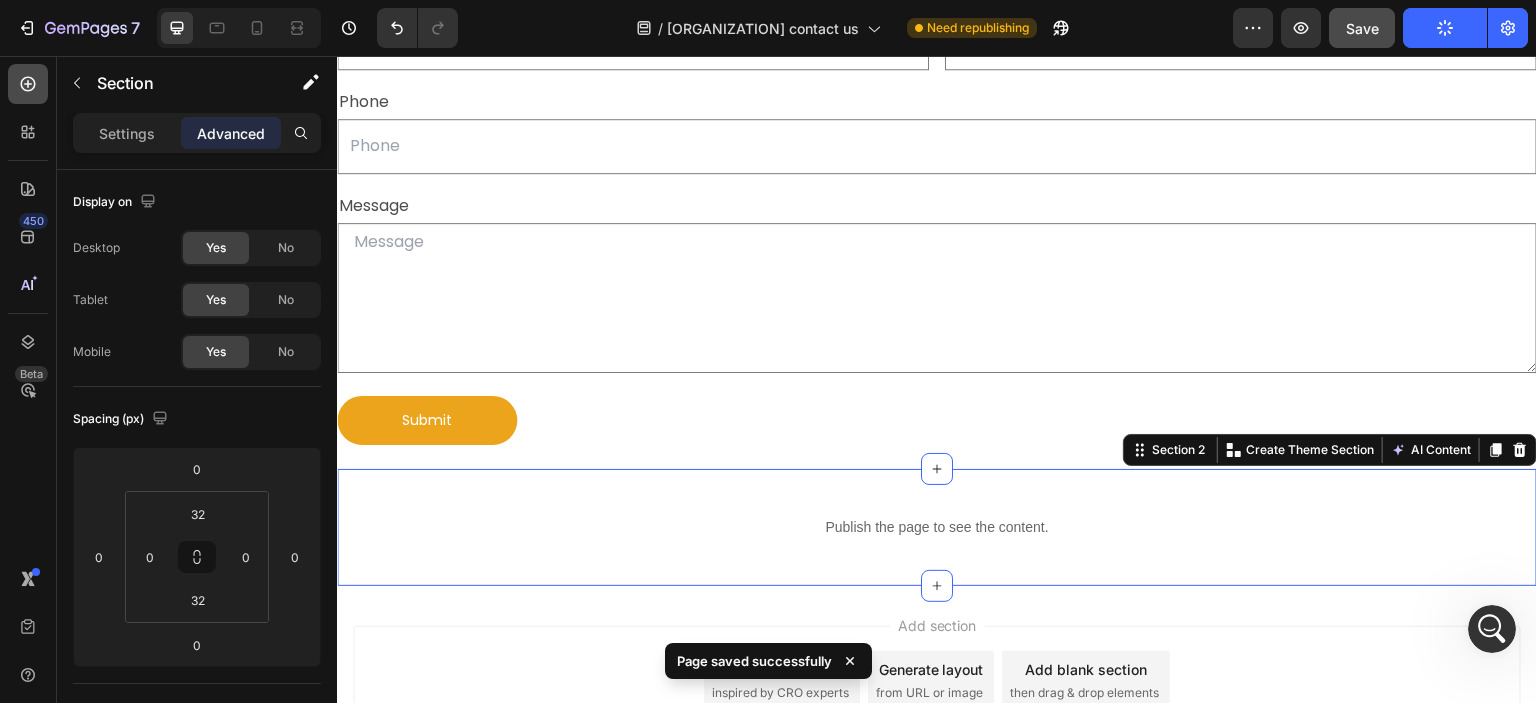 click 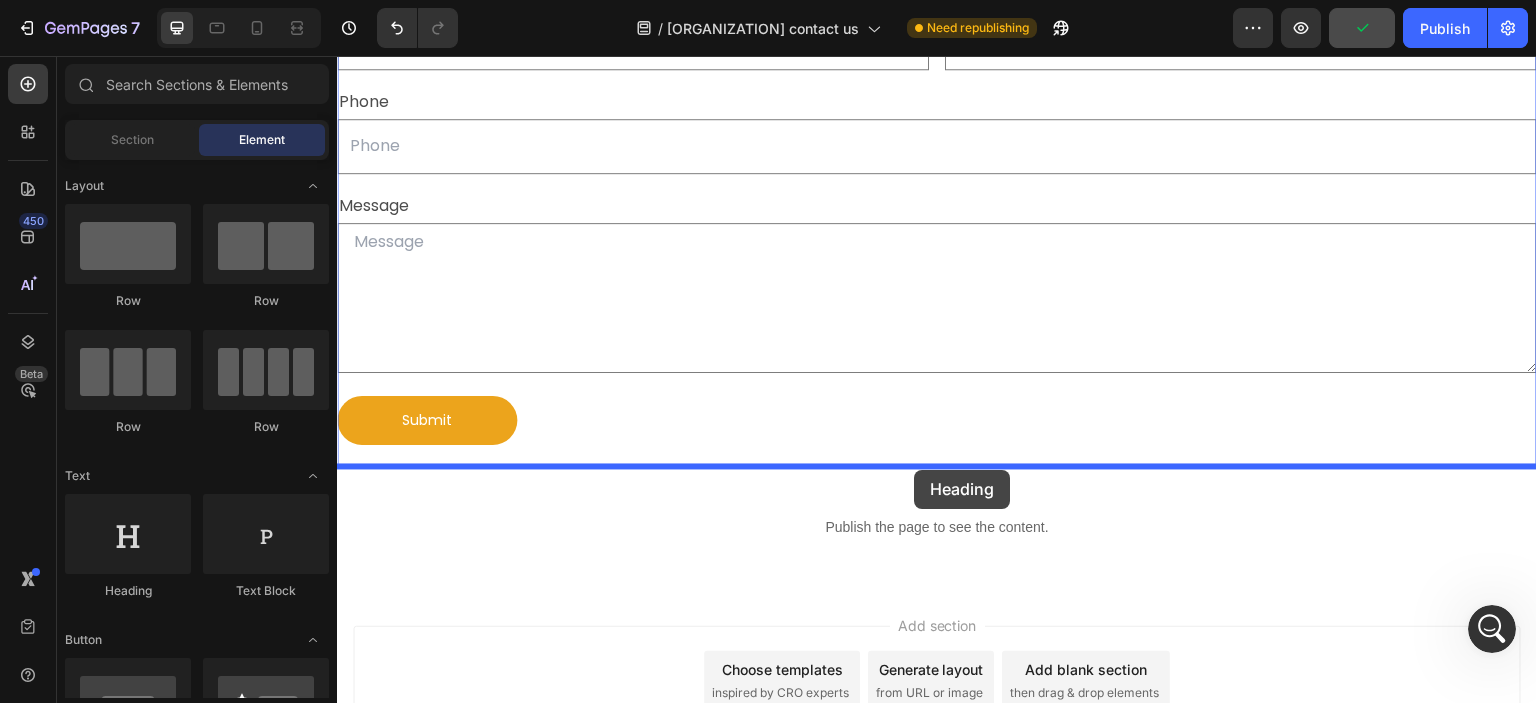 drag, startPoint x: 485, startPoint y: 620, endPoint x: 914, endPoint y: 470, distance: 454.46783 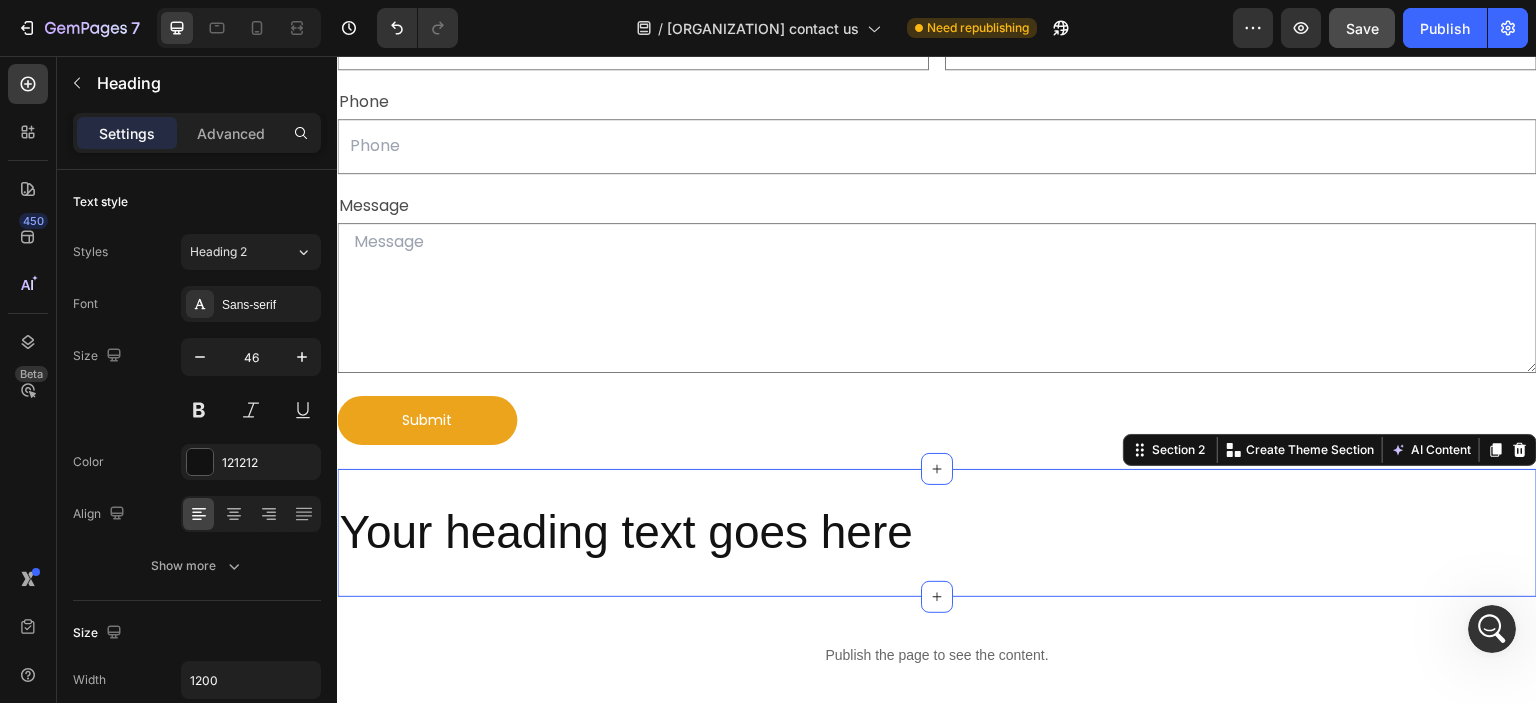 click on "Your heading text goes here Heading Section 2   Create Theme Section AI Content Write with GemAI What would you like to describe here? Tone and Voice Persuasive Product SUKESHA SCALP CLEANSER ( 180 ML ) Show more Generate" at bounding box center (937, 533) 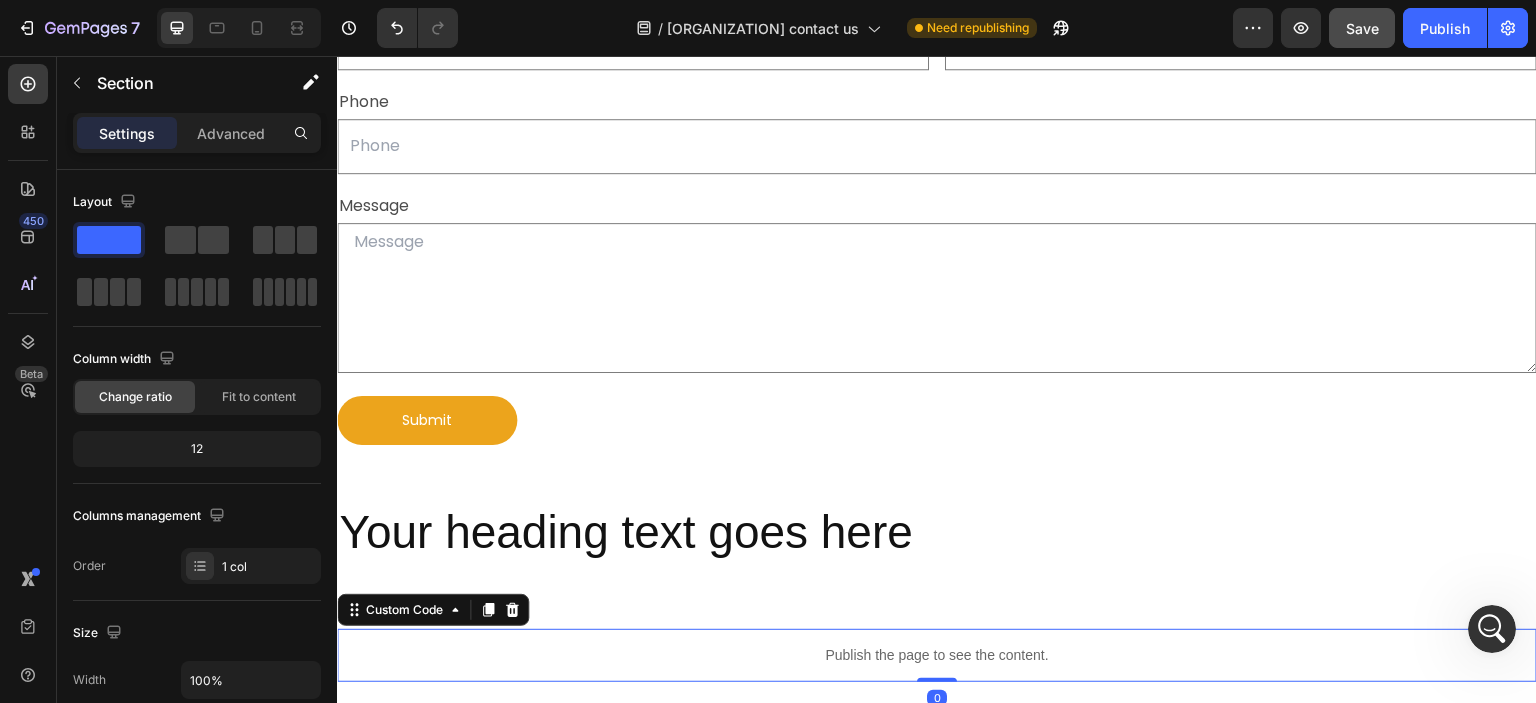 click on "Publish the page to see the content." at bounding box center (937, 655) 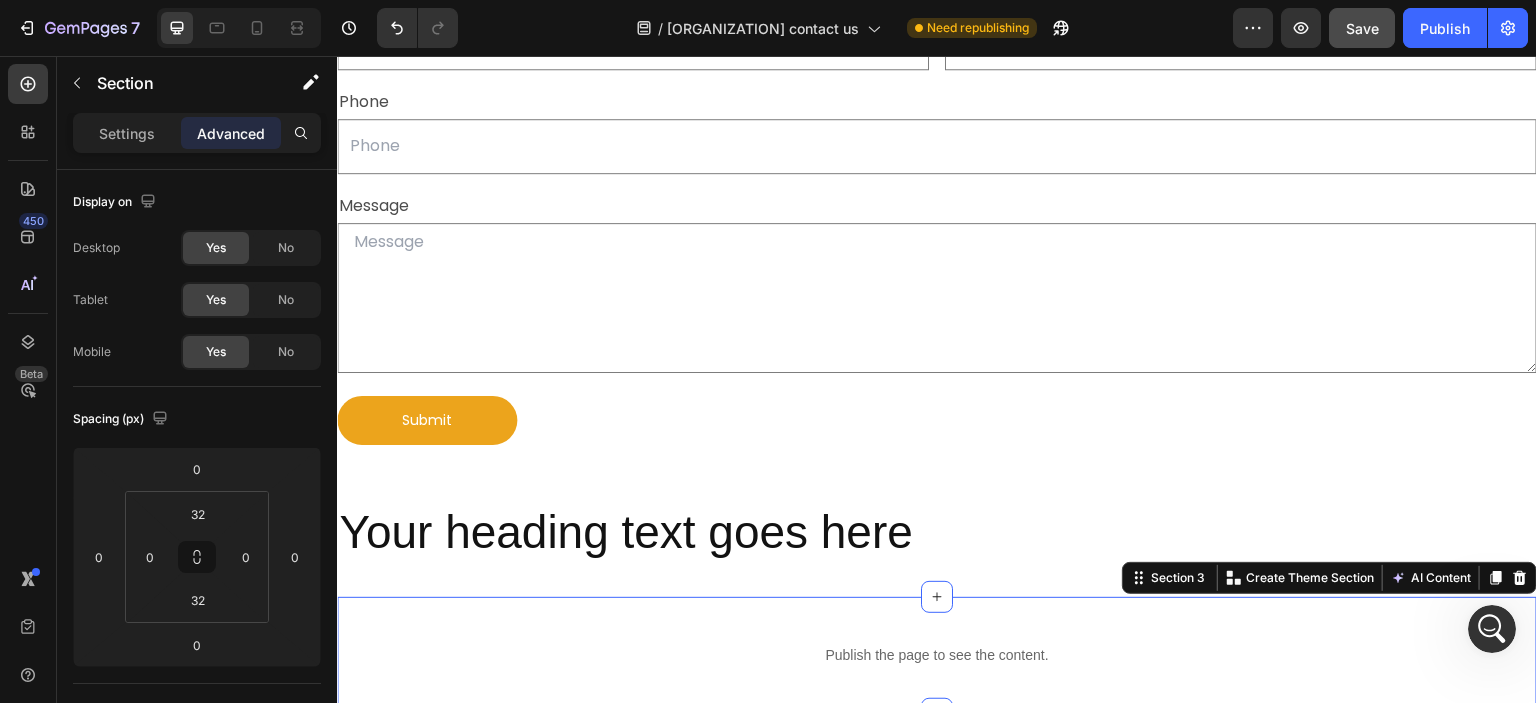 click on "Publish the page to see the content. Custom Code Row Section 3 Create Theme Section AI Content Write with GemAI What would you like to describe here? Tone and Voice Persuasive Product SUKESHA SCALP CLEANSER ( 180 ML ) Show more Generate" at bounding box center (937, 655) 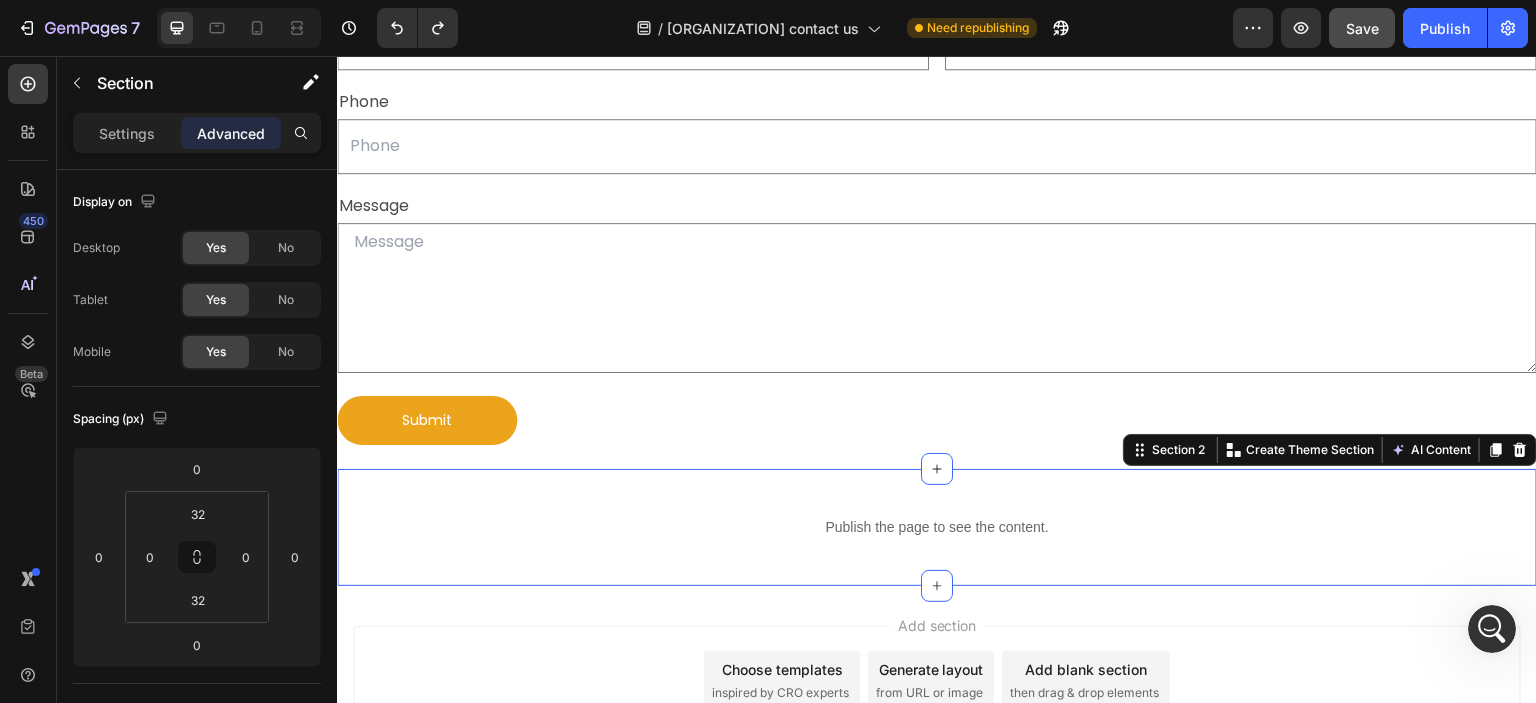 click on "Publish the page to see the content. Custom Code Row Section 2 Create Theme Section AI Content Write with GemAI What would you like to describe here? Tone and Voice Persuasive Product SUKESHA SCALP CLEANSER ( 180 ML ) Show more Generate" at bounding box center [937, 527] 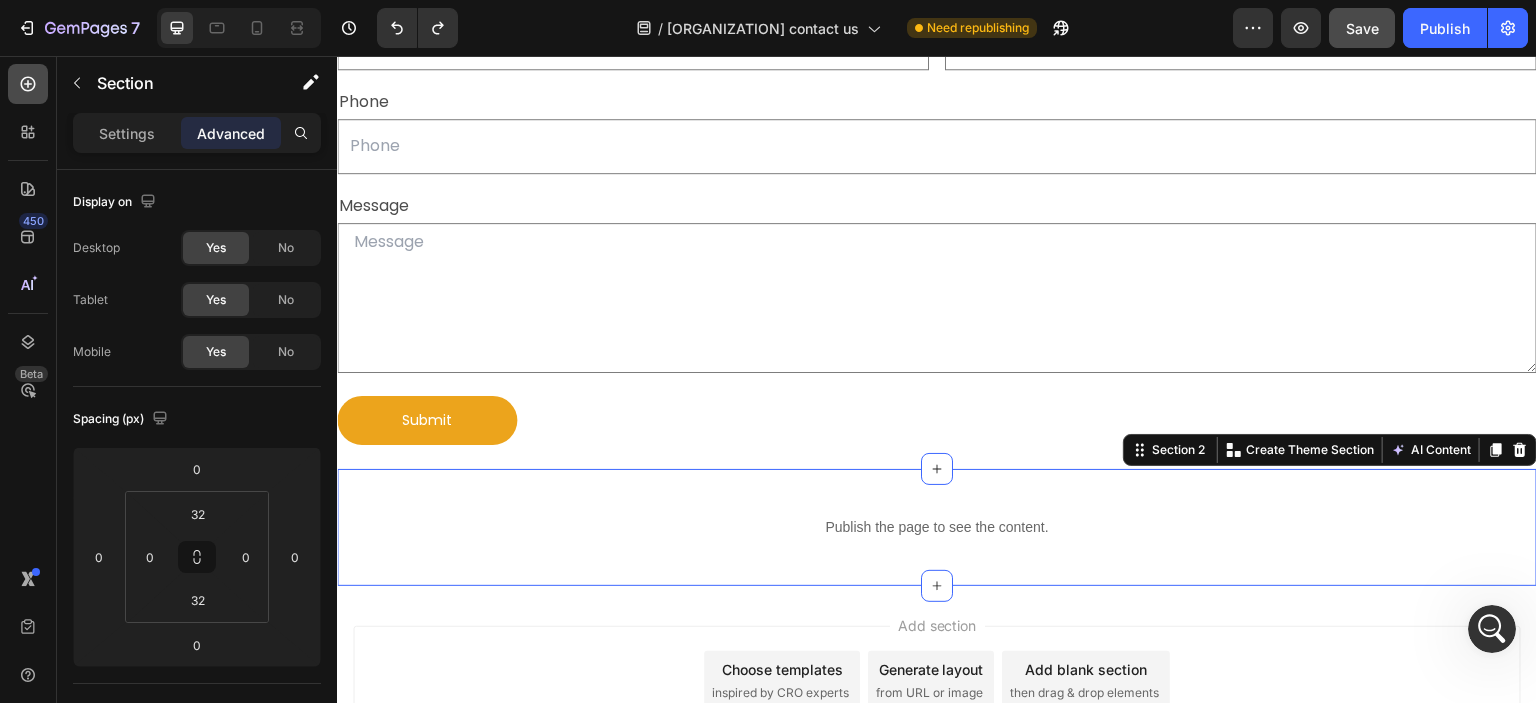 click 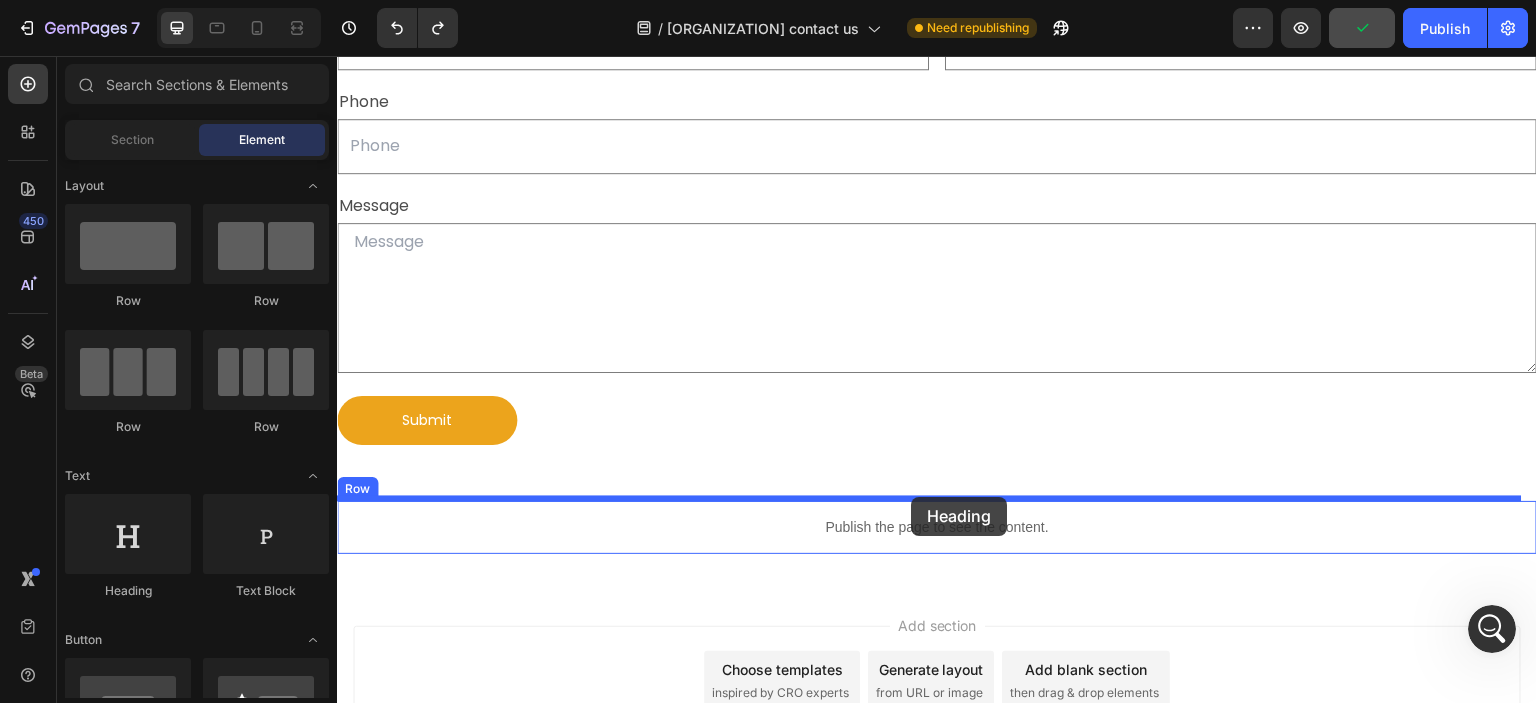 drag, startPoint x: 480, startPoint y: 601, endPoint x: 911, endPoint y: 497, distance: 443.37006 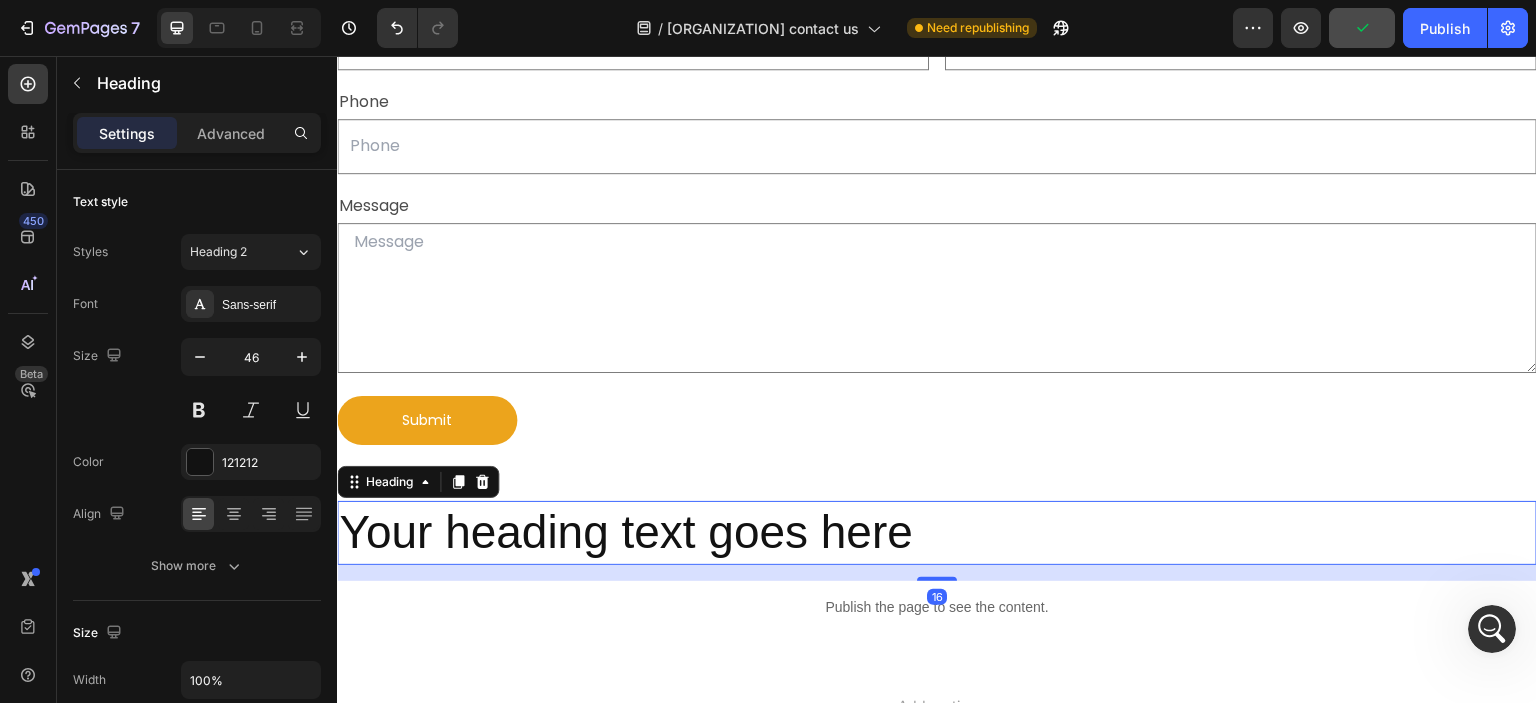 click on "Your heading text goes here" at bounding box center [937, 533] 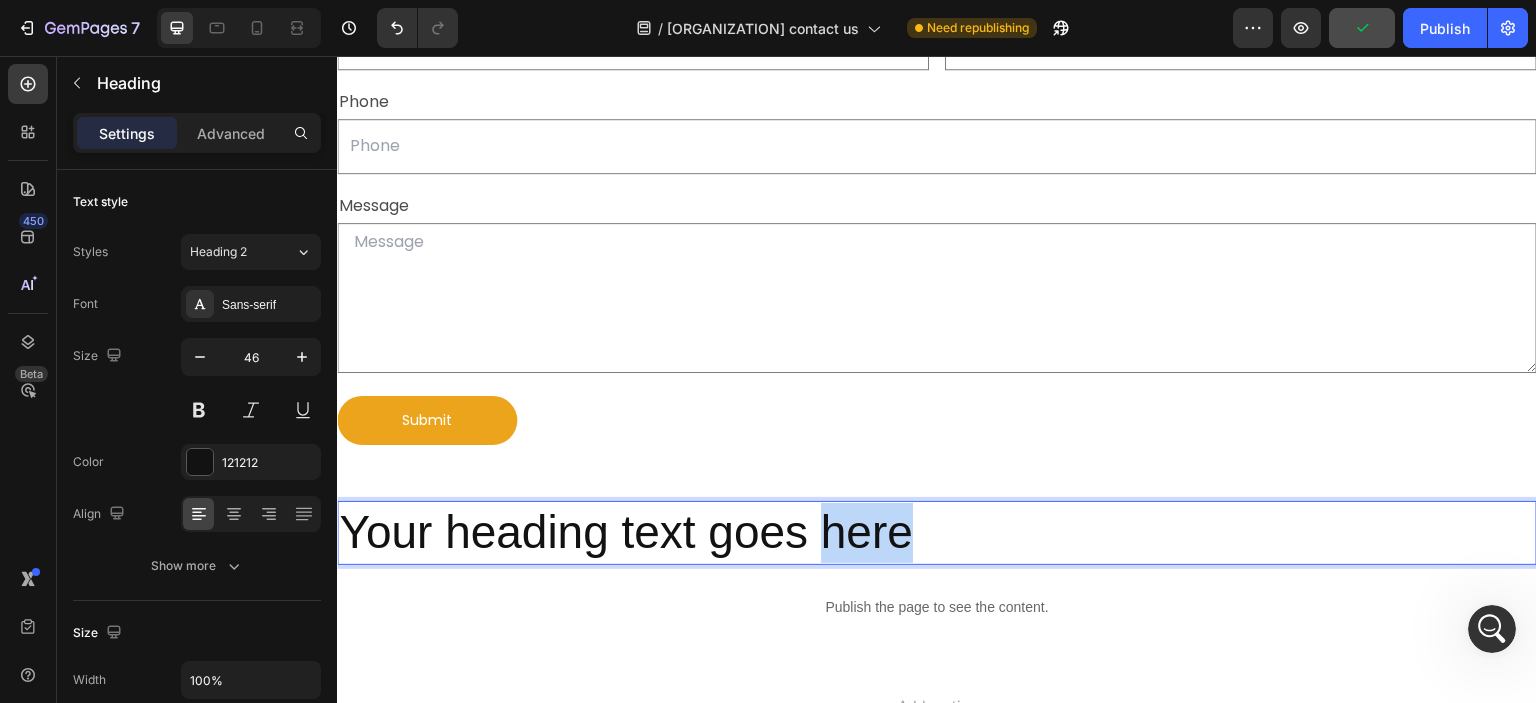 click on "Your heading text goes here" at bounding box center [937, 533] 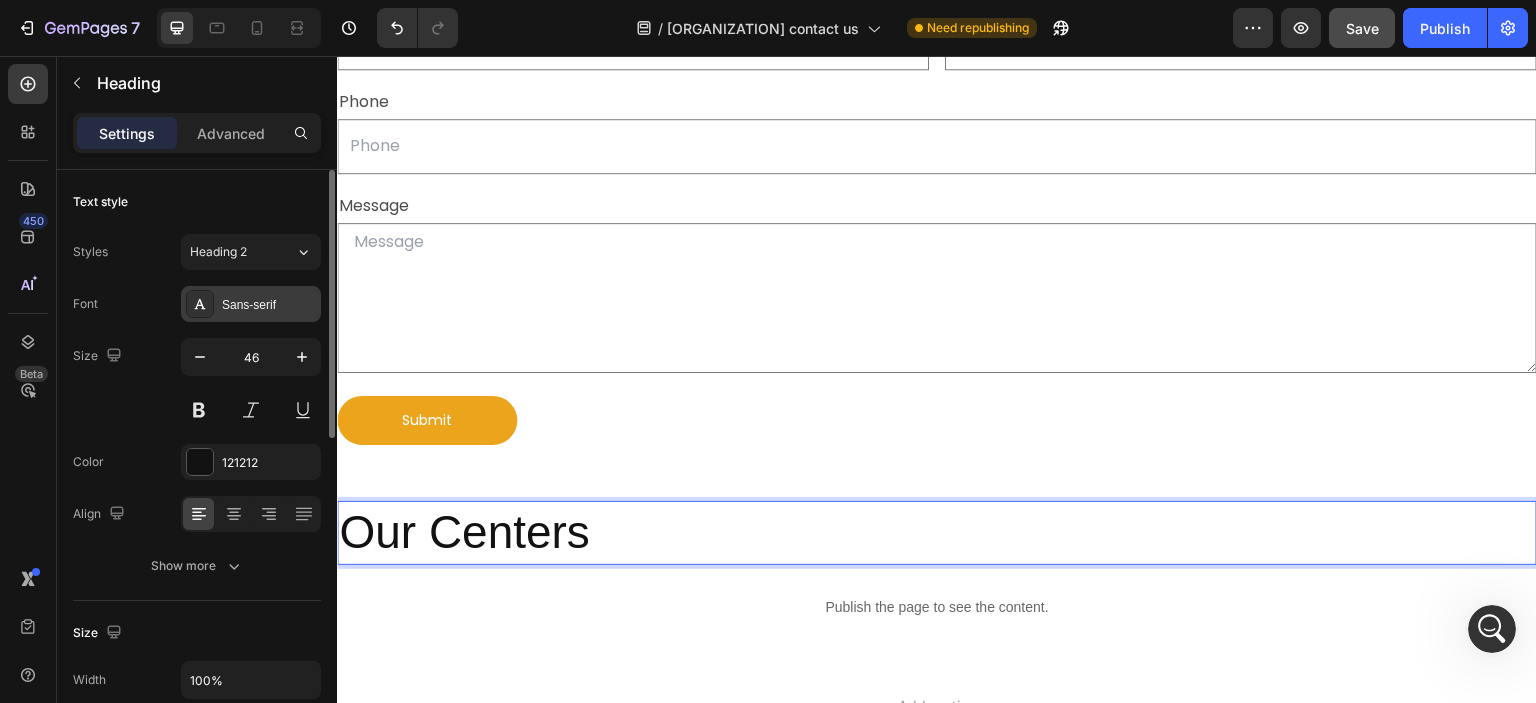 drag, startPoint x: 128, startPoint y: 287, endPoint x: 280, endPoint y: 318, distance: 155.12898 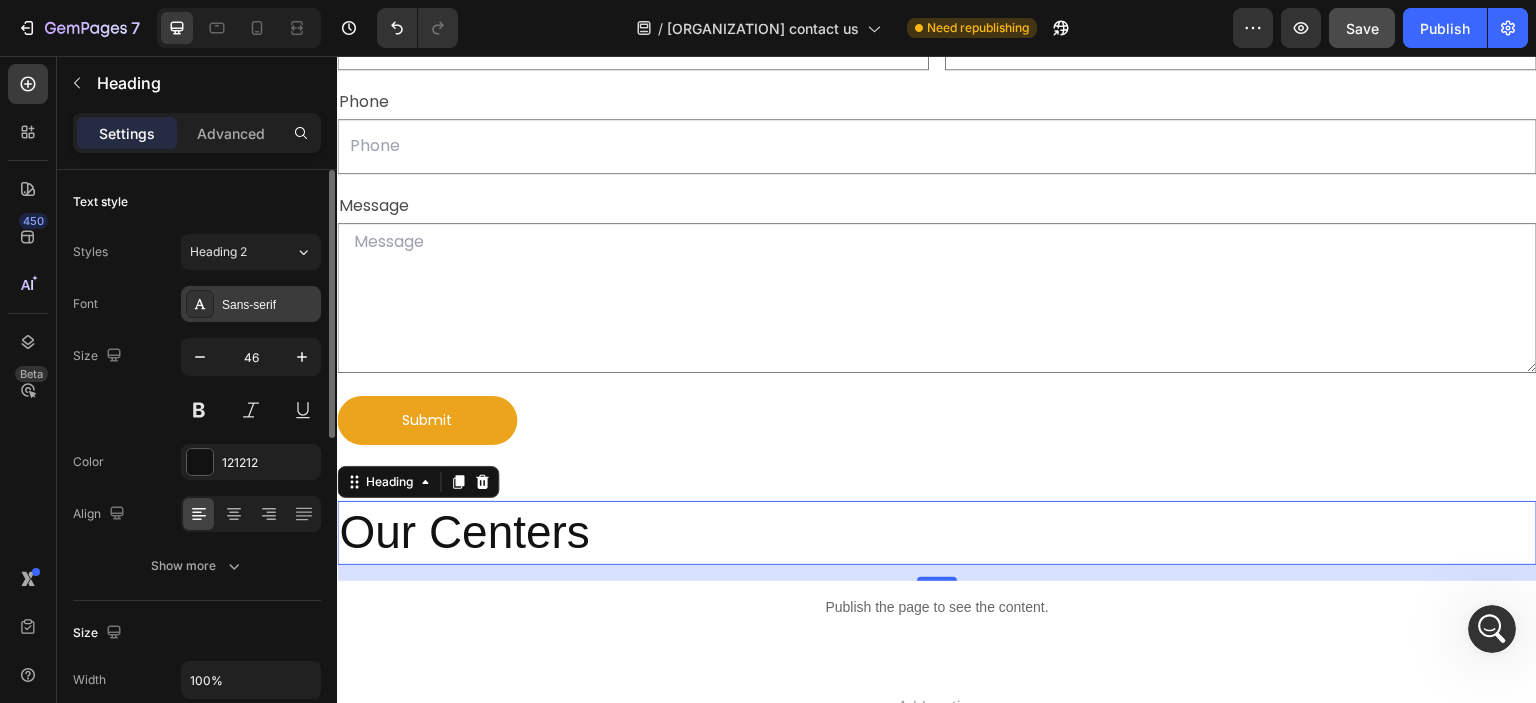 click on "Sans-serif" at bounding box center (251, 304) 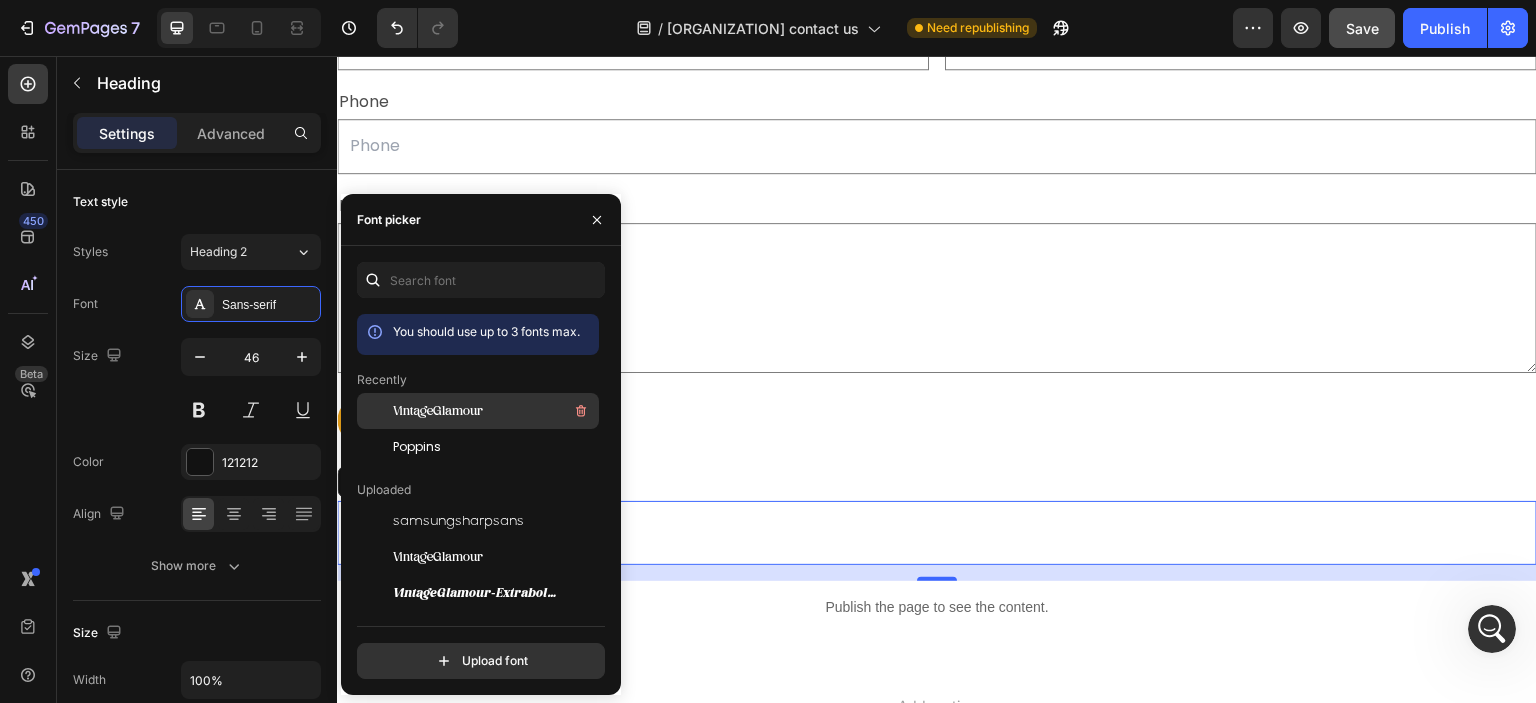 click on "VintageGlamour" at bounding box center (438, 411) 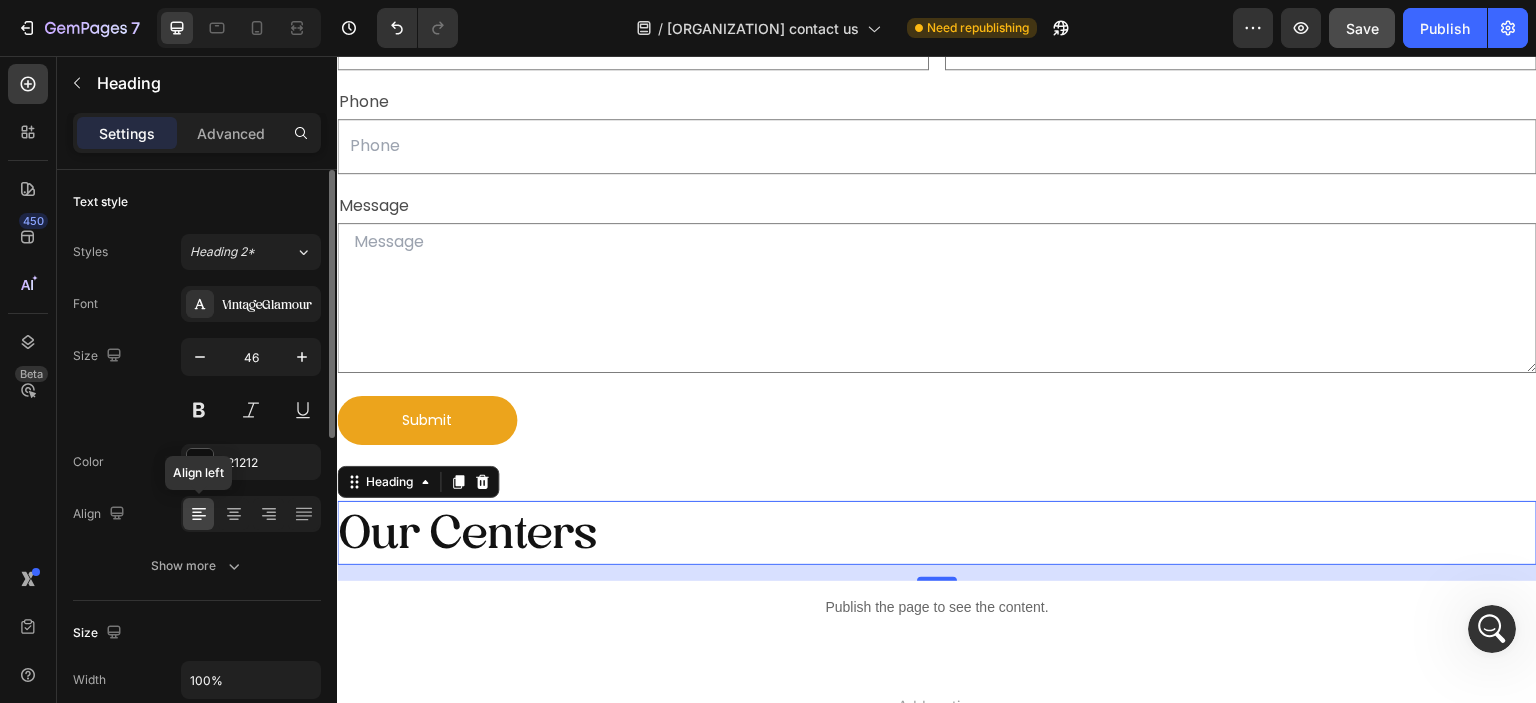 click 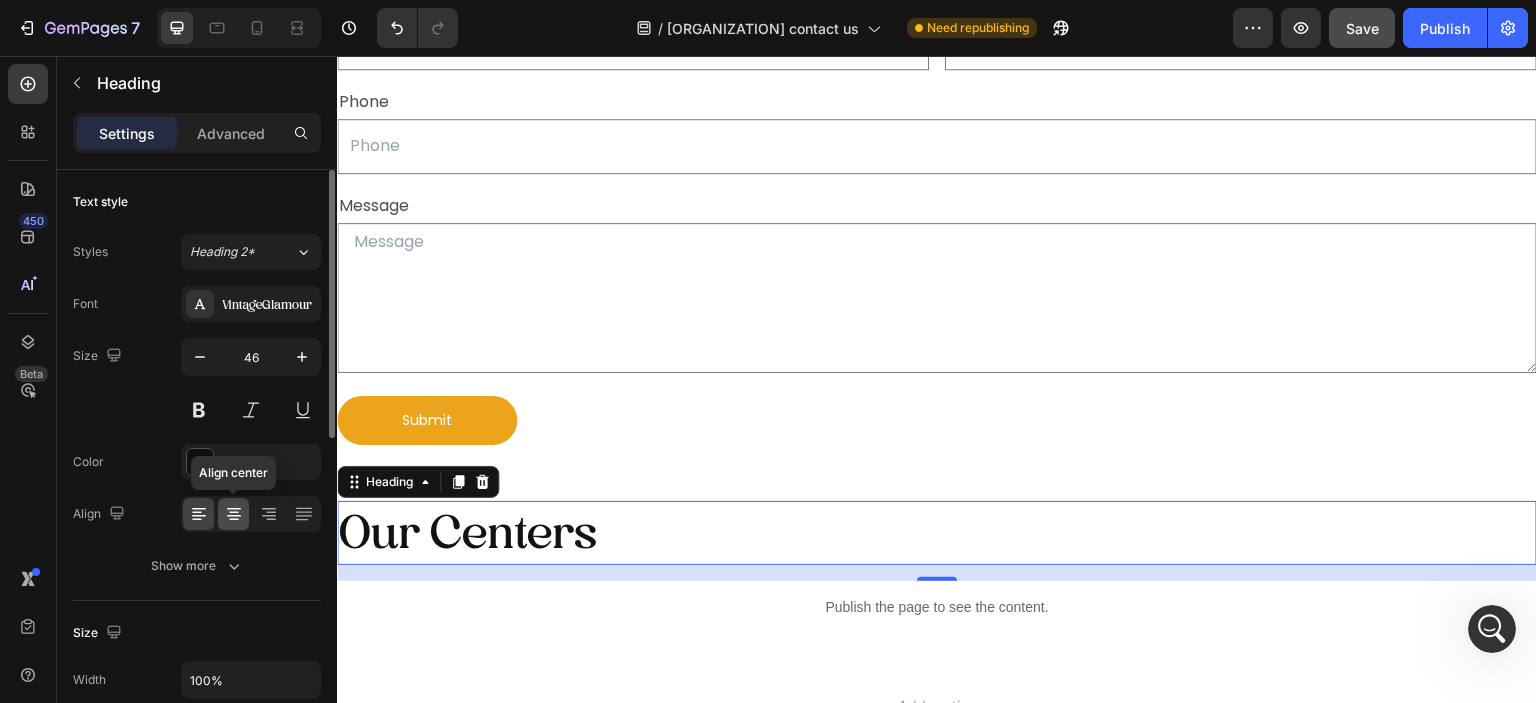 click 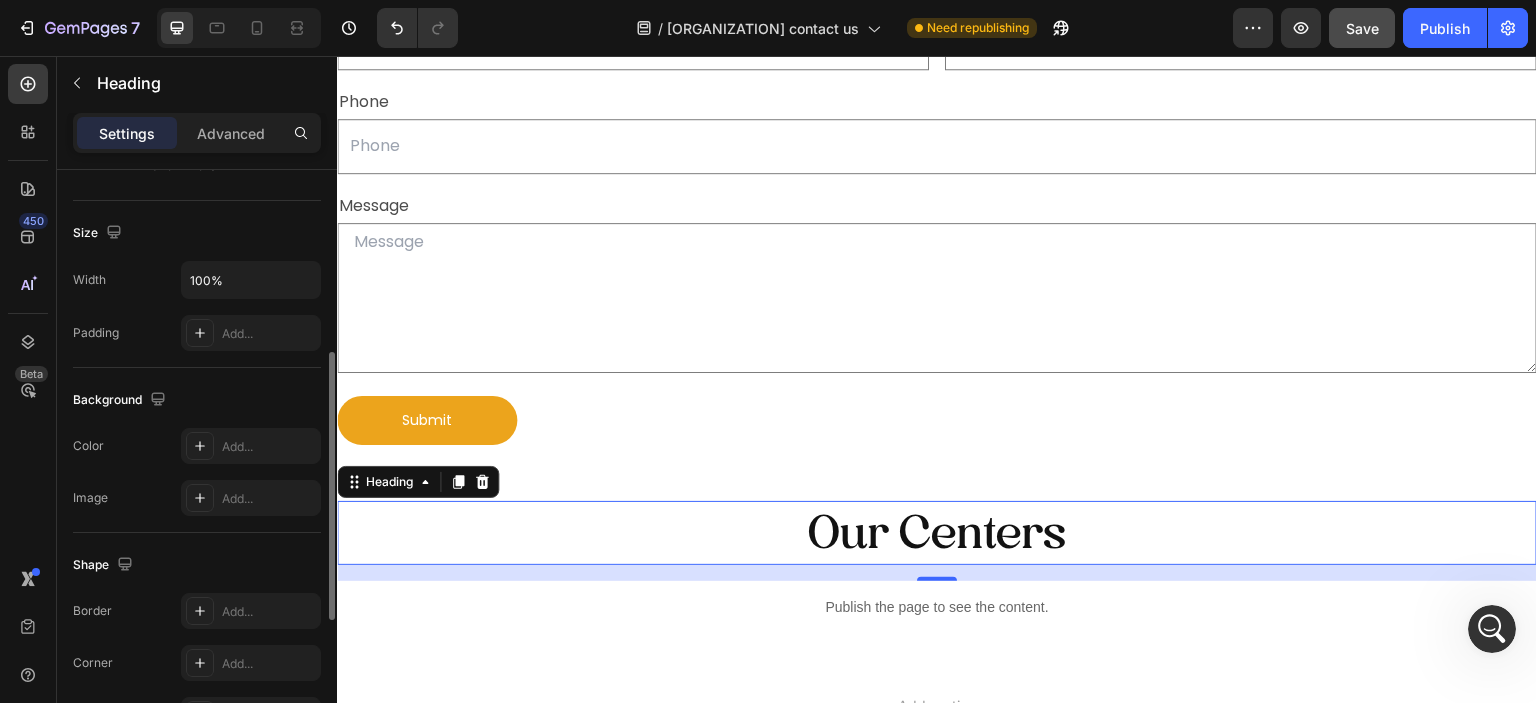 scroll, scrollTop: 705, scrollLeft: 0, axis: vertical 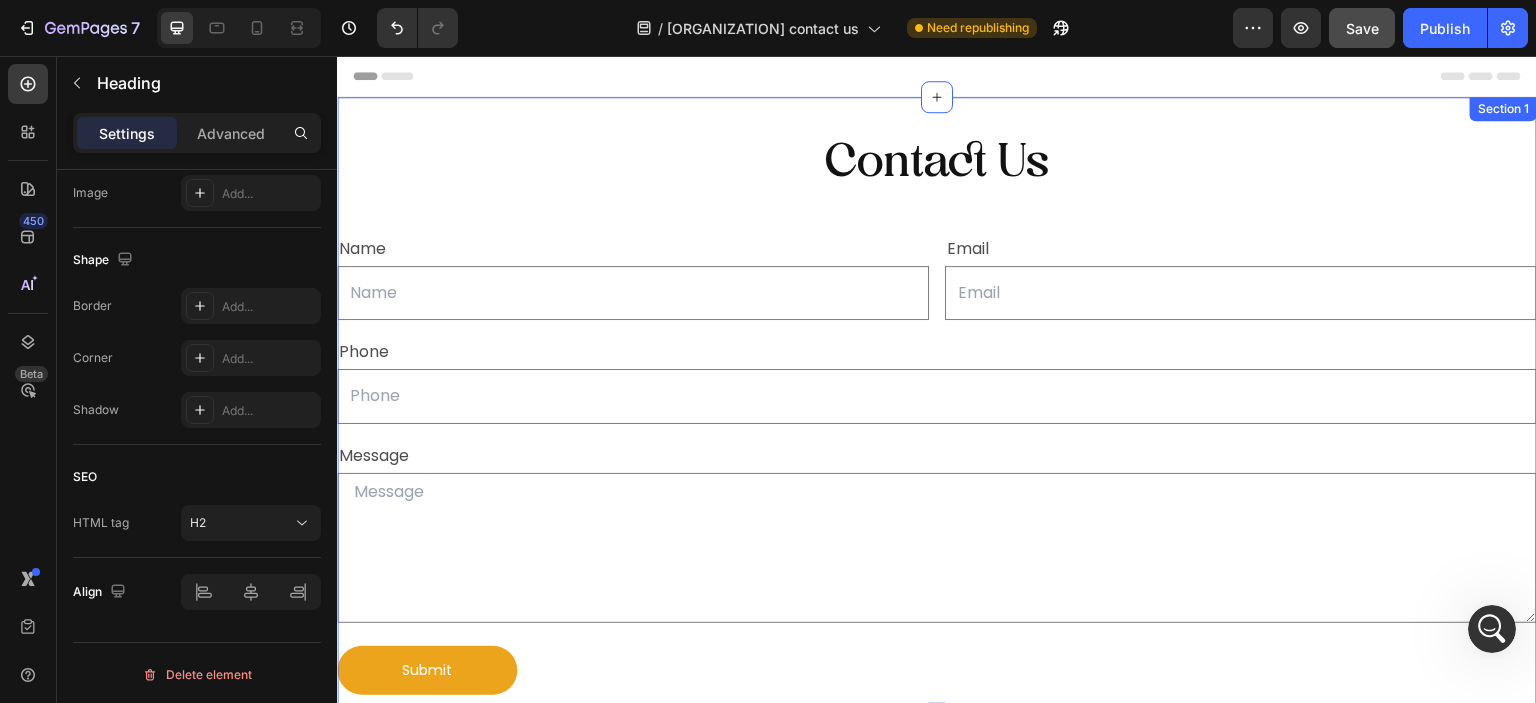 click on "Contact Us Heading Name Text Block Text Field Email Text Block Email Field Row Phone Text Block Text Field Row Message Text Block Text Area Row Submit Submit Button Contact Form Section 1" at bounding box center [937, 408] 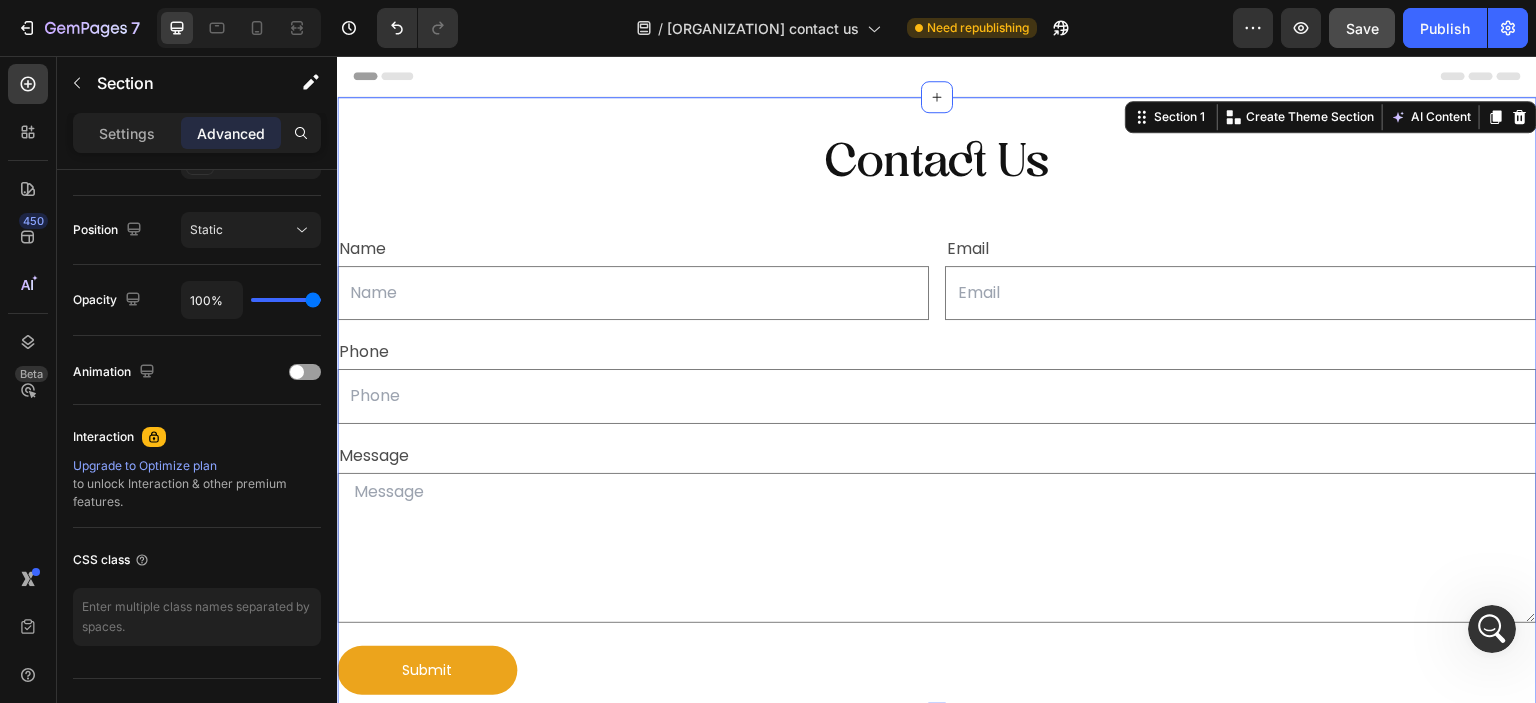 scroll, scrollTop: 0, scrollLeft: 0, axis: both 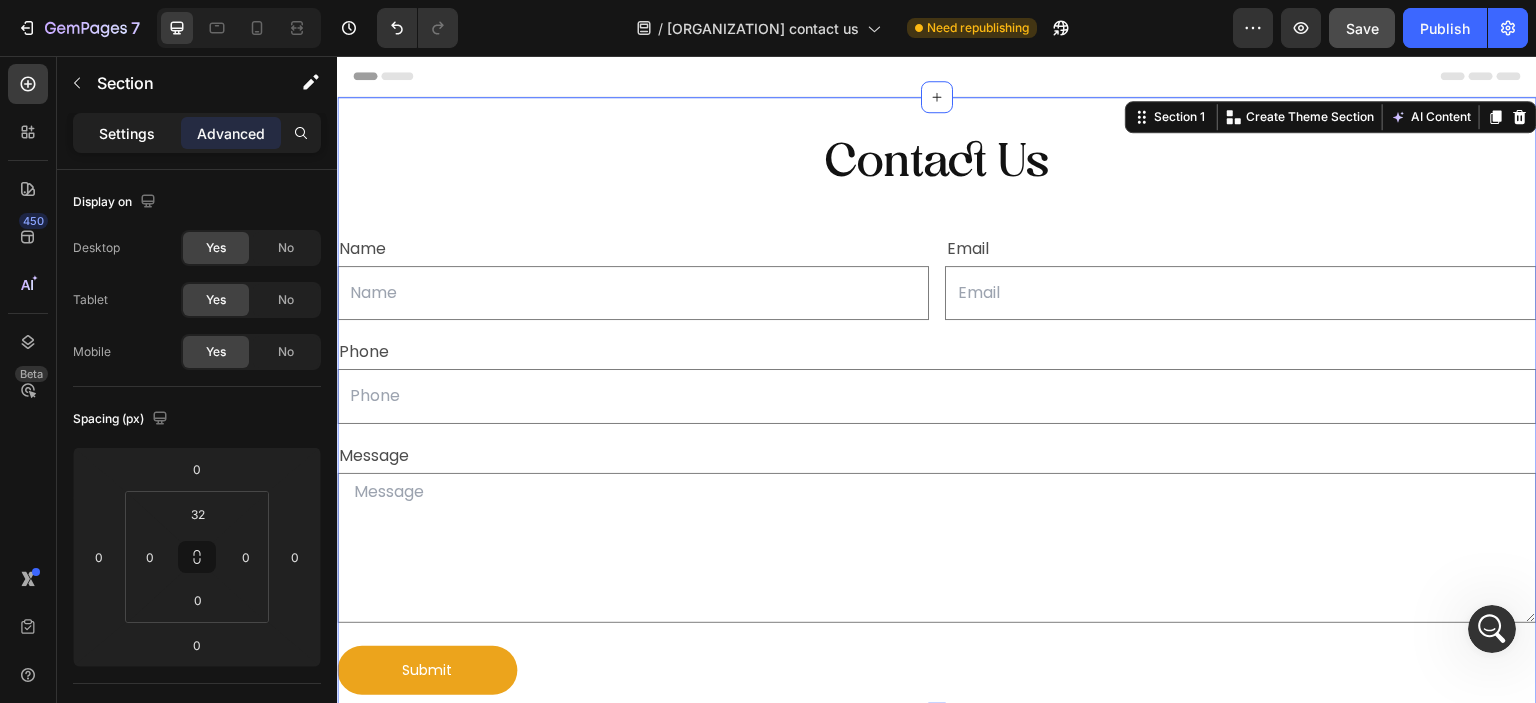 click on "Settings" at bounding box center [127, 133] 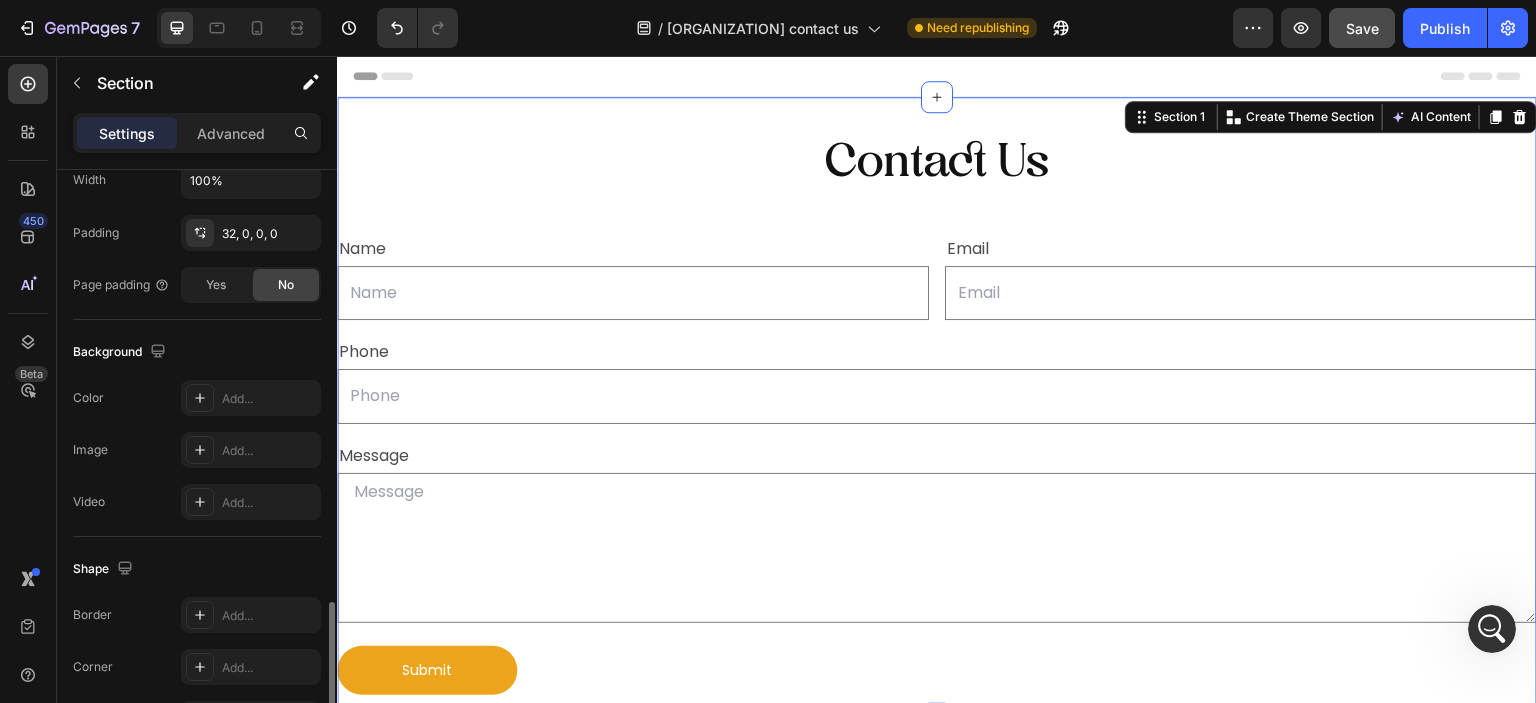 scroll, scrollTop: 628, scrollLeft: 0, axis: vertical 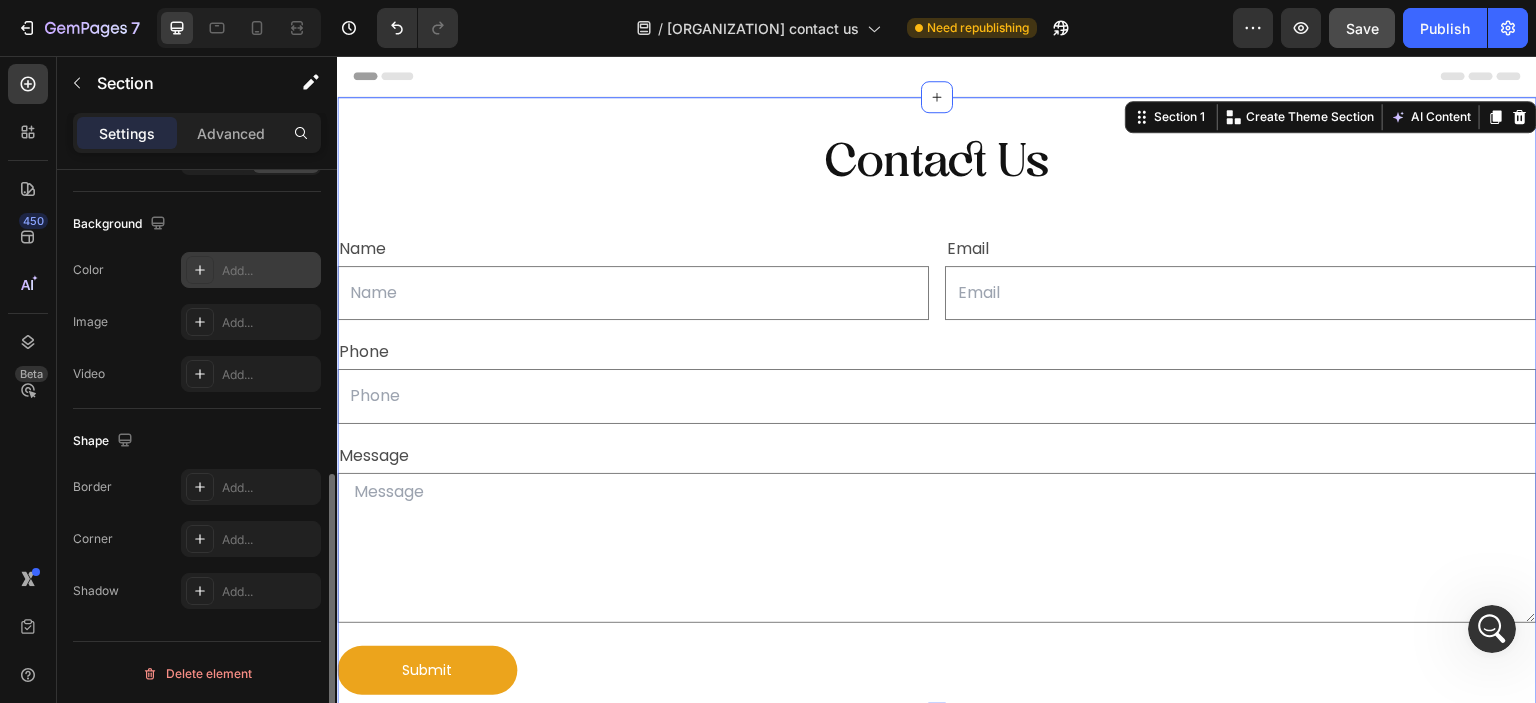 click on "Add..." at bounding box center (251, 270) 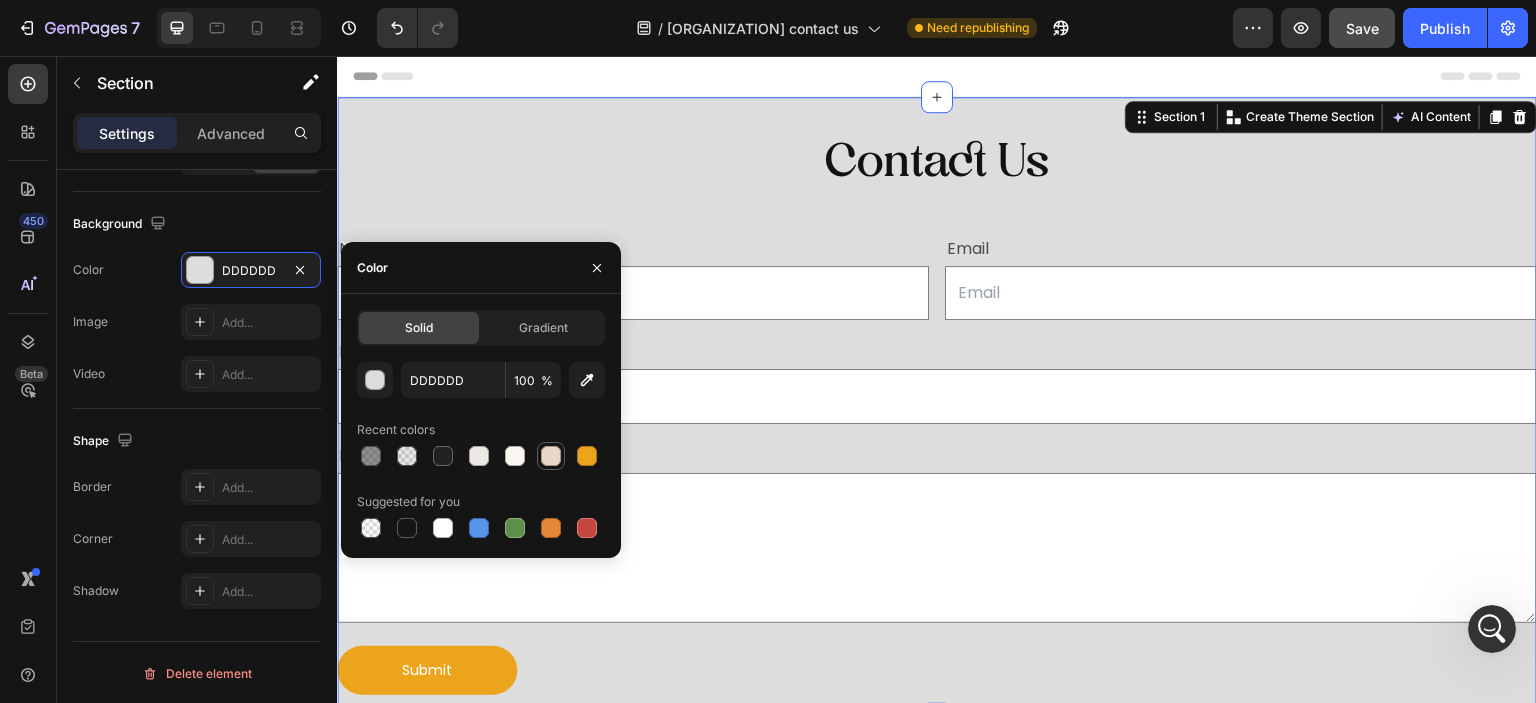 click at bounding box center [551, 456] 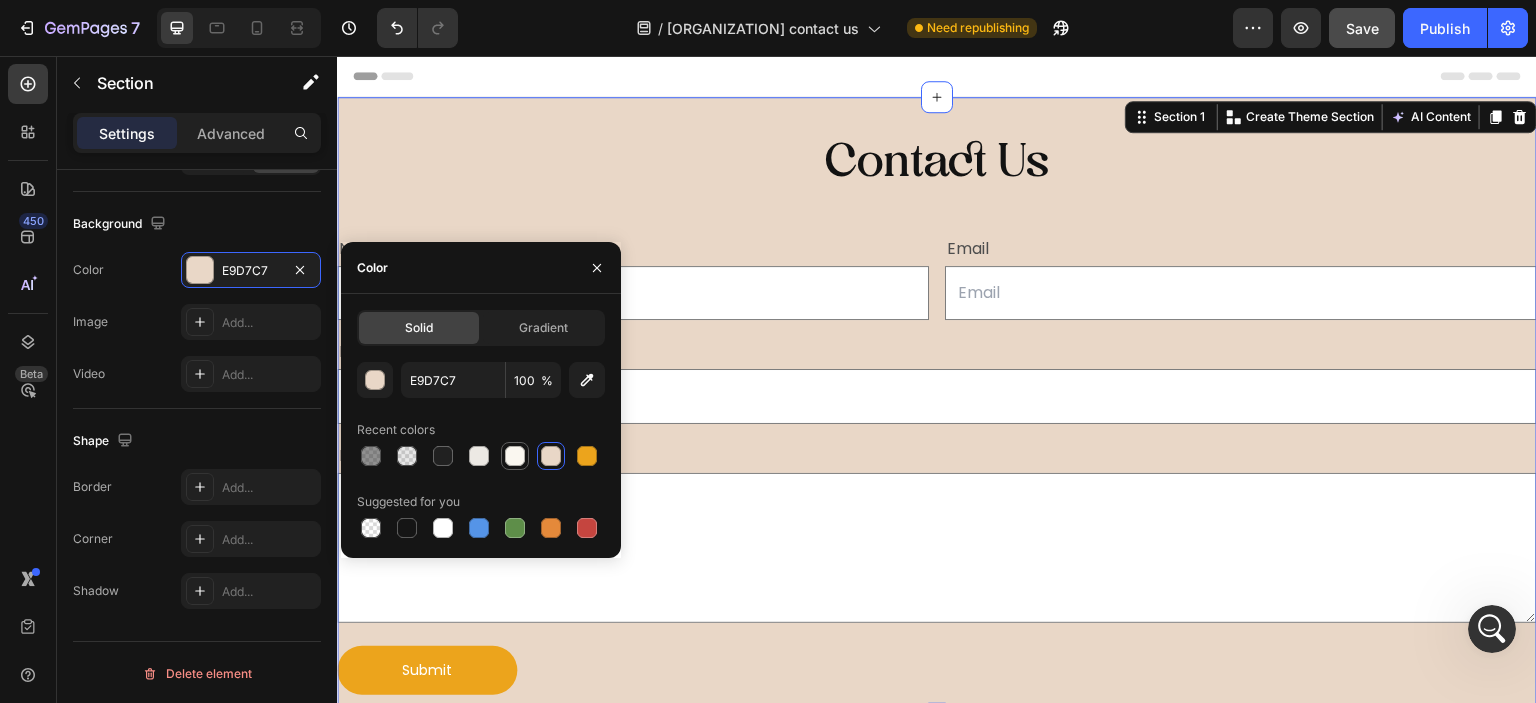 click at bounding box center [515, 456] 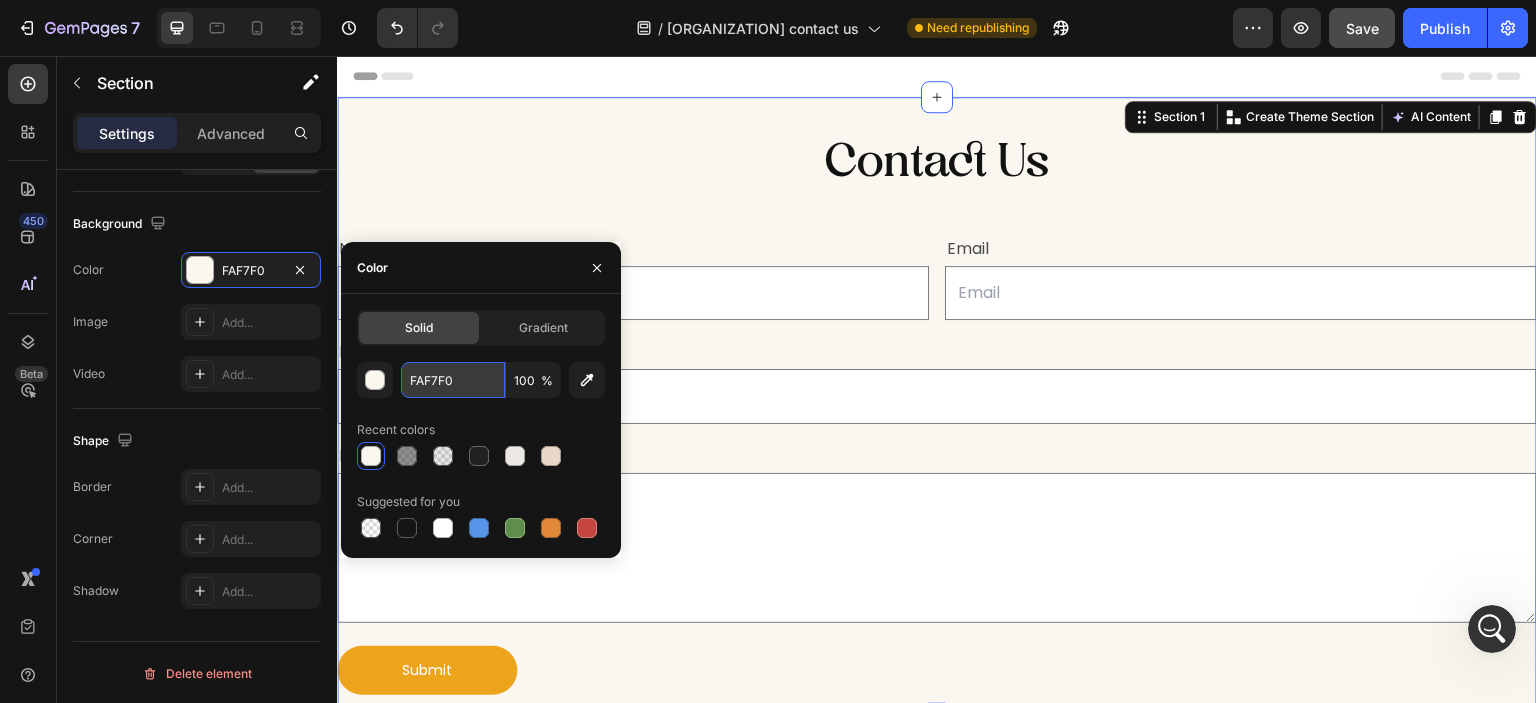 click on "FAF7F0" at bounding box center (453, 380) 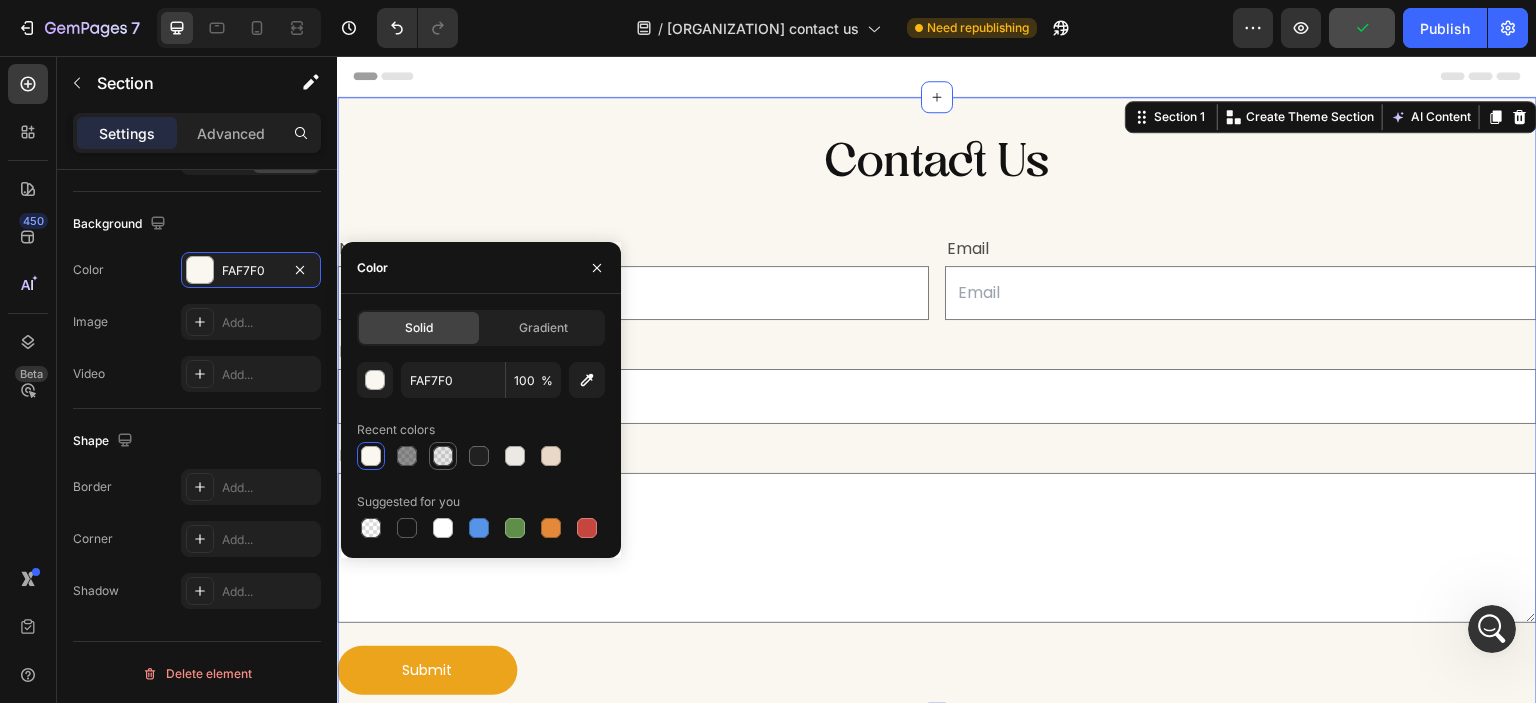 click at bounding box center [443, 456] 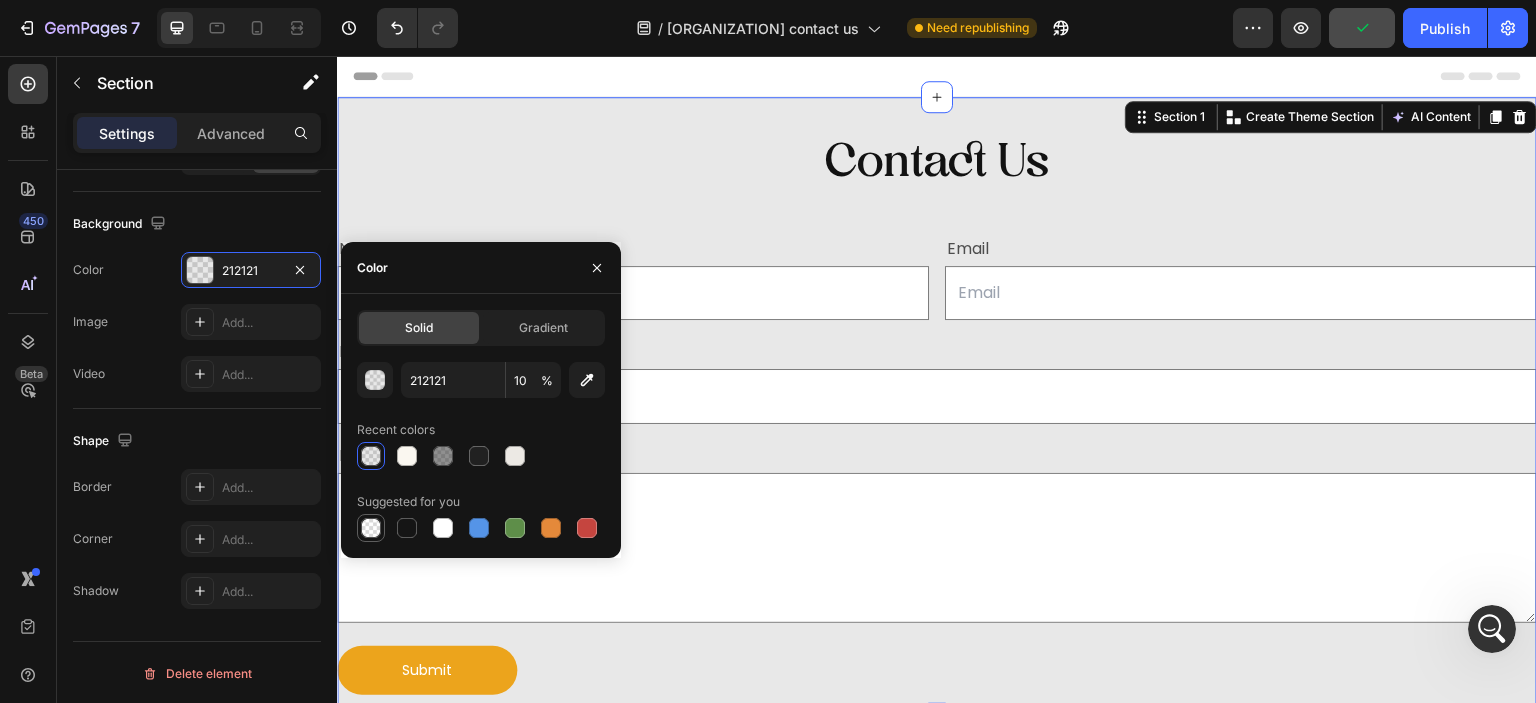 click at bounding box center [371, 528] 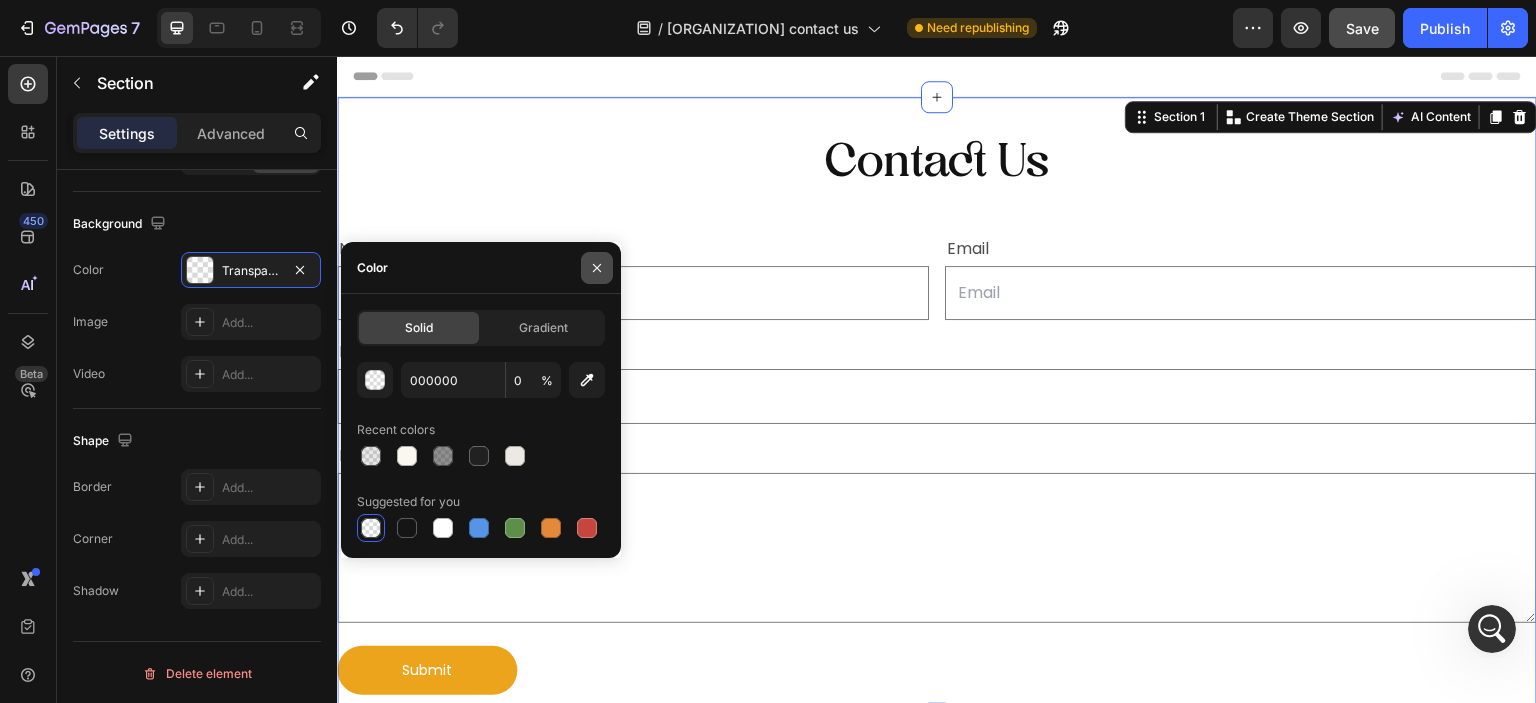 click at bounding box center [597, 268] 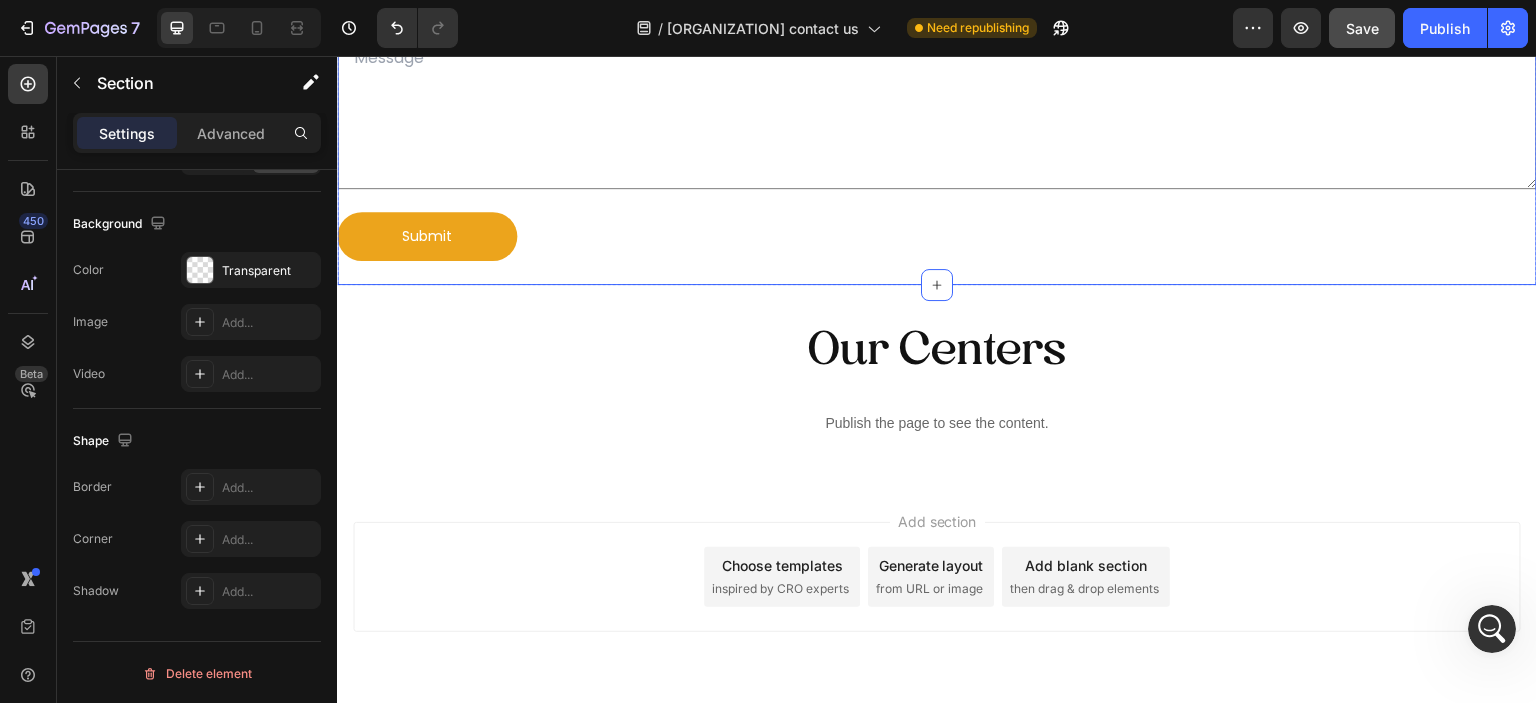 scroll, scrollTop: 498, scrollLeft: 0, axis: vertical 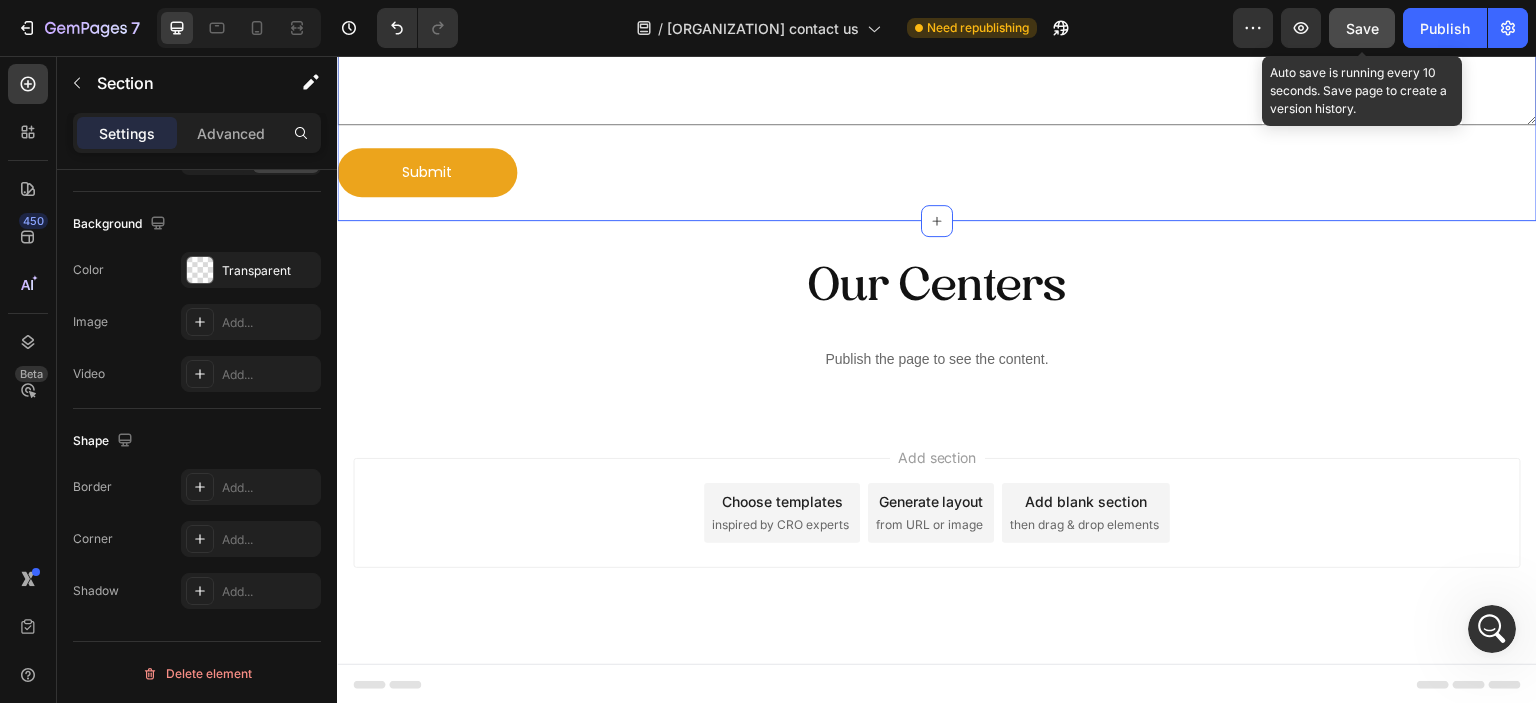 click on "Save" 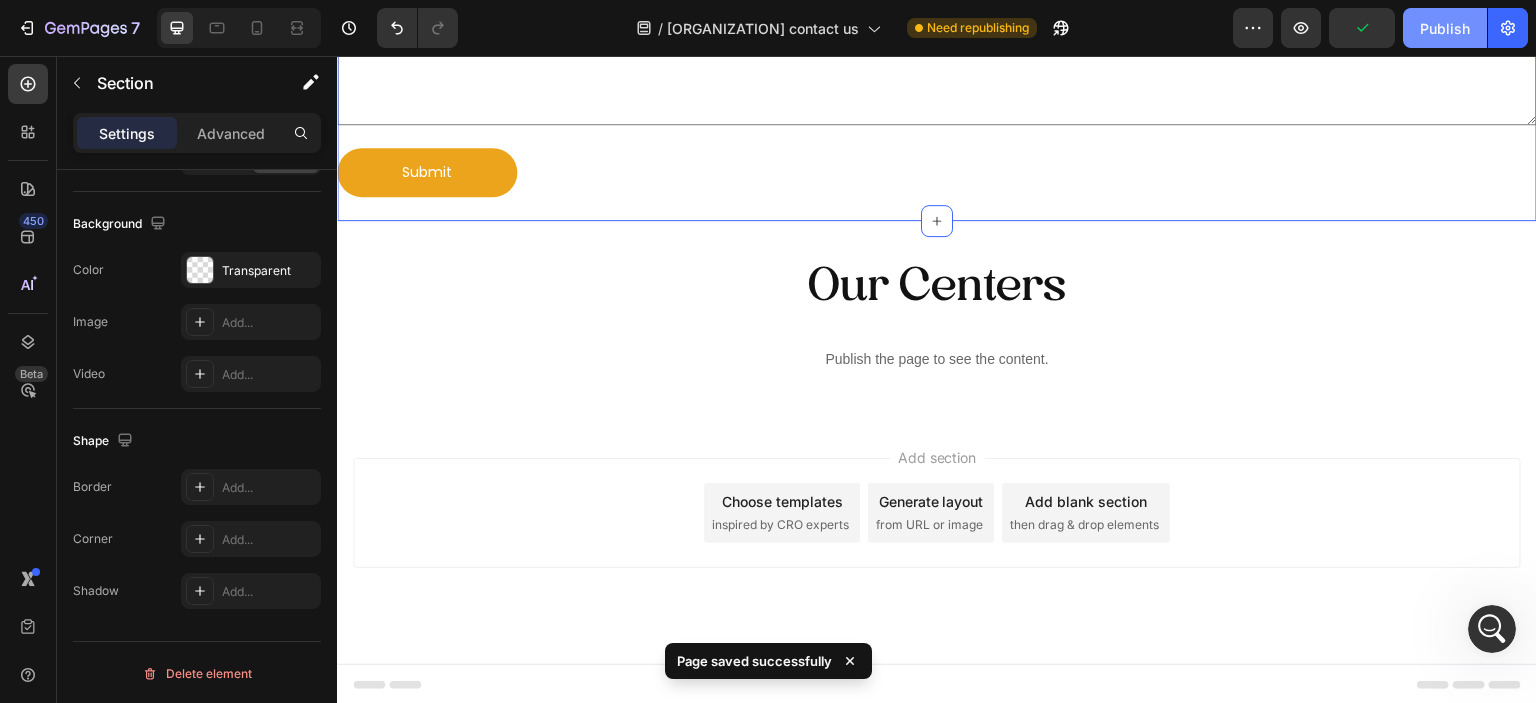 click on "Publish" at bounding box center [1445, 28] 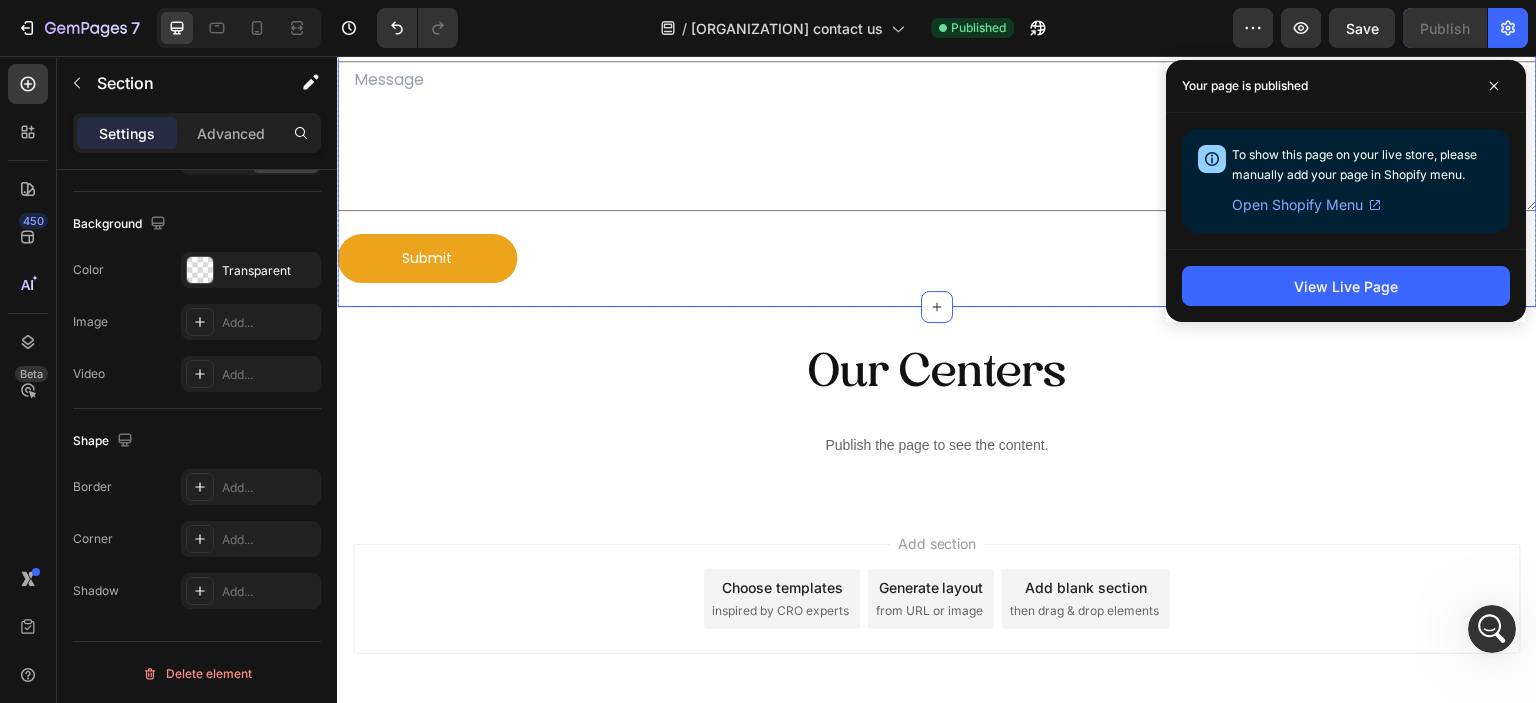 scroll, scrollTop: 198, scrollLeft: 0, axis: vertical 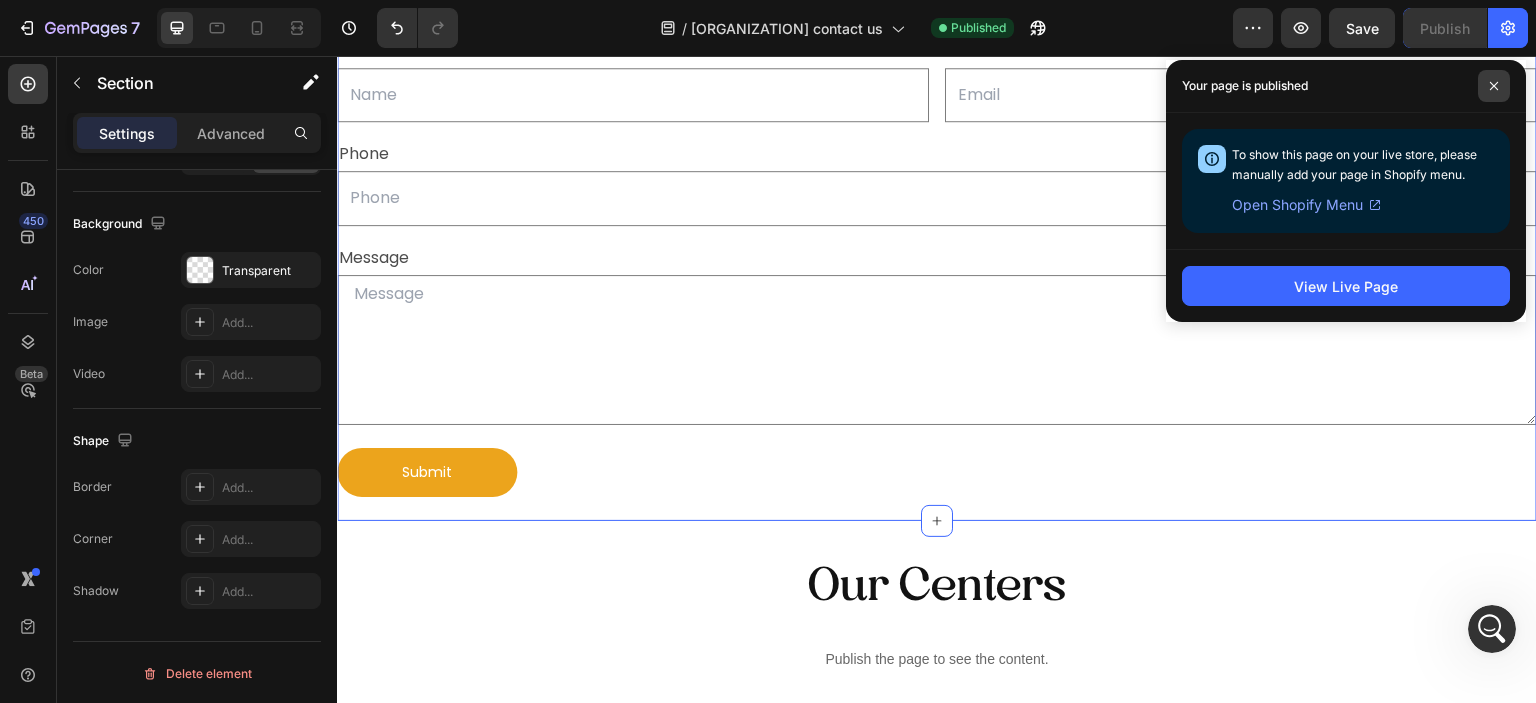click 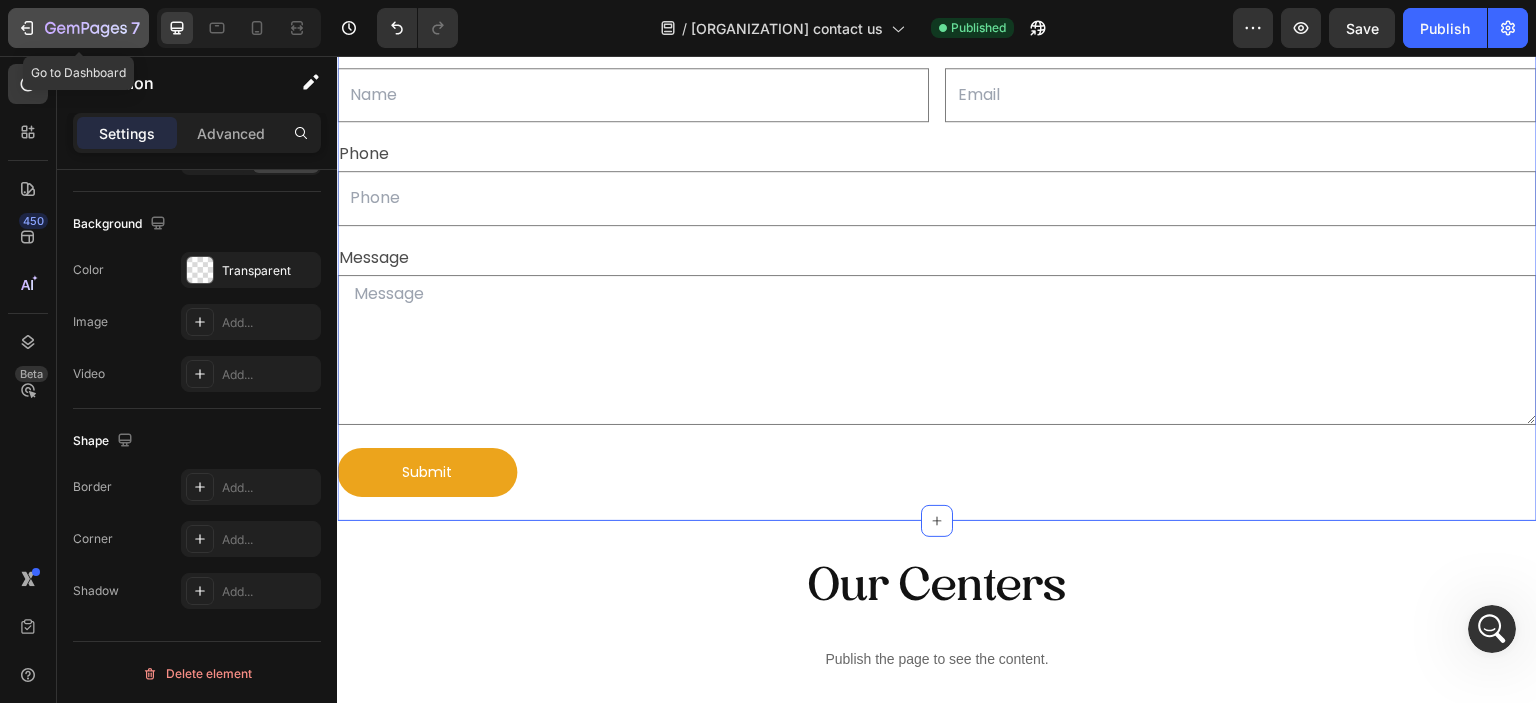 click 